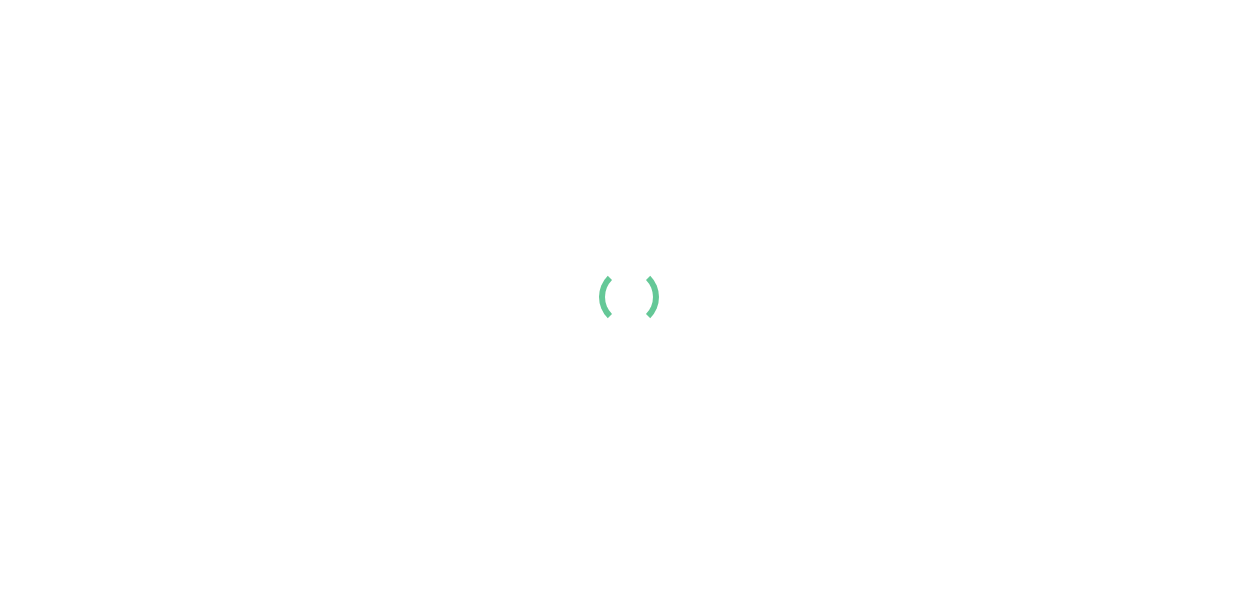 scroll, scrollTop: 0, scrollLeft: 0, axis: both 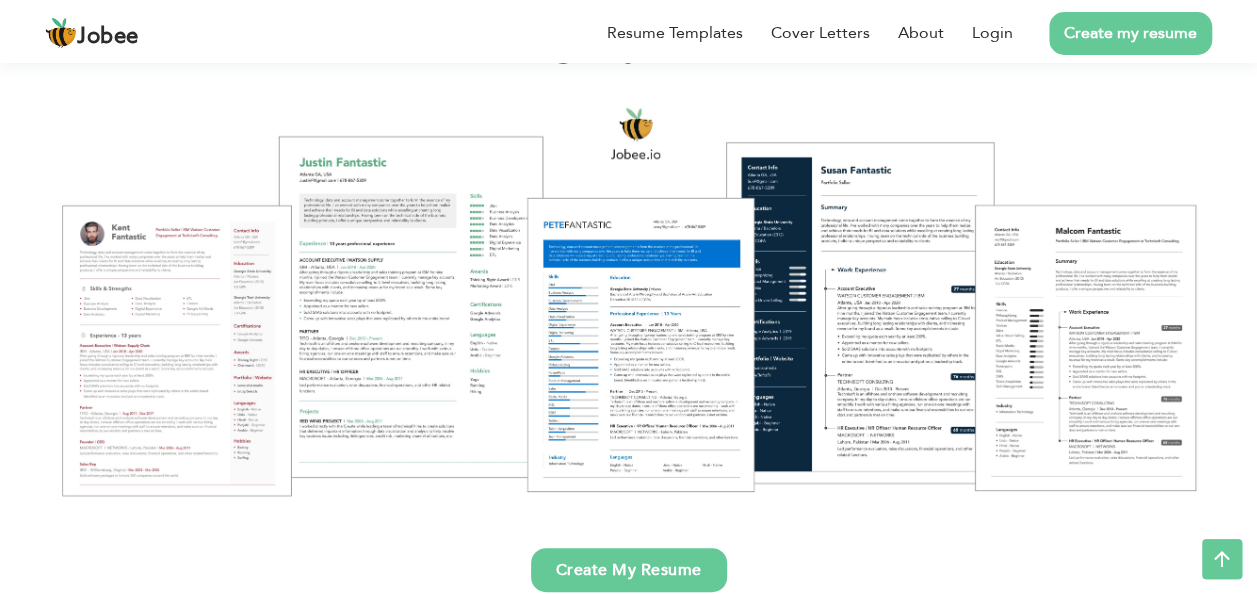 click on "Create My Resume" at bounding box center [629, 570] 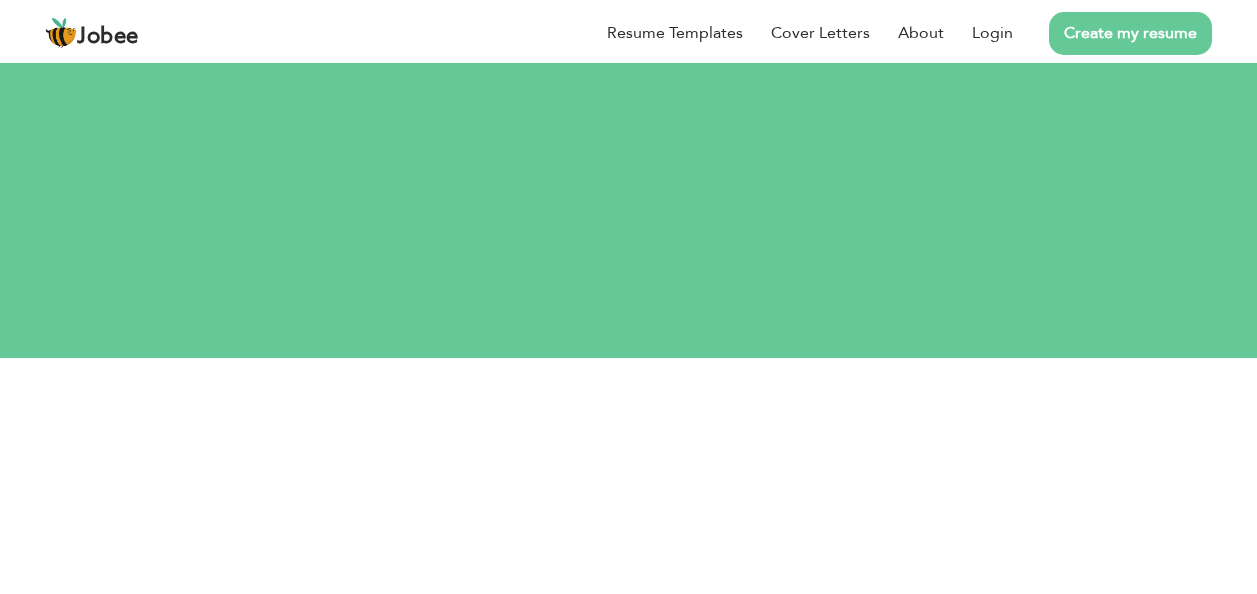 scroll, scrollTop: 0, scrollLeft: 0, axis: both 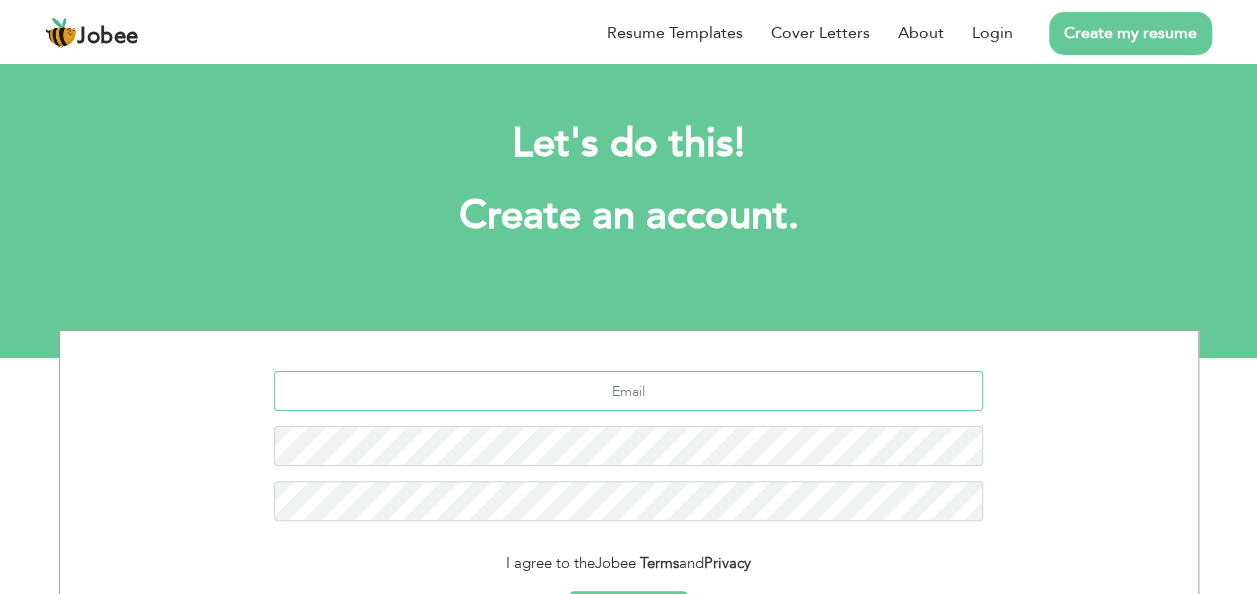 click at bounding box center (628, 391) 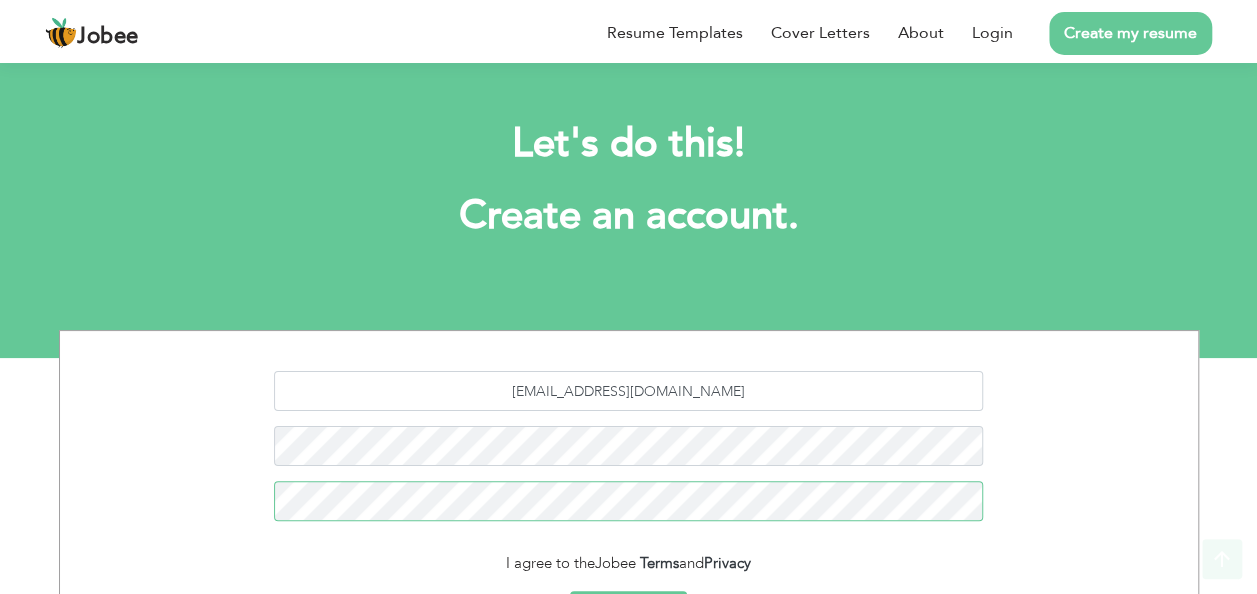 scroll, scrollTop: 236, scrollLeft: 0, axis: vertical 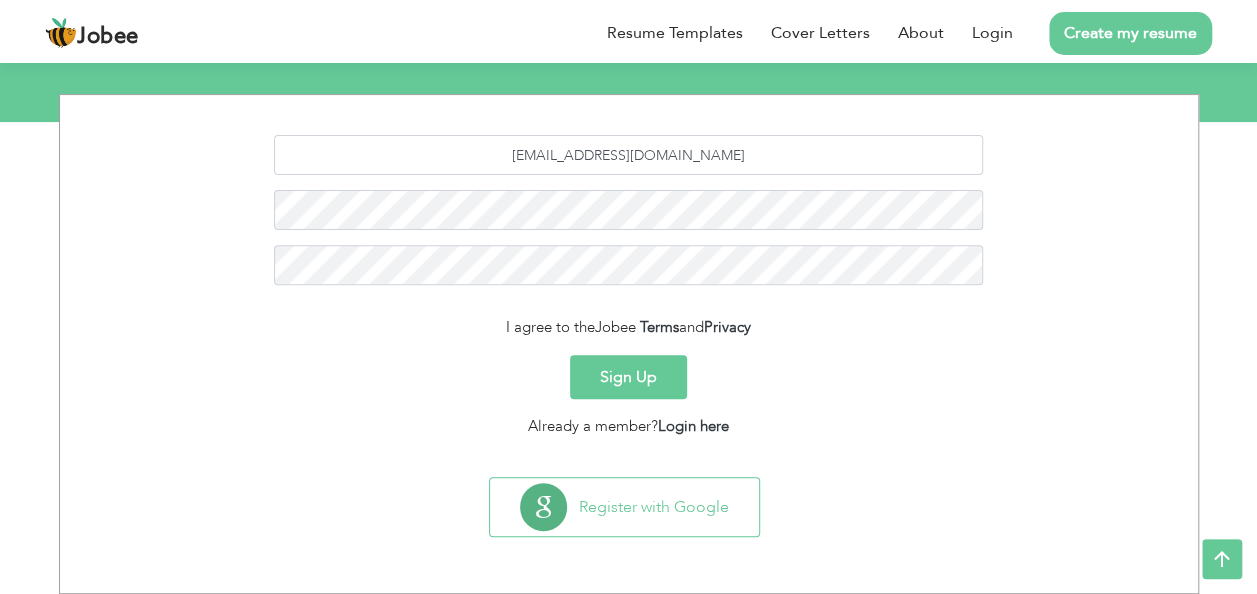 click on "Sign Up" at bounding box center [628, 377] 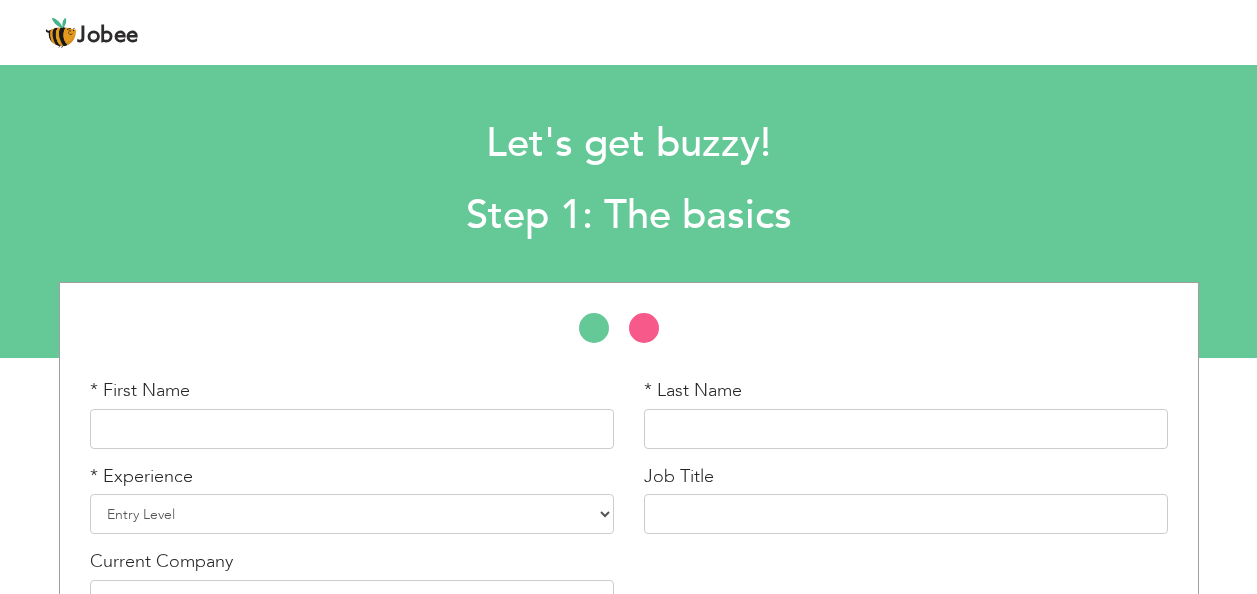 scroll, scrollTop: 0, scrollLeft: 0, axis: both 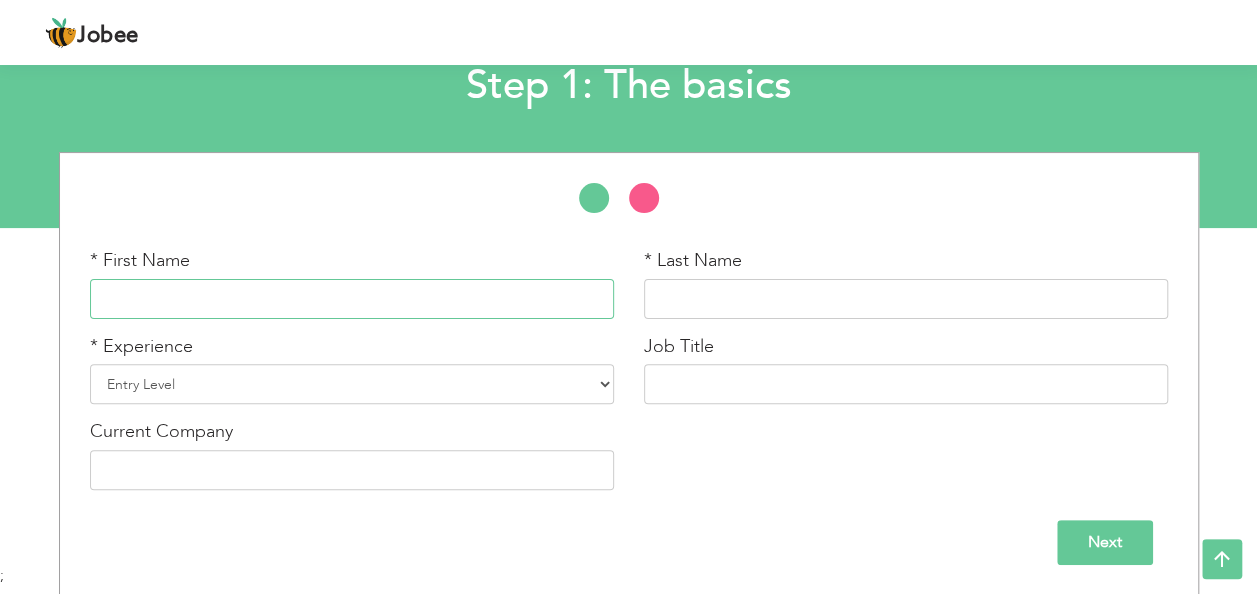click at bounding box center (352, 299) 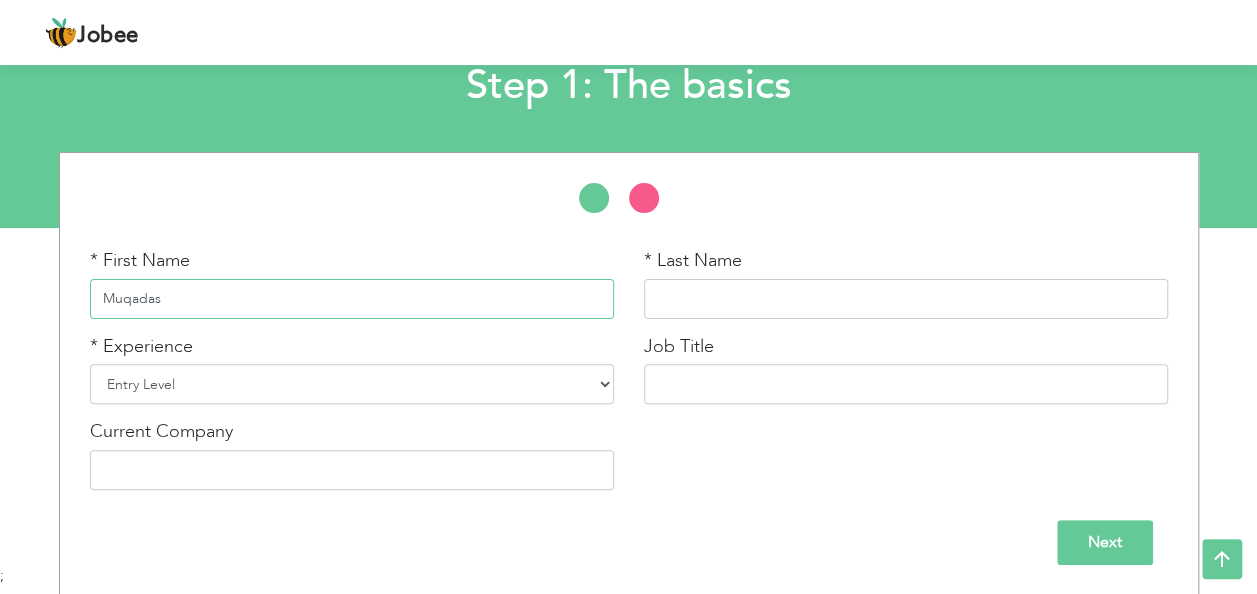 type on "Muqadas" 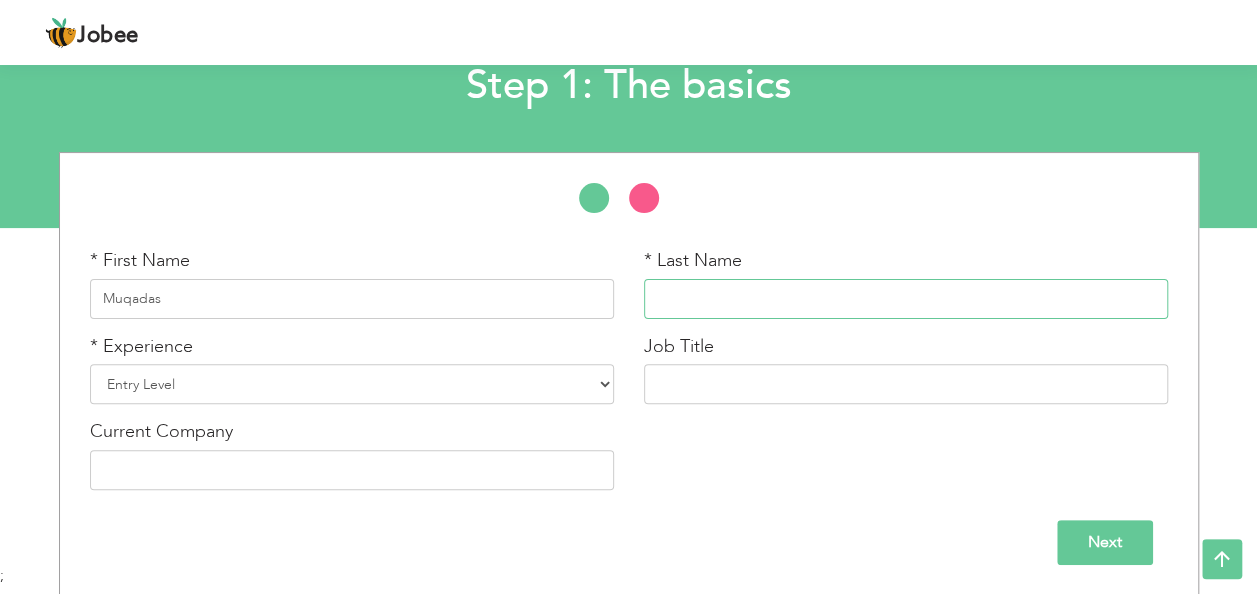 click at bounding box center [906, 299] 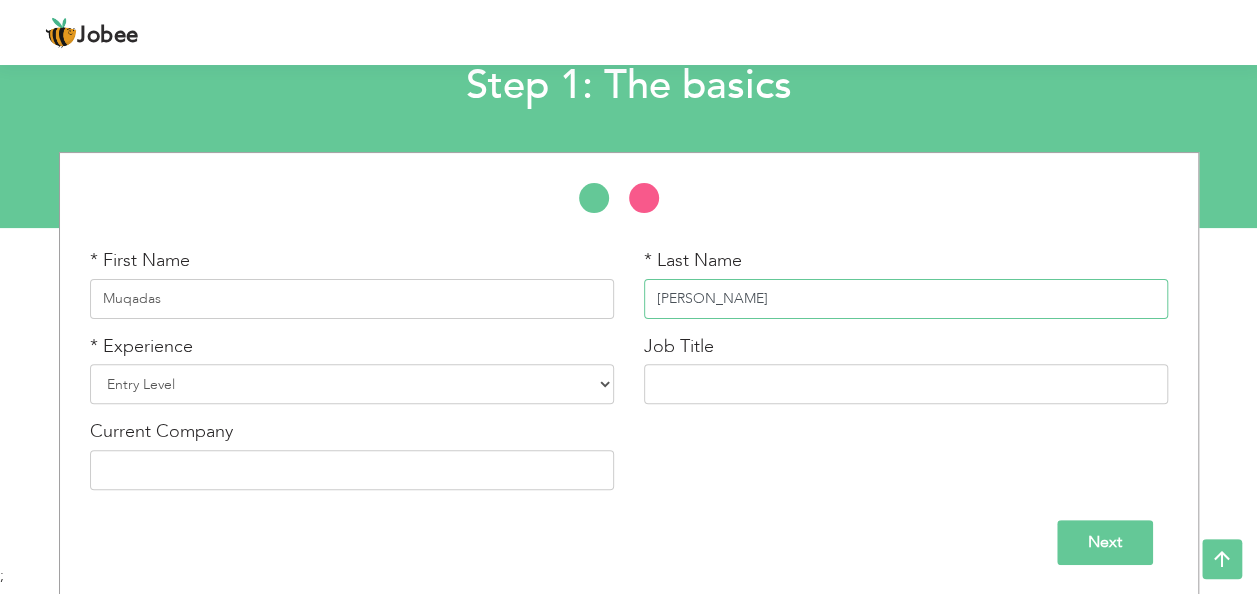 type on "Jabeen" 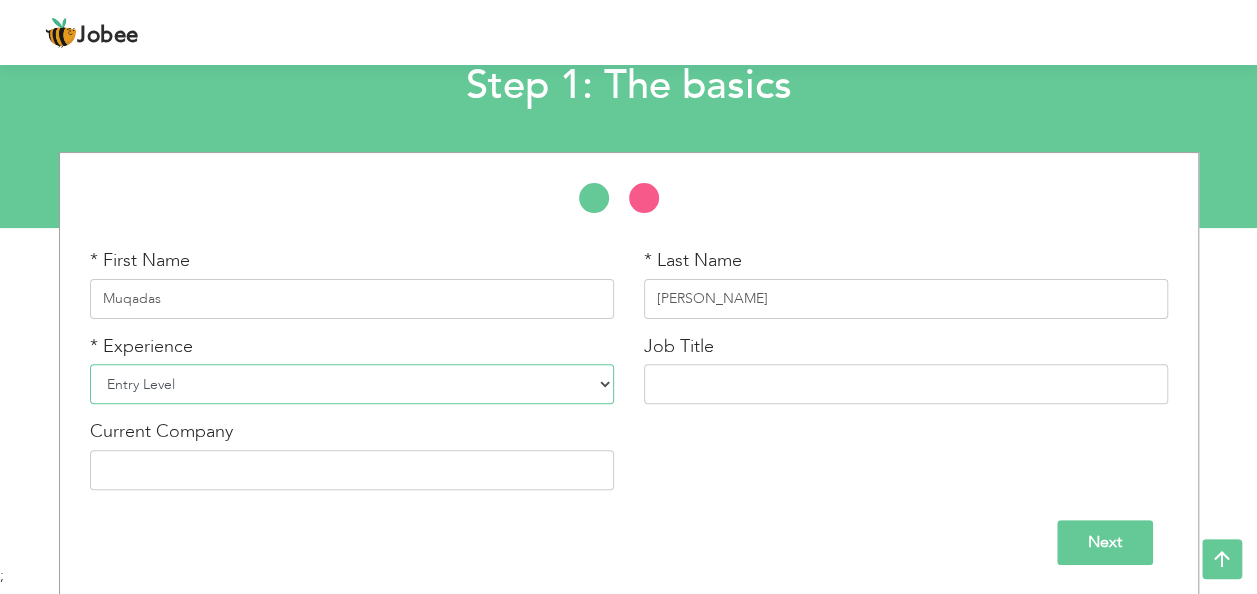 click on "Entry Level
Less than 1 Year
1 Year
2 Years
3 Years
4 Years
5 Years
6 Years
7 Years
8 Years
9 Years
10 Years
11 Years
12 Years
13 Years
14 Years
15 Years
16 Years
17 Years
18 Years
19 Years
20 Years
21 Years
22 Years
23 Years
24 Years
25 Years
26 Years
27 Years
28 Years
29 Years
30 Years
31 Years
32 Years
33 Years
34 Years
35 Years
More than 35 Years" at bounding box center [352, 384] 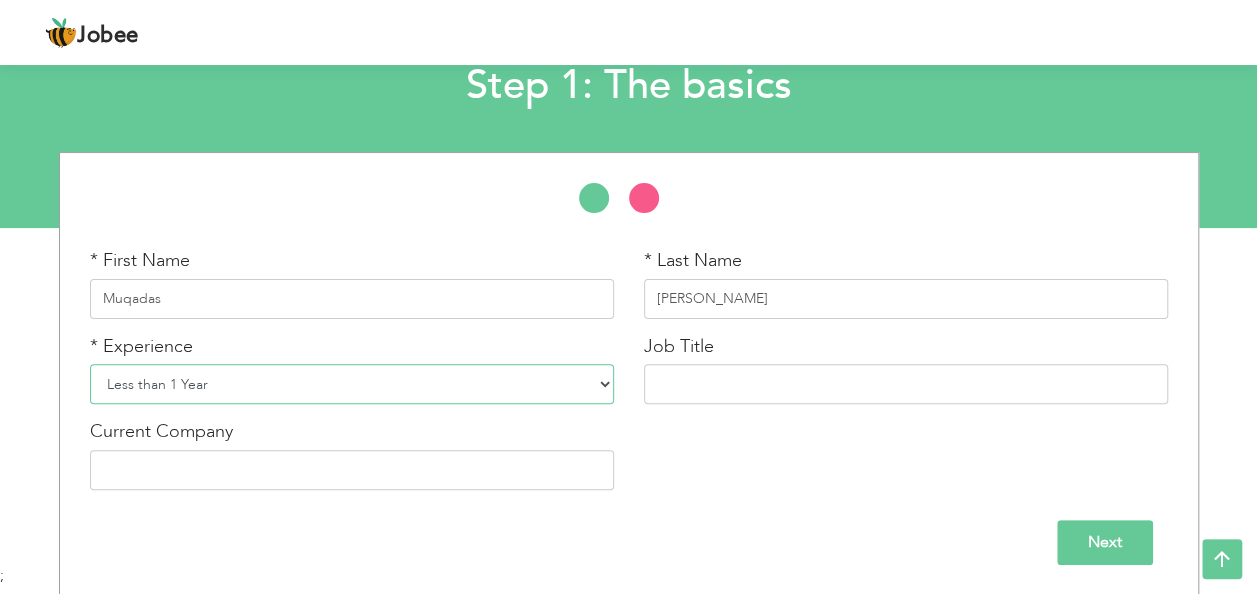click on "Entry Level
Less than 1 Year
1 Year
2 Years
3 Years
4 Years
5 Years
6 Years
7 Years
8 Years
9 Years
10 Years
11 Years
12 Years
13 Years
14 Years
15 Years
16 Years
17 Years
18 Years
19 Years
20 Years
21 Years
22 Years
23 Years
24 Years
25 Years
26 Years
27 Years
28 Years
29 Years
30 Years
31 Years
32 Years
33 Years
34 Years
35 Years
More than 35 Years" at bounding box center [352, 384] 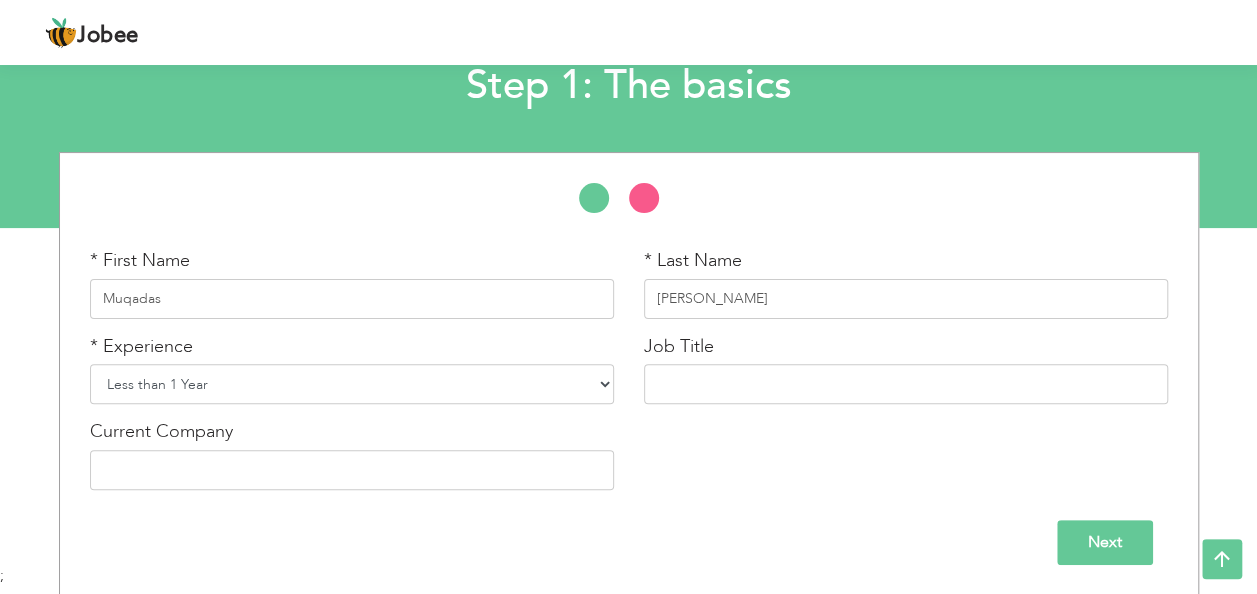 click on "Entry Level
Less than 1 Year
1 Year
2 Years
3 Years
4 Years
5 Years
6 Years
7 Years
8 Years
9 Years
10 Years
11 Years
12 Years
13 Years
14 Years
15 Years
16 Years
17 Years
18 Years
19 Years
20 Years
21 Years
22 Years
23 Years
24 Years
25 Years
26 Years
27 Years
28 Years
29 Years
30 Years
31 Years
32 Years
33 Years
34 Years
35 Years
More than 35 Years" at bounding box center [352, 384] 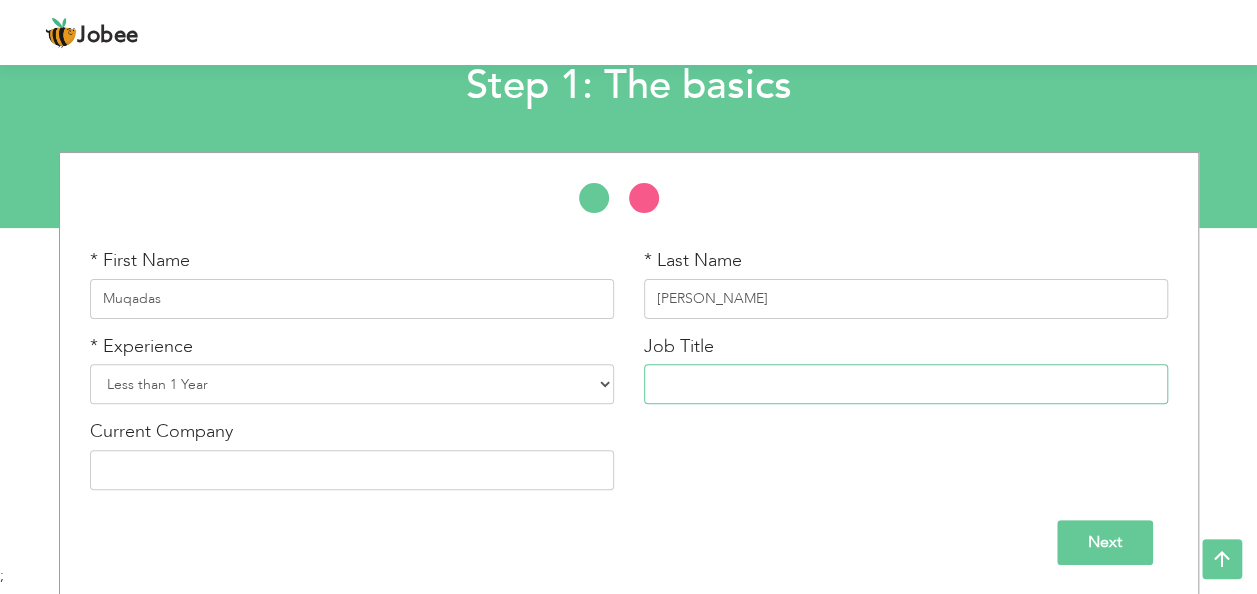 click at bounding box center [906, 384] 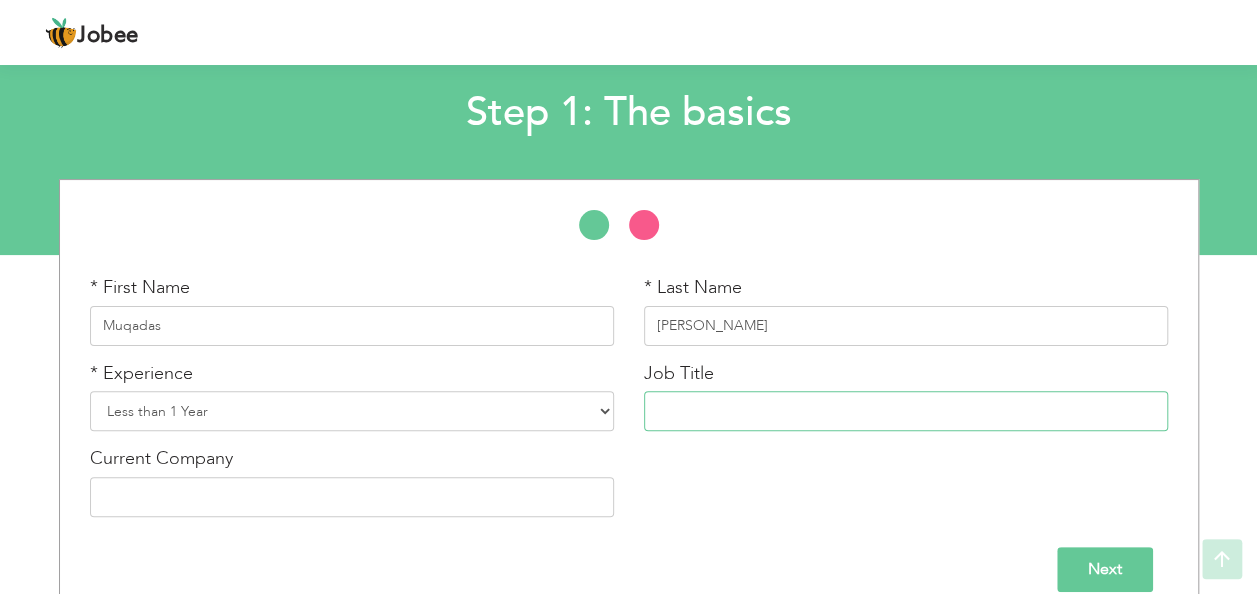 scroll, scrollTop: 104, scrollLeft: 0, axis: vertical 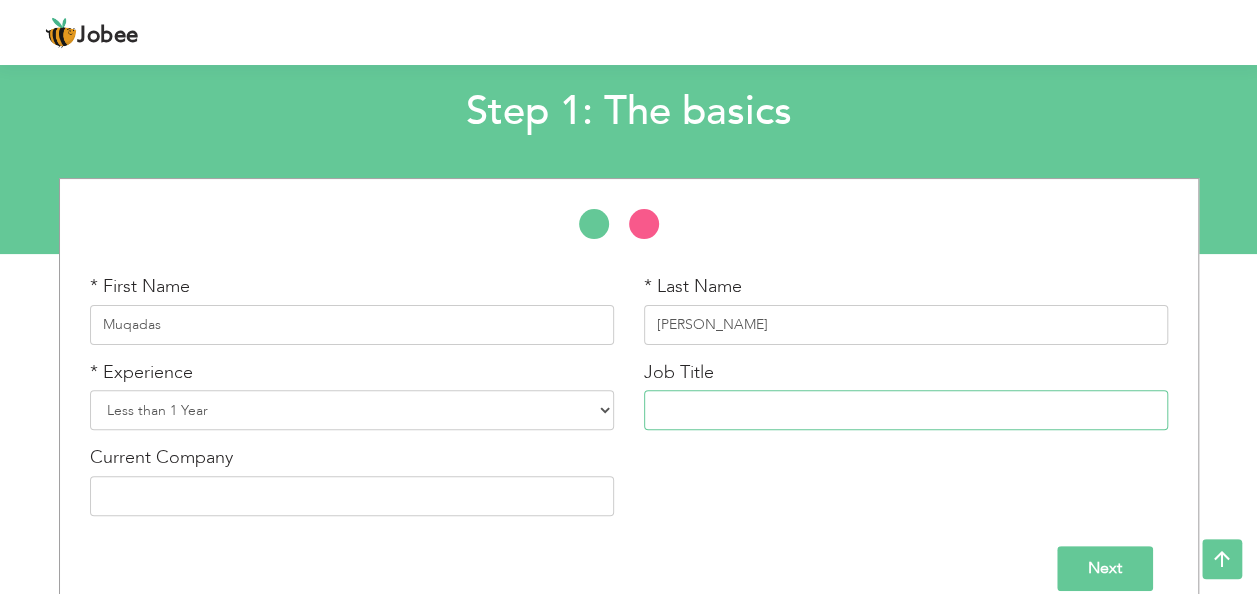 type on "l" 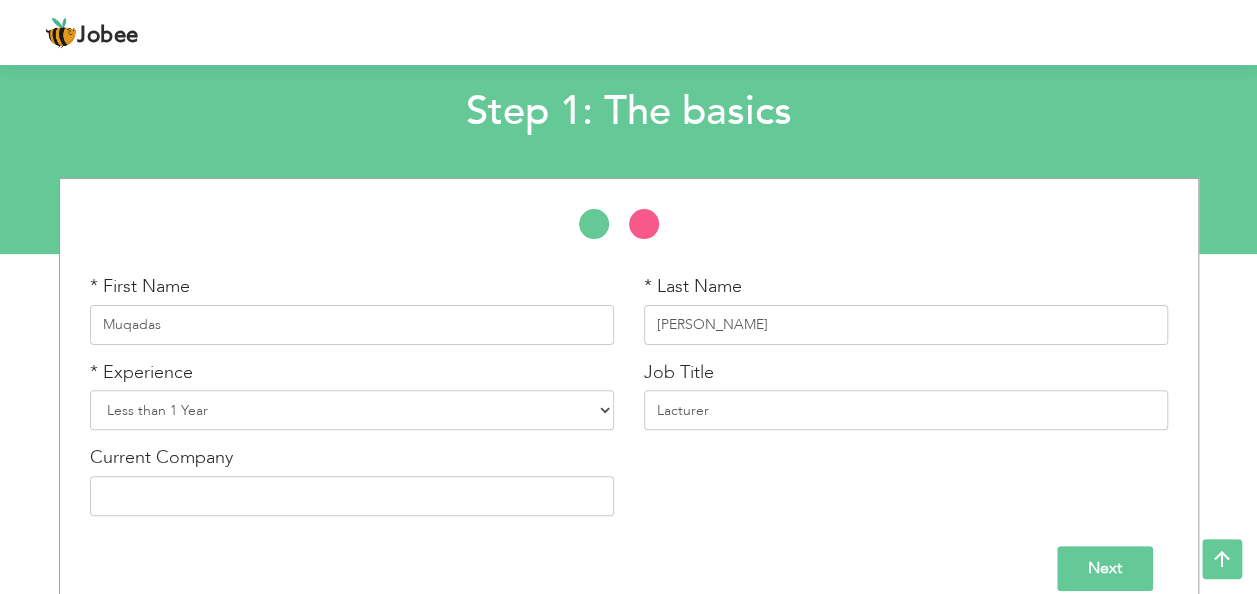 click on "* First Name
Muqadas
* Last Name
Jabeen
* Experience
Entry Level
Less than 1 Year
1 Year
2 Years
3 Years
4 Years
5 Years
6 Years
7 Years
8 Years
9 Years
10 Years
11 Years
12 Years
13 Years
14 Years
15 Years
16 Years
17 Years
18 Years
19 Years
20 Years
21 Years
22 Years
23 Years
24 Years
25 Years
26 Years
27 Years
28 Years
29 Years
30 Years
31 Years
32 Years
33 Years
34 Years
35 Years
Job Title" at bounding box center (629, 402) 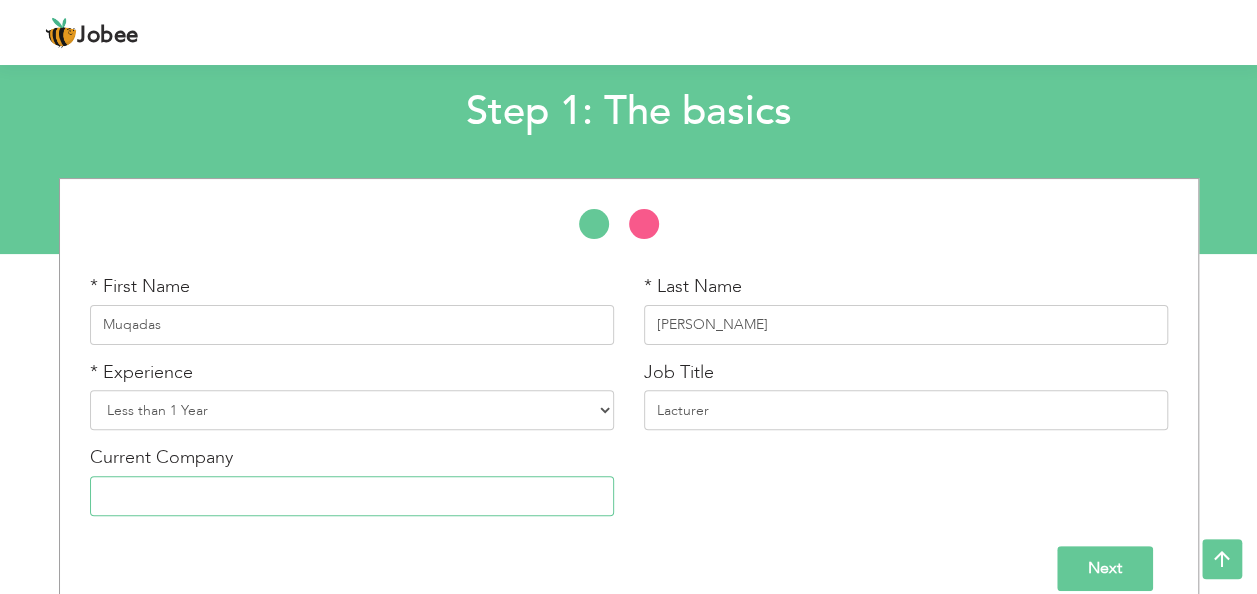 click at bounding box center [352, 496] 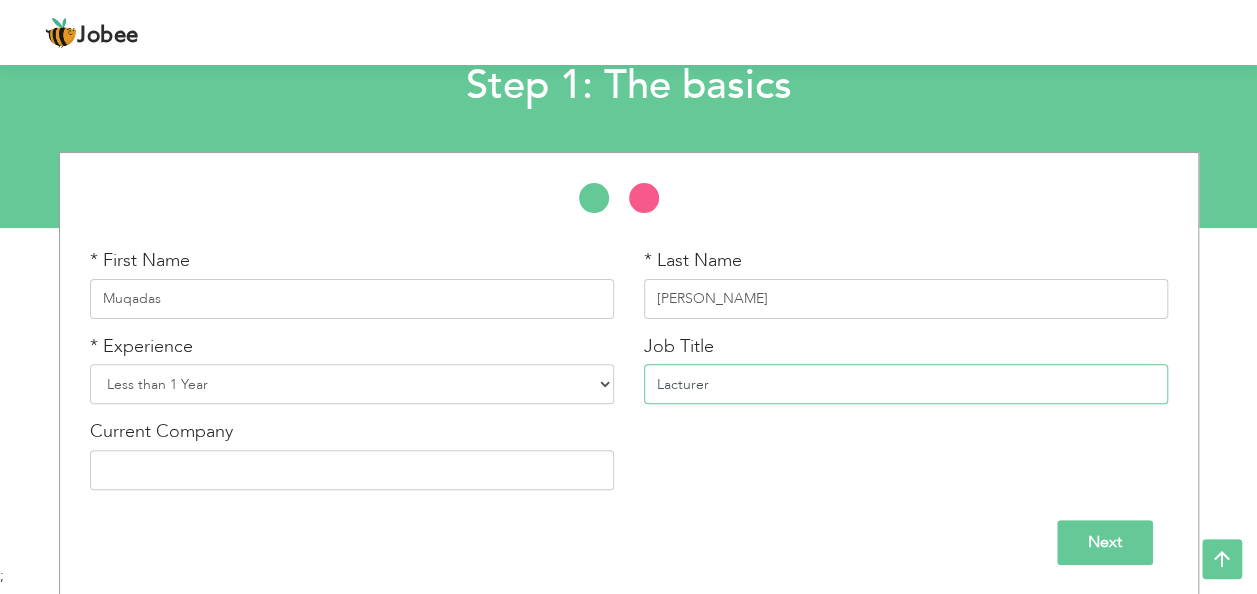 click on "Lacturer" at bounding box center (906, 384) 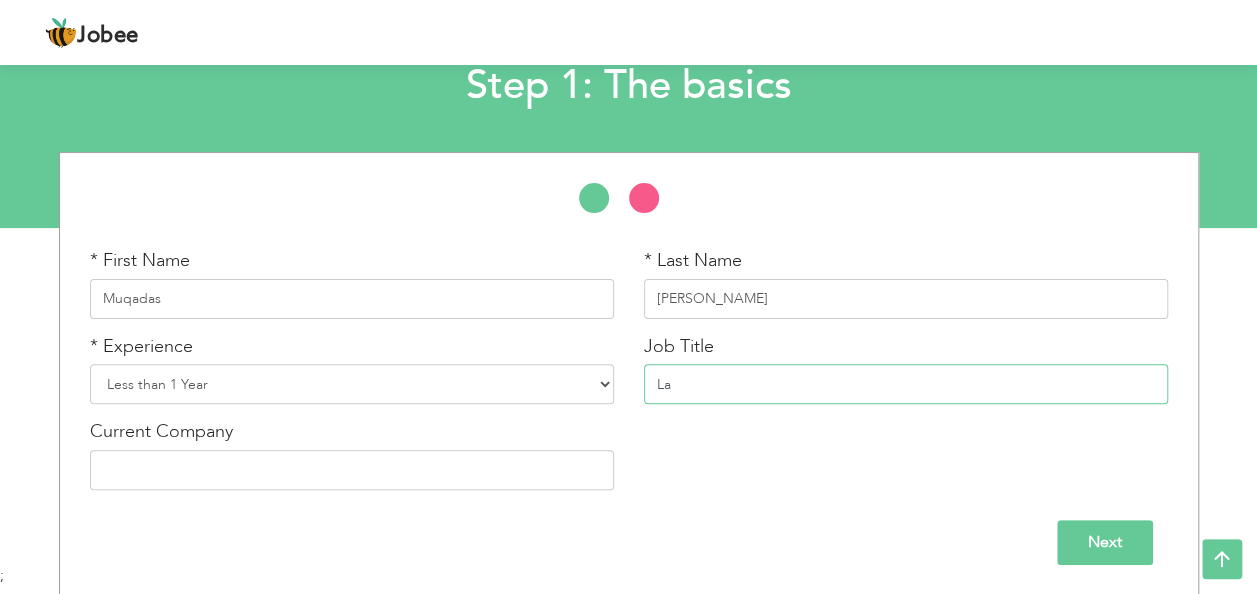 type on "L" 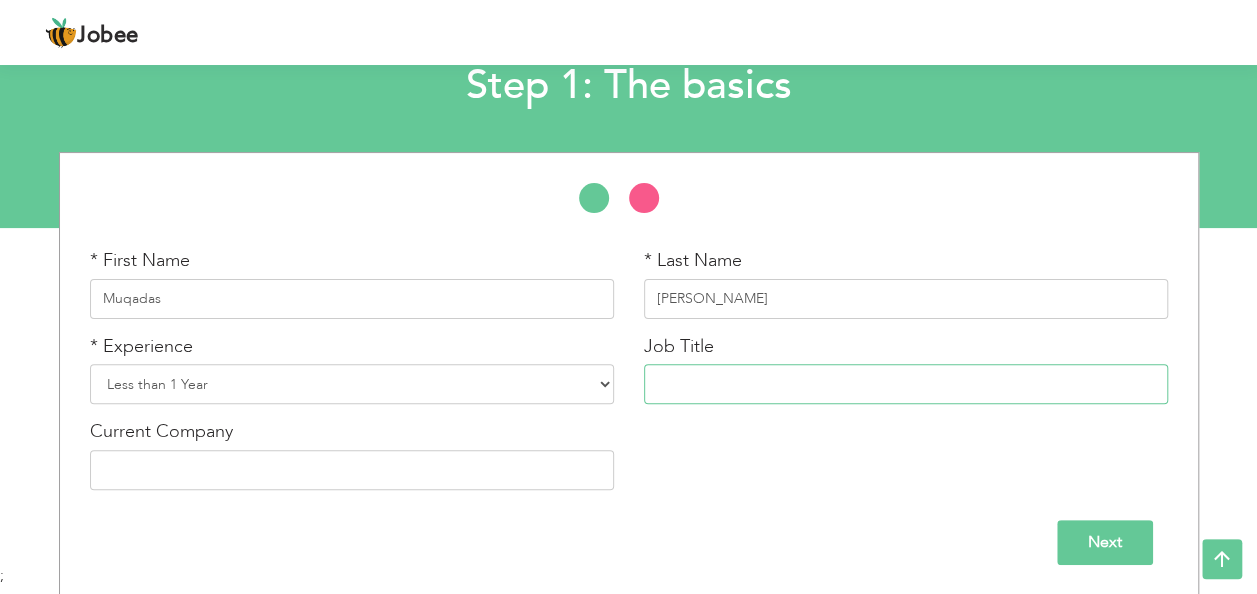 type 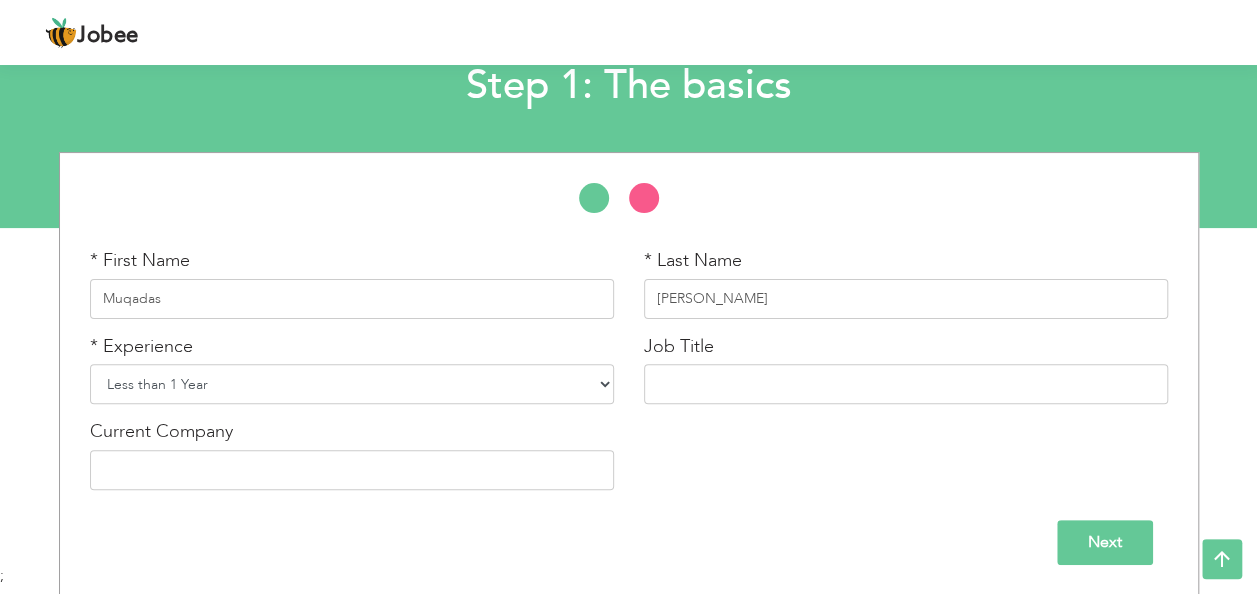 click on "Entry Level
Less than 1 Year
1 Year
2 Years
3 Years
4 Years
5 Years
6 Years
7 Years
8 Years
9 Years
10 Years
11 Years
12 Years
13 Years
14 Years
15 Years
16 Years
17 Years
18 Years
19 Years
20 Years
21 Years
22 Years
23 Years
24 Years
25 Years
26 Years
27 Years
28 Years
29 Years
30 Years
31 Years
32 Years
33 Years
34 Years
35 Years
More than 35 Years" at bounding box center (352, 384) 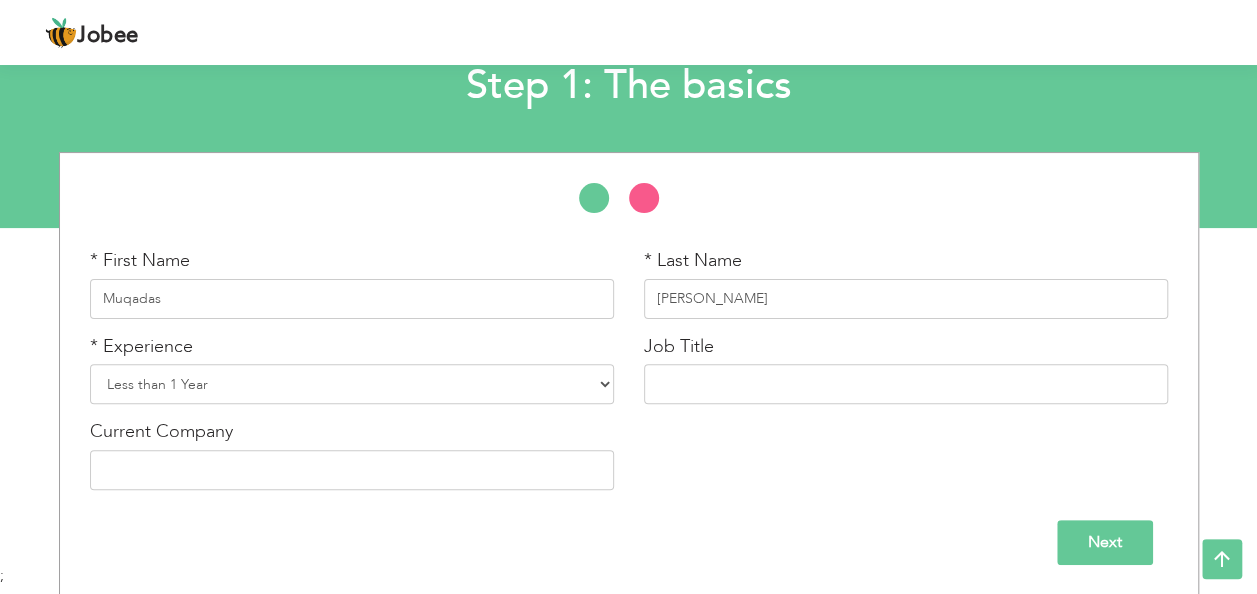 click on "Next" at bounding box center [1105, 542] 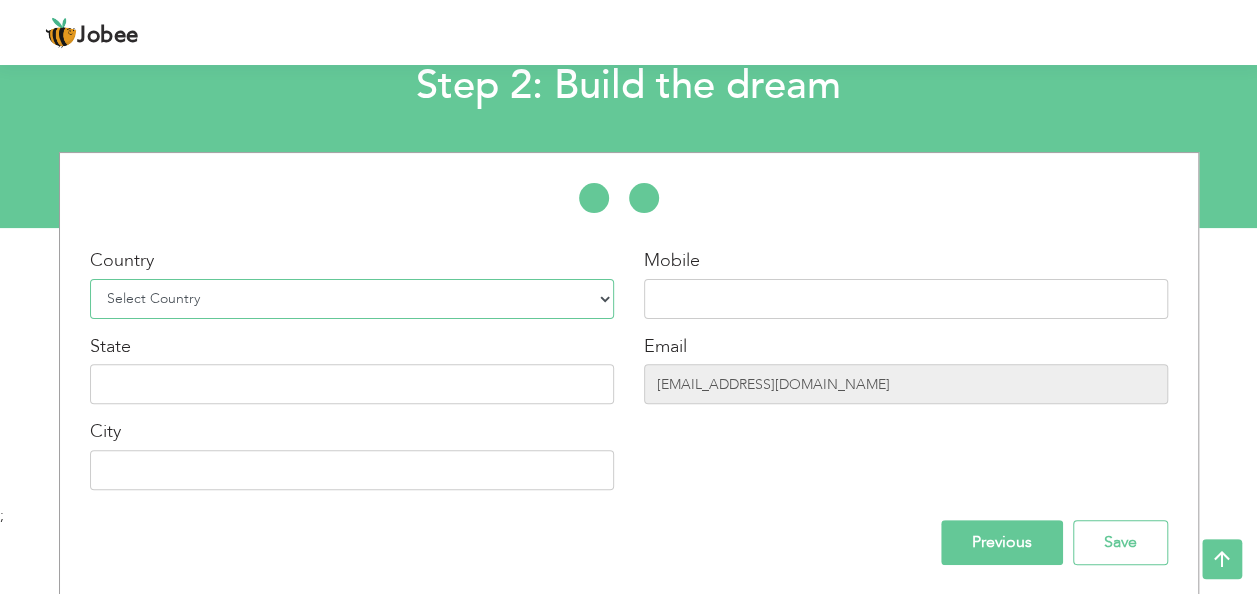 click on "Select Country
Afghanistan
Albania
Algeria
American Samoa
Andorra
Angola
Anguilla
Antarctica
Antigua and Barbuda
Argentina
Armenia
Aruba
Australia
Austria
Azerbaijan
Bahamas
Bahrain
Bangladesh
Barbados
Belarus
Belgium
Belize
Benin
Bermuda
Bhutan
Bolivia
Bosnia-Herzegovina
Botswana
Bouvet Island
Brazil
British Indian Ocean Territory
Brunei Darussalam
Bulgaria
Burkina Faso
Burundi
Cambodia
Cameroon
Canada
Cape Verde
Cayman Islands
Central African Republic
Chad
Chile
China
Christmas Island
Cocos (Keeling) Islands
Colombia
Comoros
Congo
Congo, Dem. Republic
Cook Islands
Costa Rica
Croatia
Cuba
Cyprus
Czech Rep
Denmark
Djibouti
Dominica
Dominican Republic
Ecuador
Egypt
El Salvador
Equatorial Guinea
Eritrea
Estonia
Ethiopia
European Union
Falkland Islands (Malvinas)
Faroe Islands
Fiji
Finland
France
French Guiana
French Southern Territories
Gabon
Gambia
Georgia" at bounding box center (352, 299) 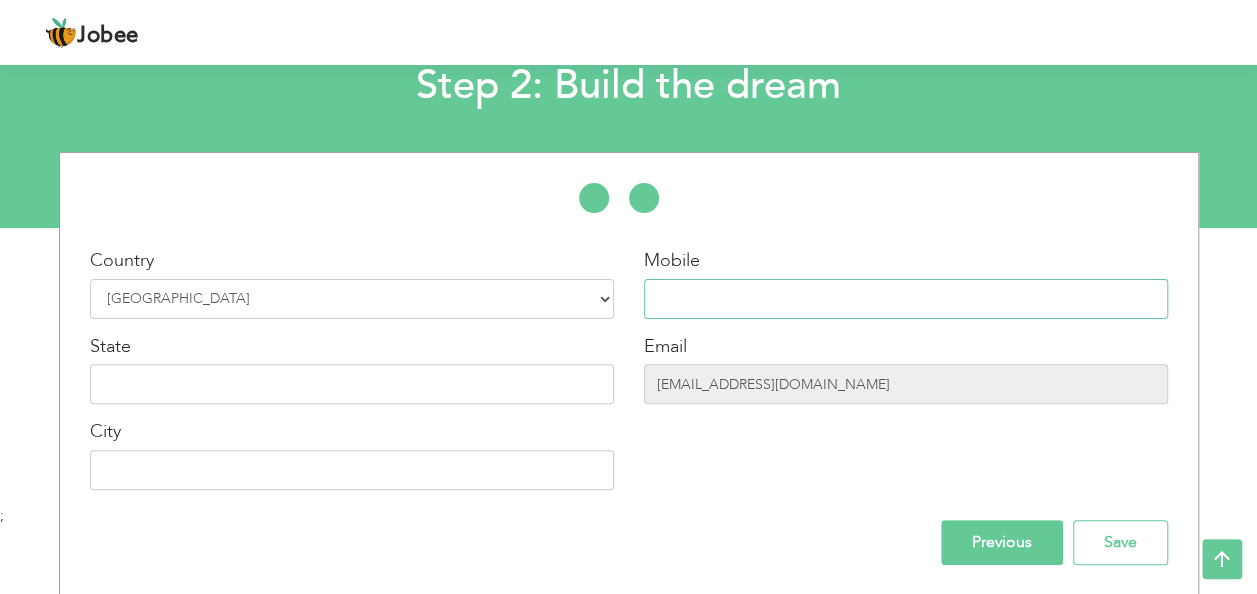 click at bounding box center [906, 299] 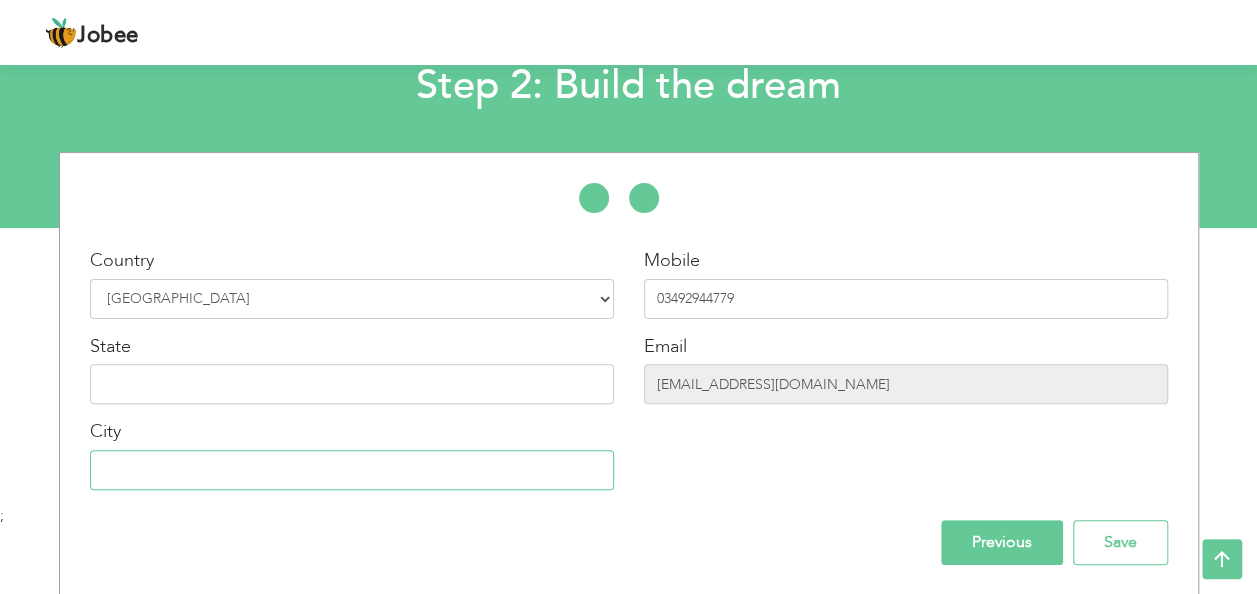 click at bounding box center [352, 470] 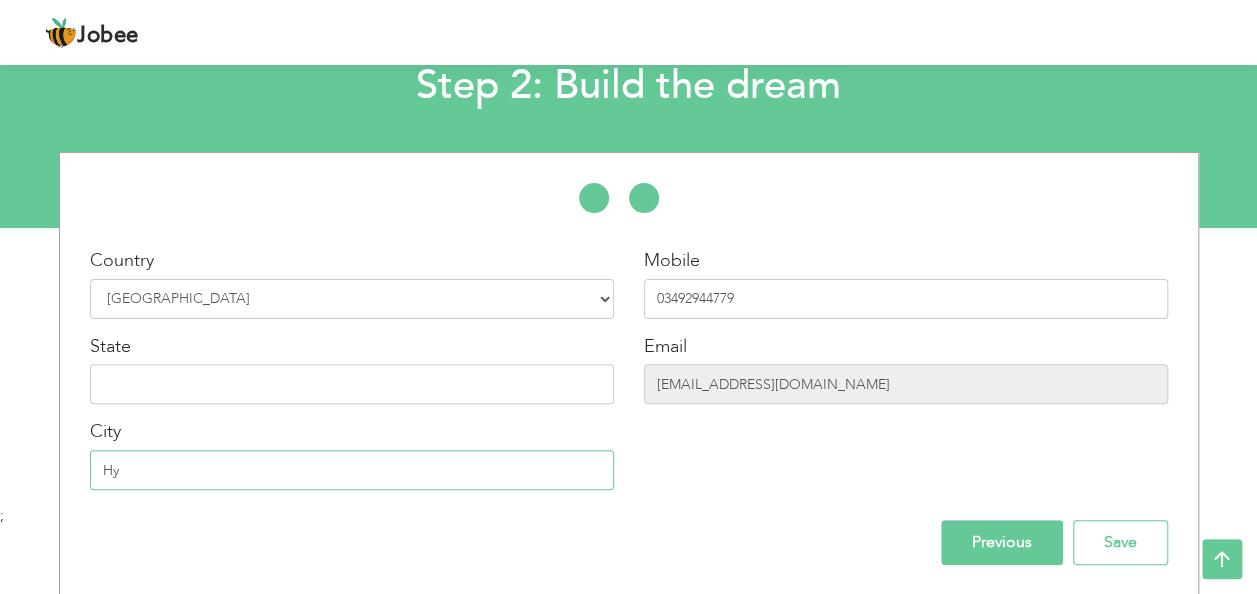 type on "H" 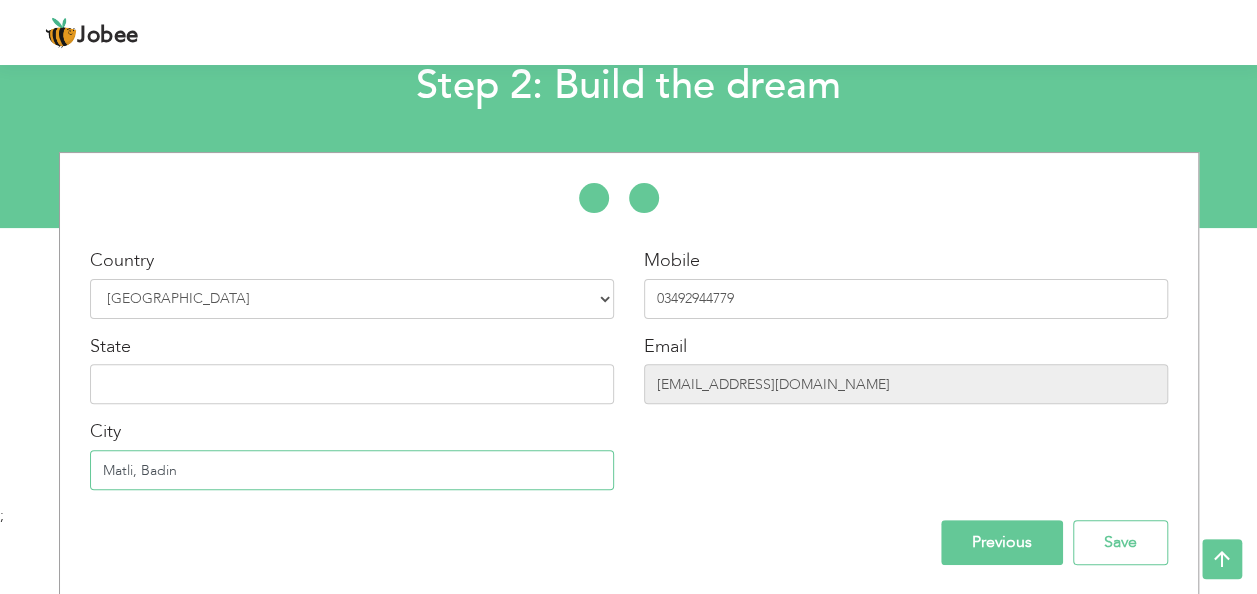 type on "Matli, Badin" 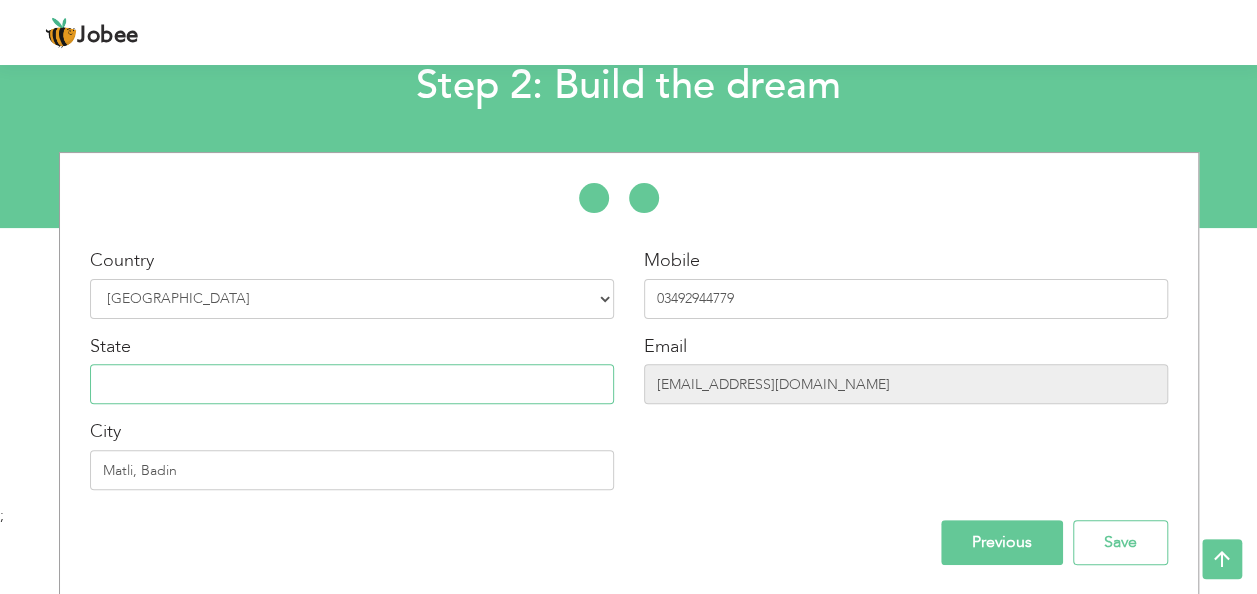 click at bounding box center (352, 384) 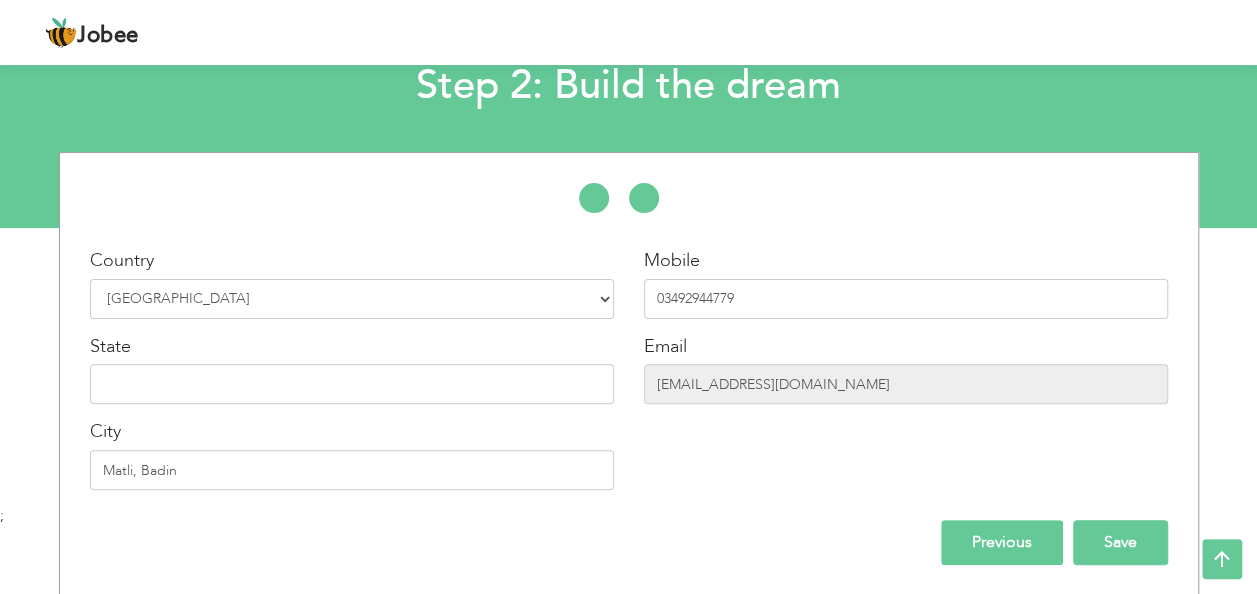 click on "Save" at bounding box center (1120, 542) 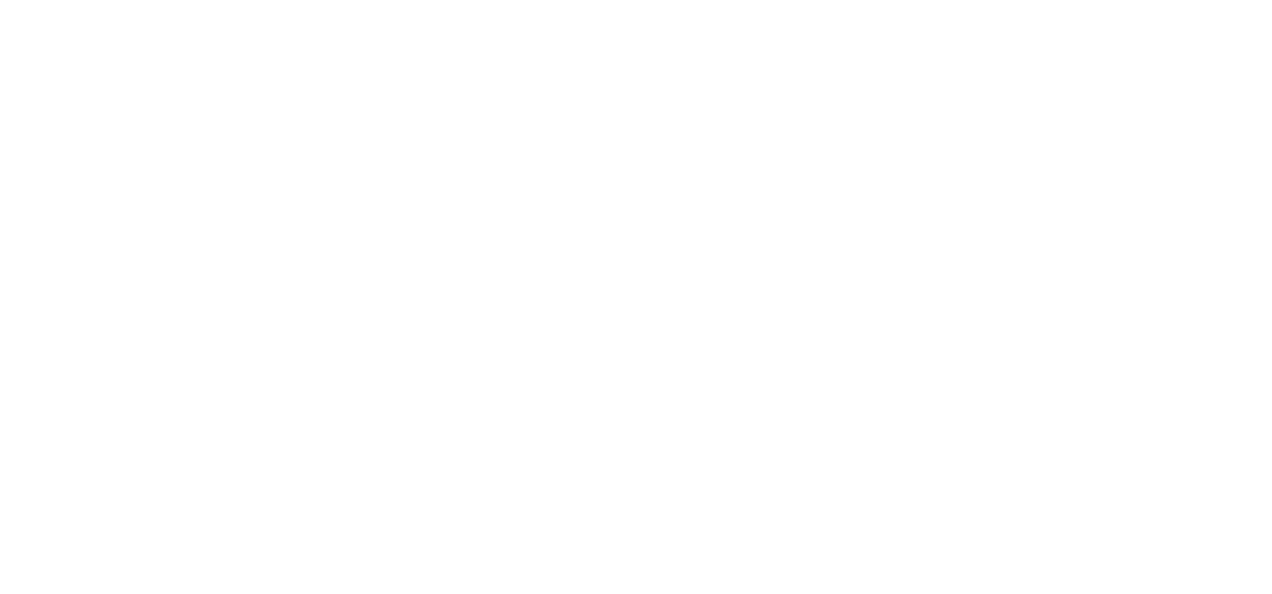 scroll, scrollTop: 0, scrollLeft: 0, axis: both 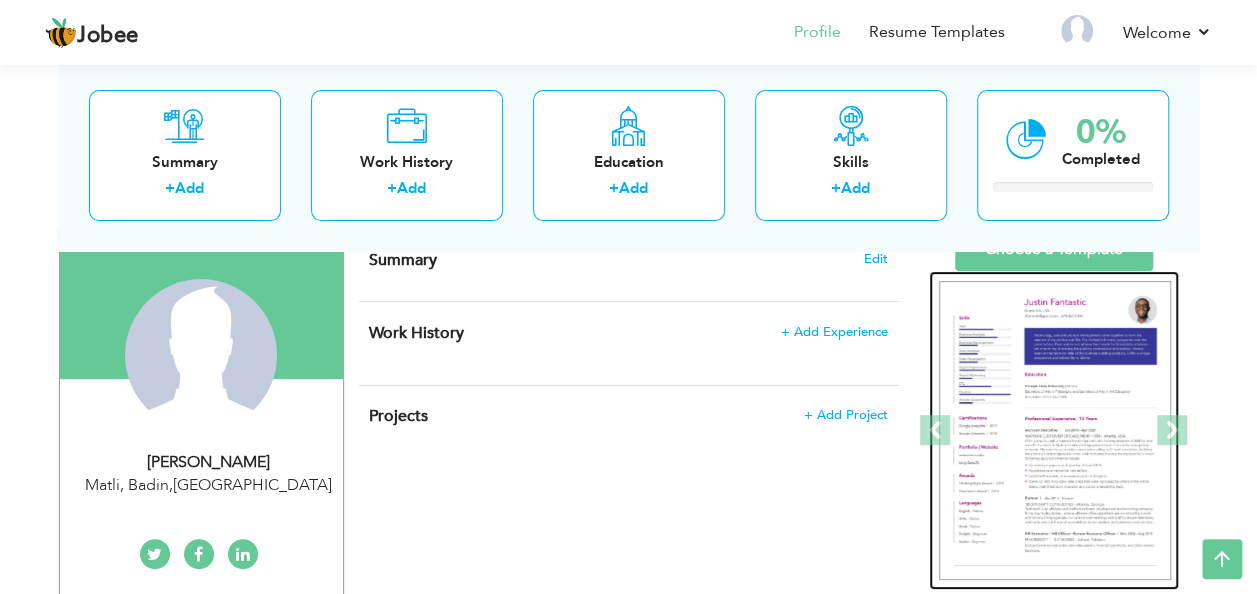 click at bounding box center [1055, 431] 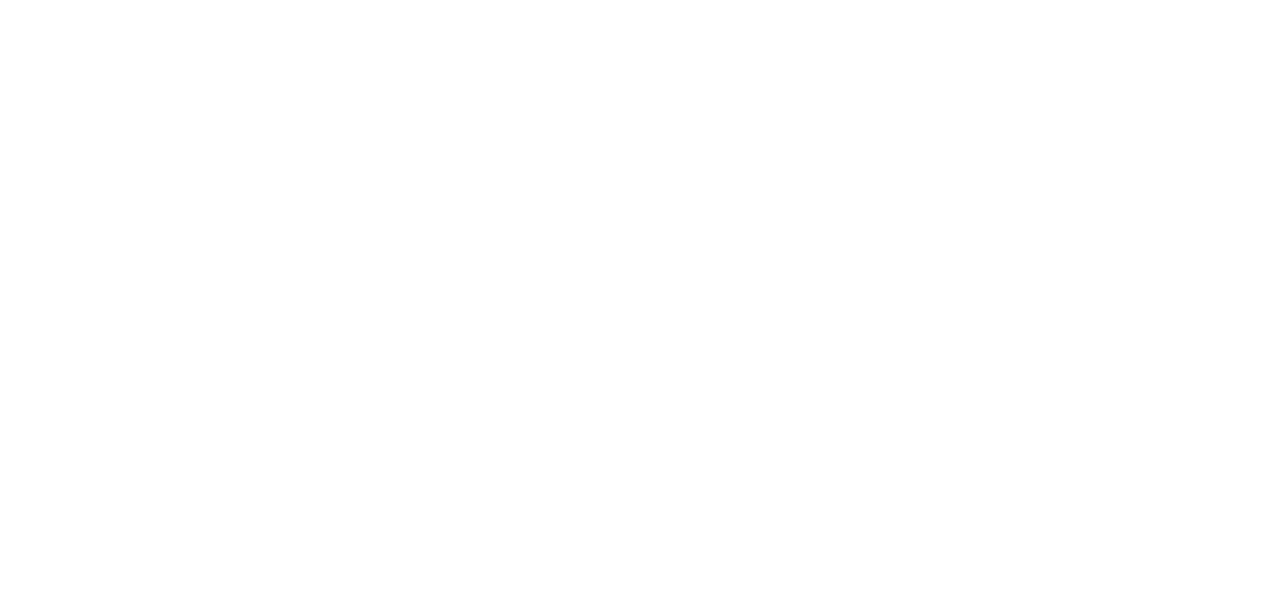 scroll, scrollTop: 0, scrollLeft: 0, axis: both 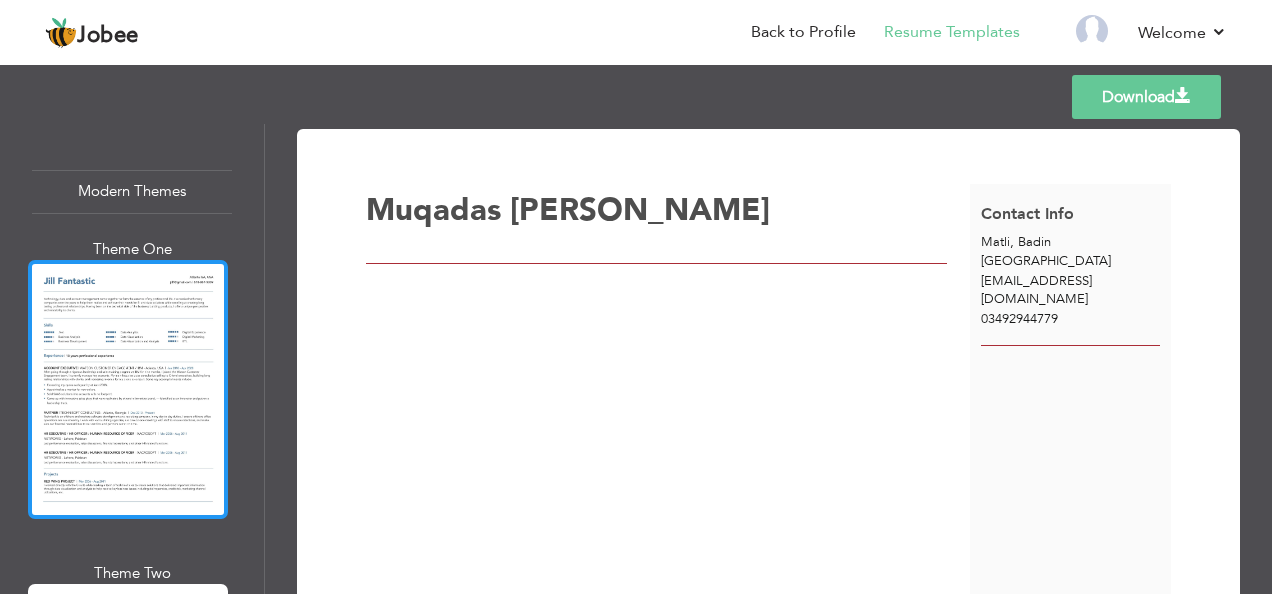 click at bounding box center (128, 389) 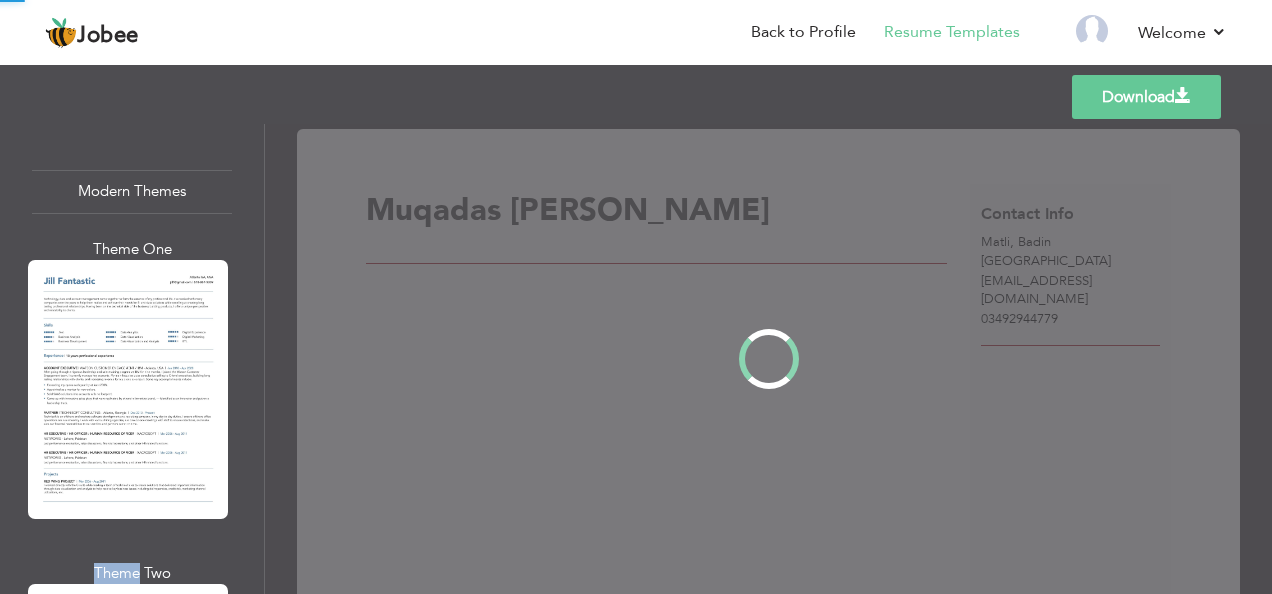 click on "Professional Themes
Theme One
Theme Two
Theme Three
Theme Four" at bounding box center [636, 359] 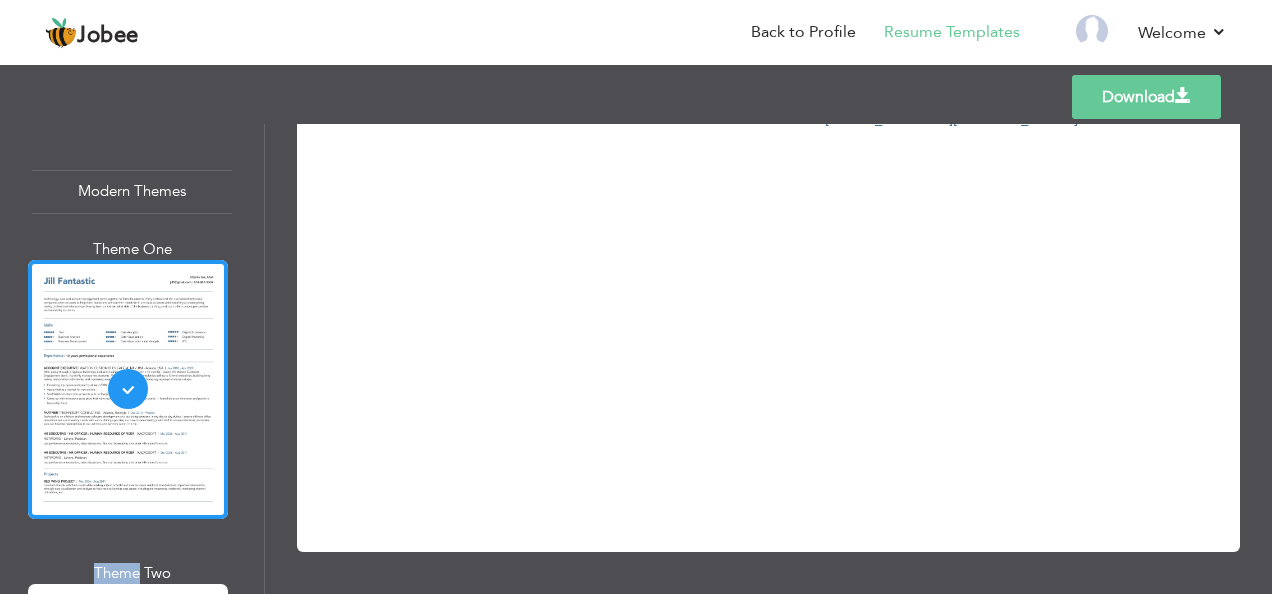 scroll, scrollTop: 0, scrollLeft: 0, axis: both 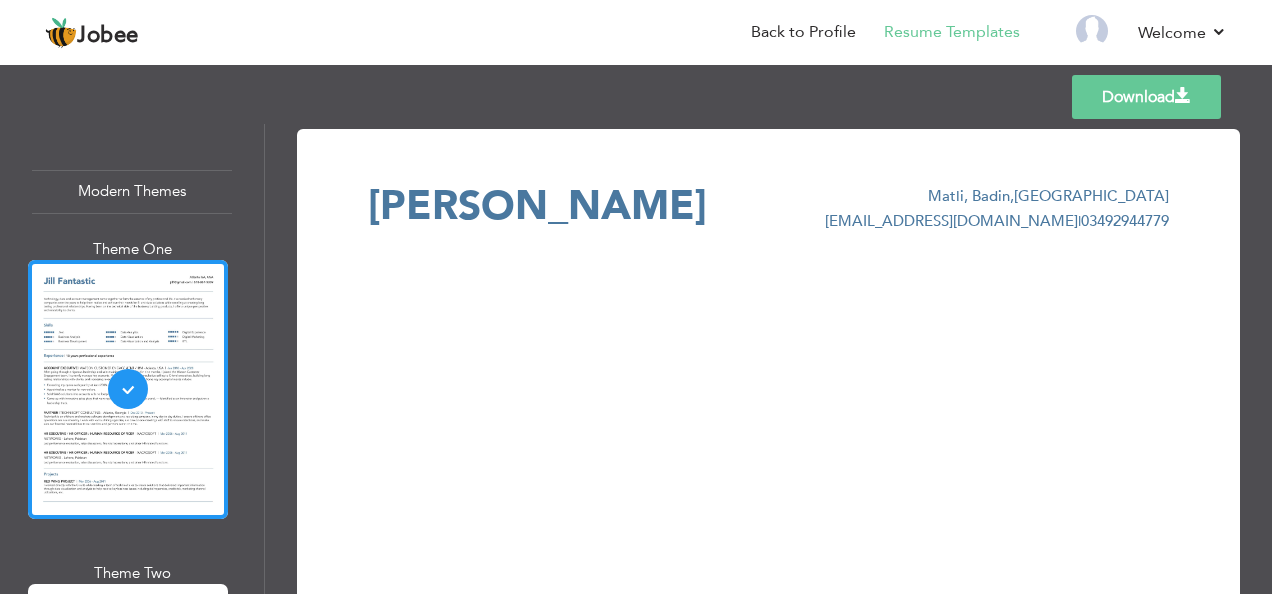 click on "Download
Muqadas Jabeen
Matli, Badin ,   Pakistan
muqadasjabeenrajput@gmail.com  |  03492944779" at bounding box center (768, 260) 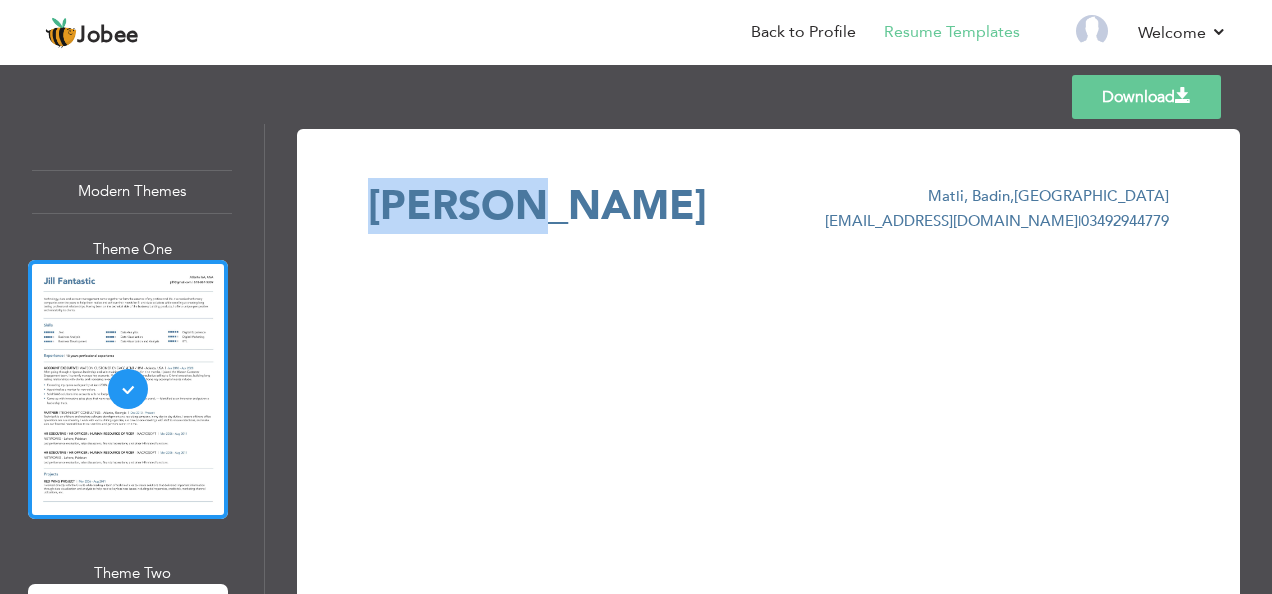 click on "Muqadas Jabeen
Matli, Badin ,   Pakistan
muqadasjabeenrajput@gmail.com  |  03492944779" at bounding box center (768, 229) 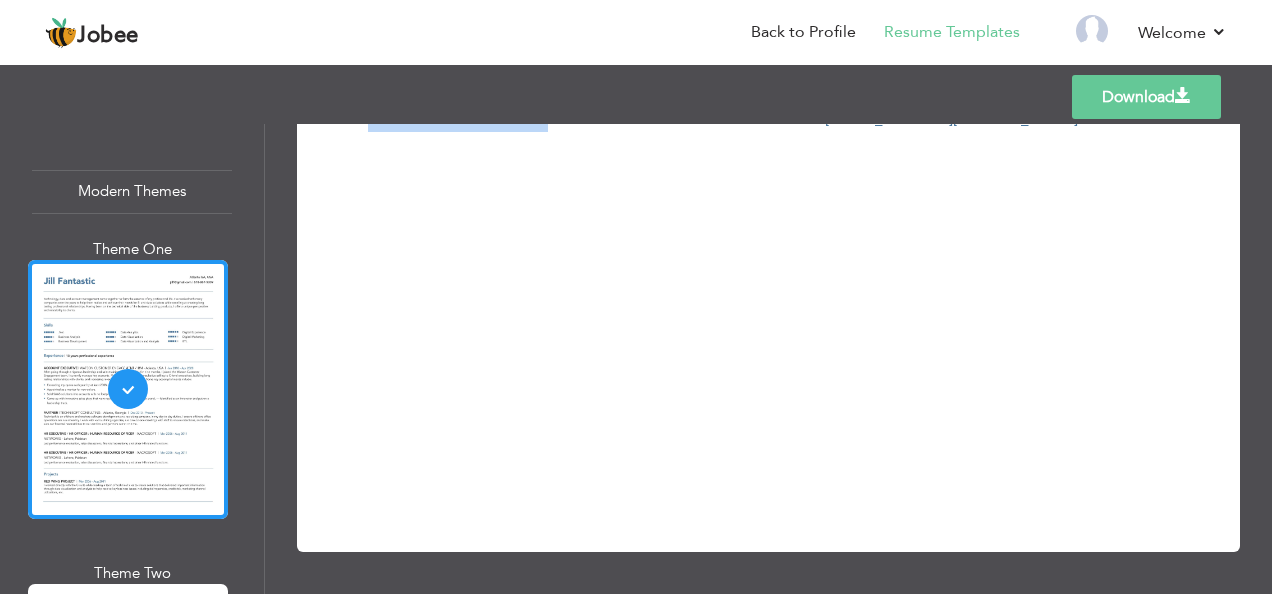 scroll, scrollTop: 0, scrollLeft: 0, axis: both 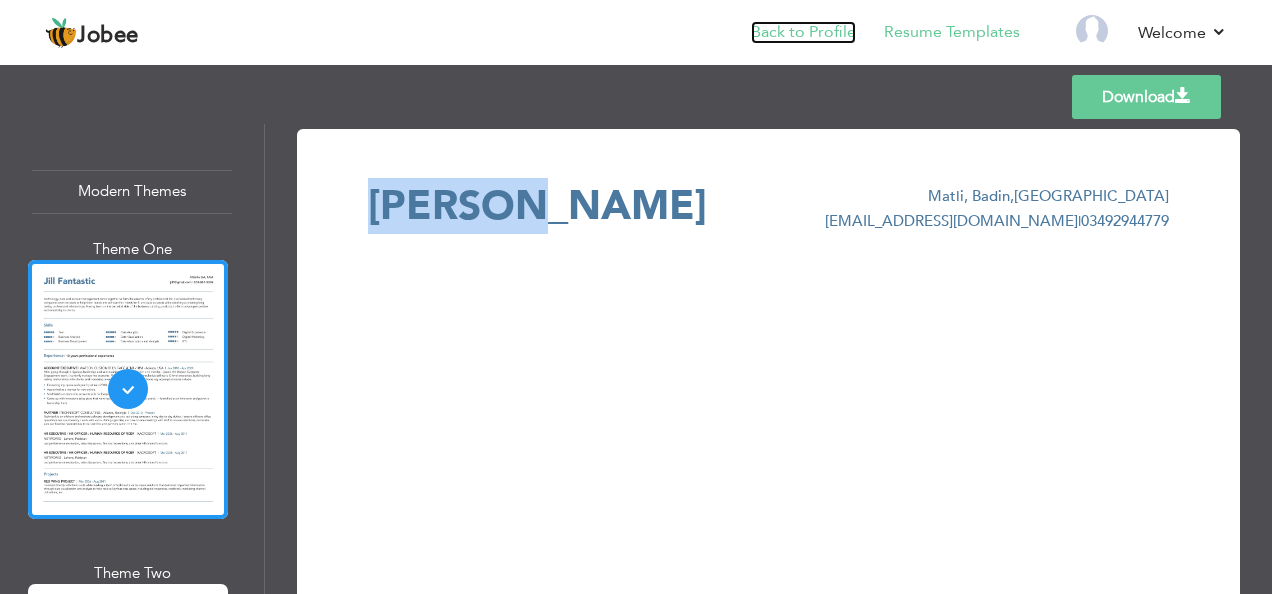 click on "Back to Profile" at bounding box center [803, 32] 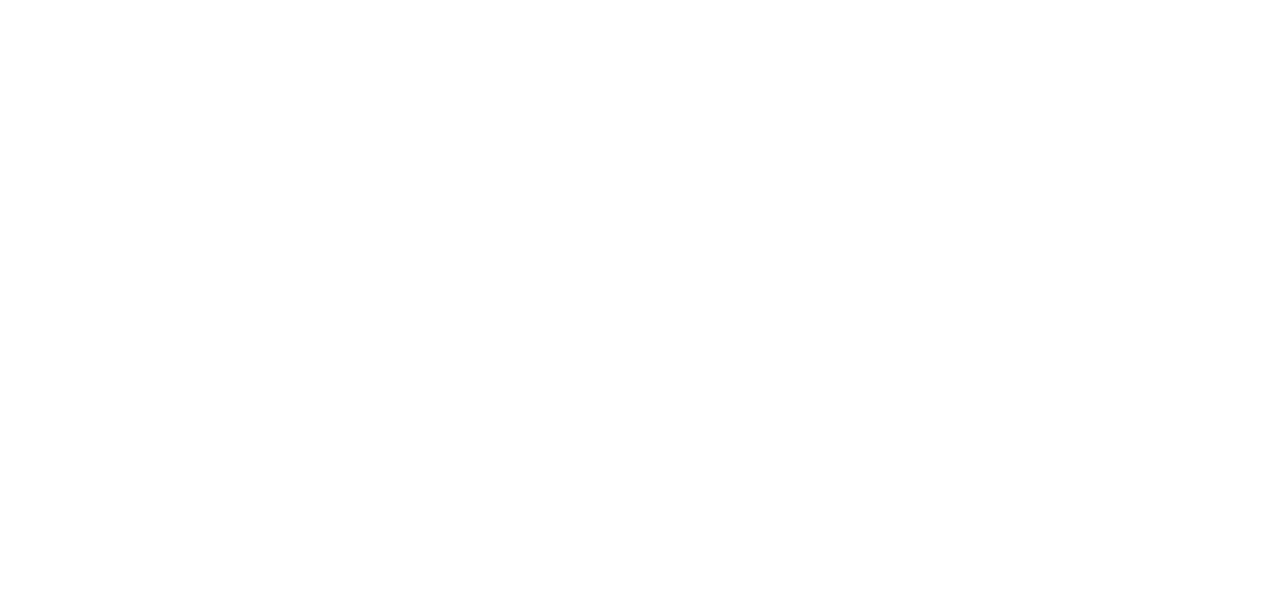 scroll, scrollTop: 0, scrollLeft: 0, axis: both 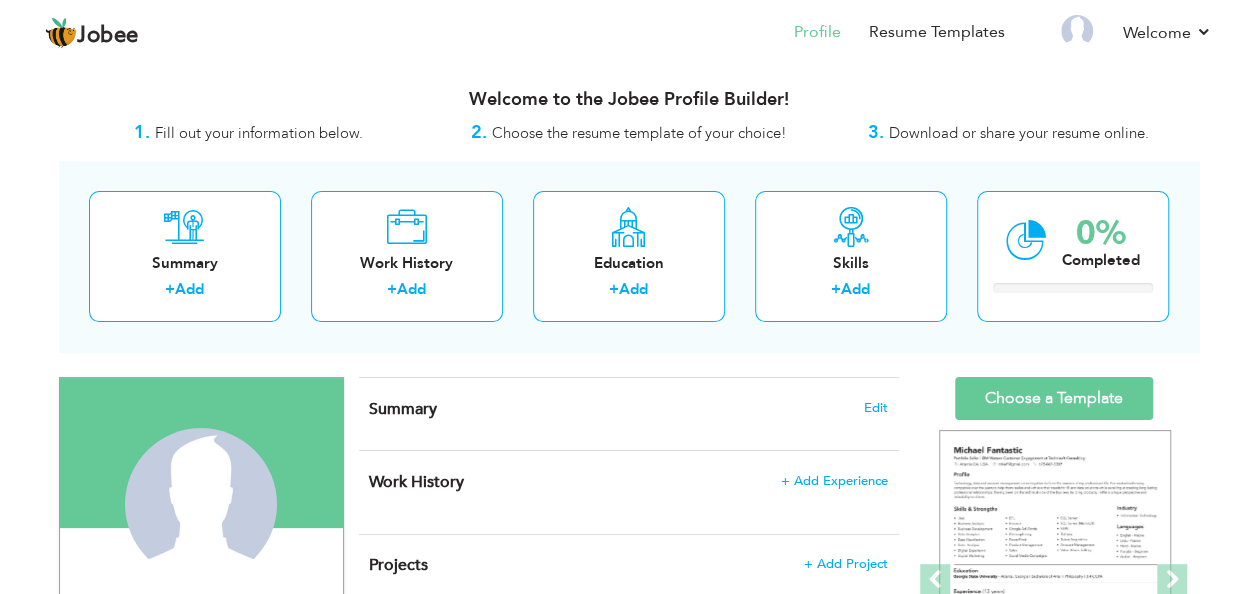 click on "Fill out your information below." at bounding box center (259, 133) 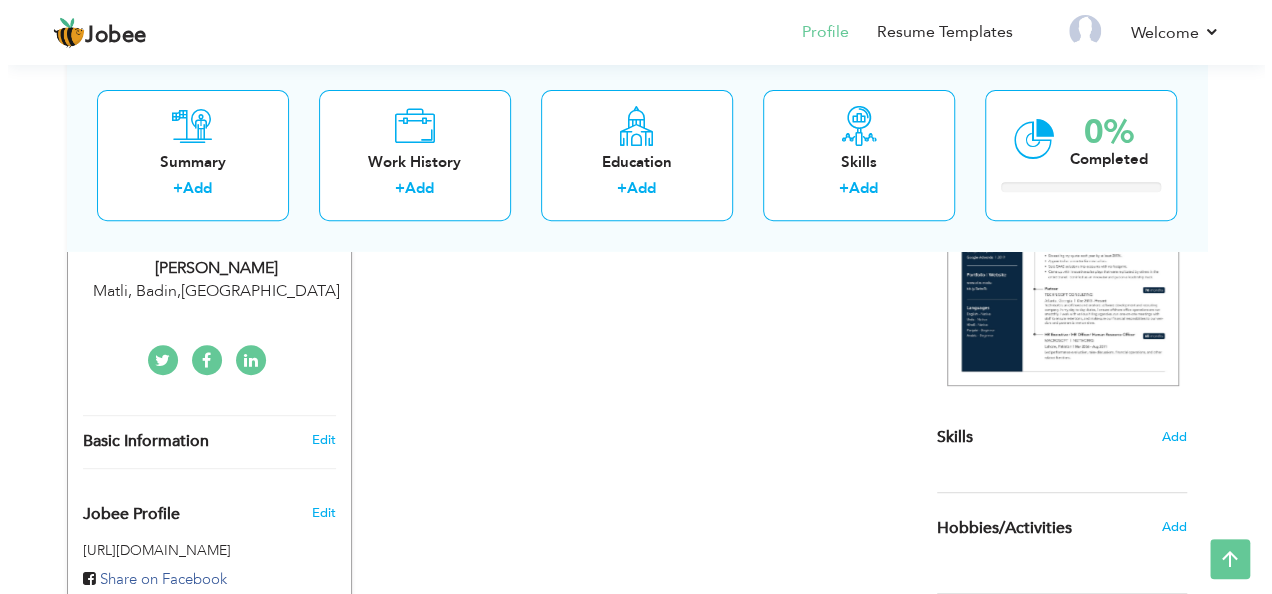 scroll, scrollTop: 344, scrollLeft: 0, axis: vertical 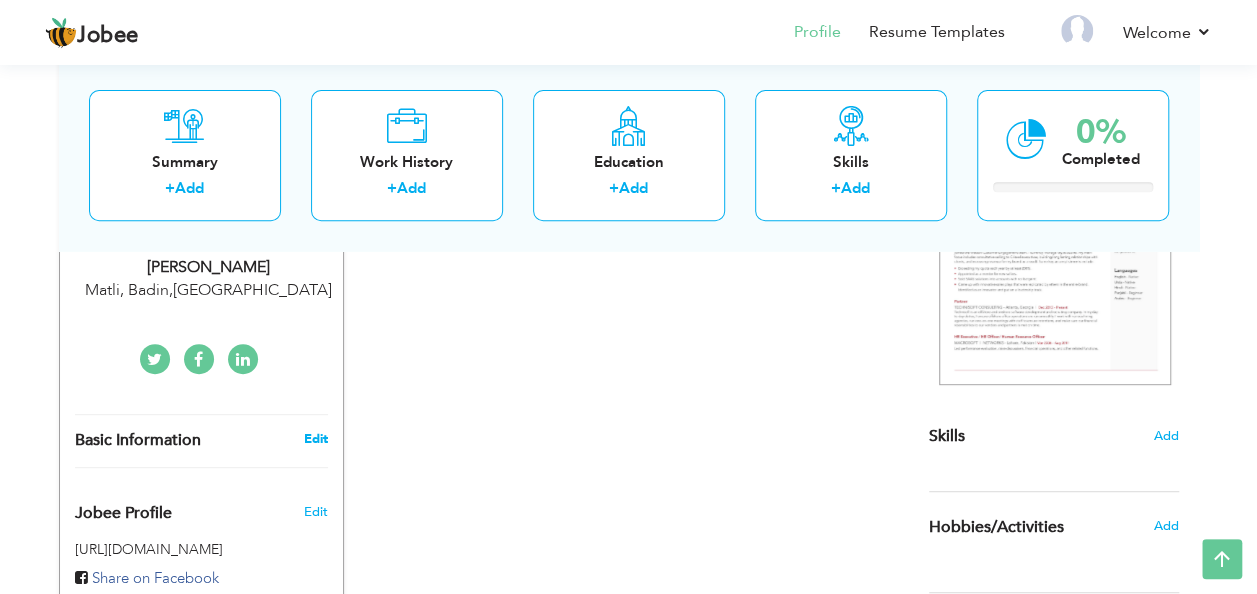 click on "Edit" at bounding box center [315, 439] 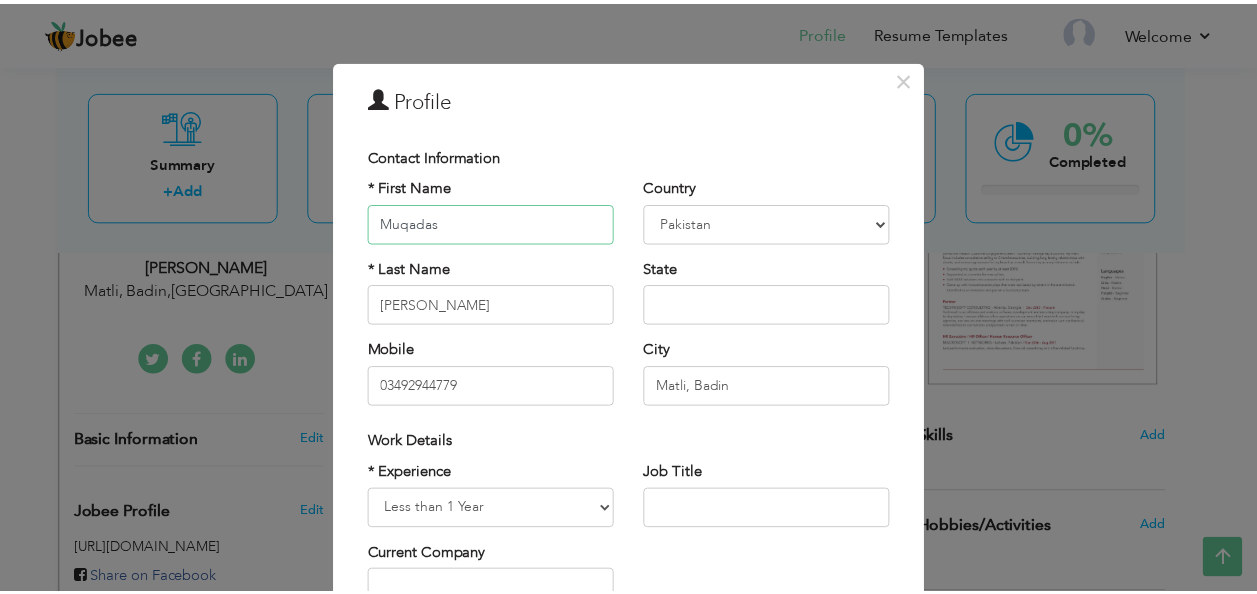 scroll, scrollTop: 303, scrollLeft: 0, axis: vertical 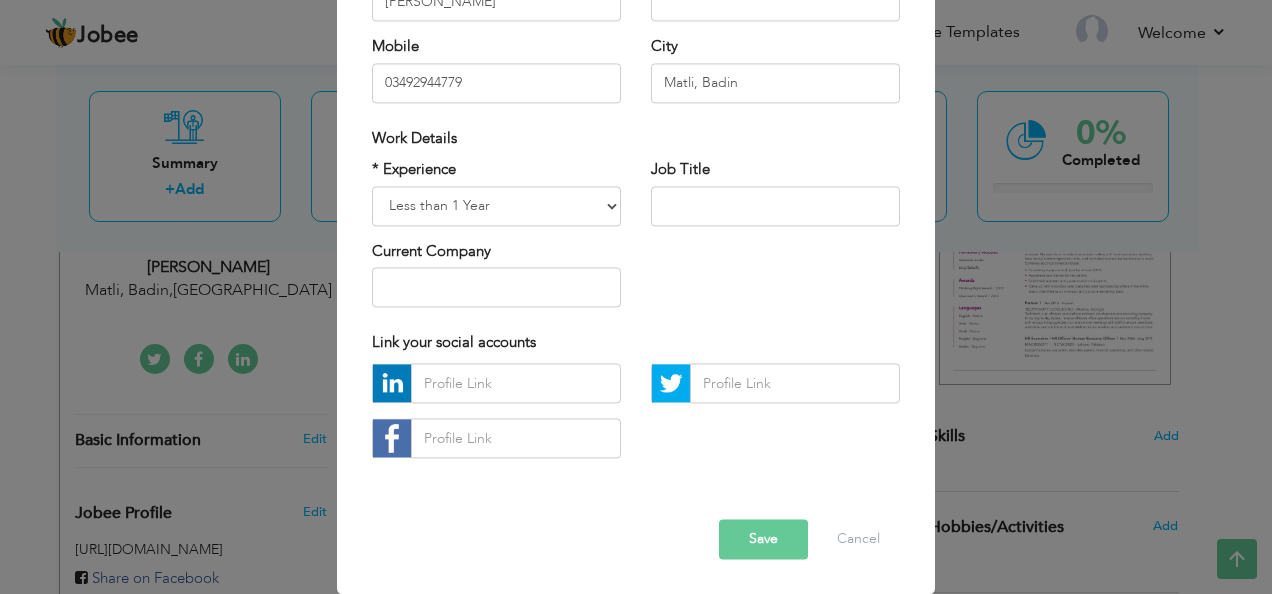 click on "×
Profile
Contact Information
* First Name
Muqadas
* Last Name
Jabeen" at bounding box center [636, 297] 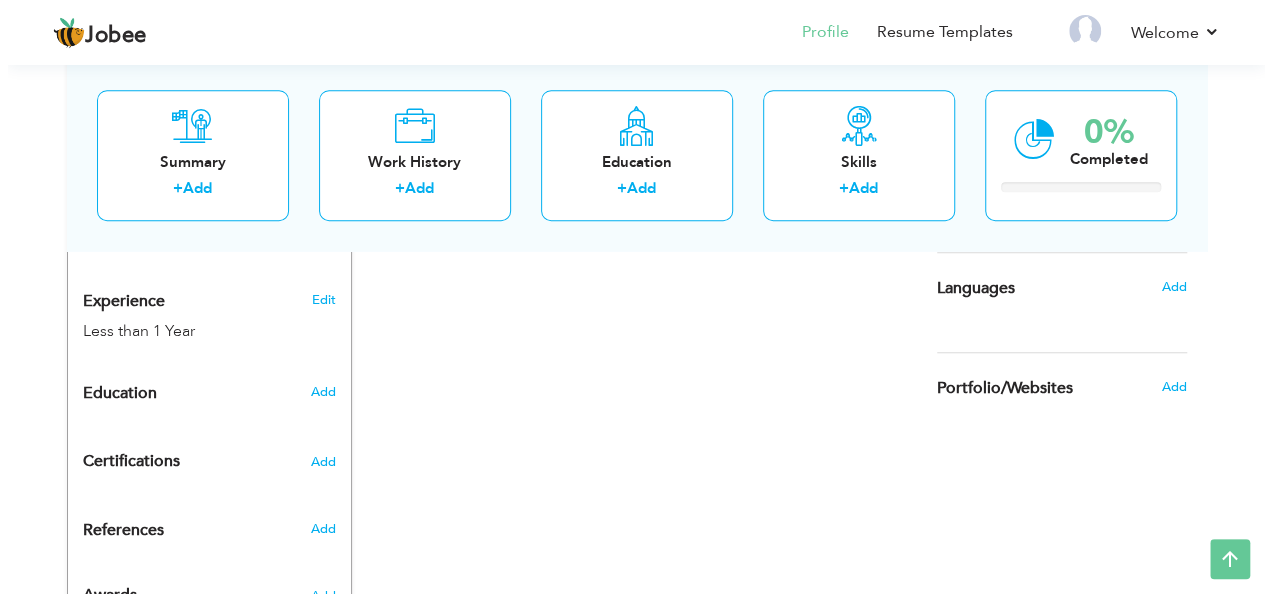 scroll, scrollTop: 690, scrollLeft: 0, axis: vertical 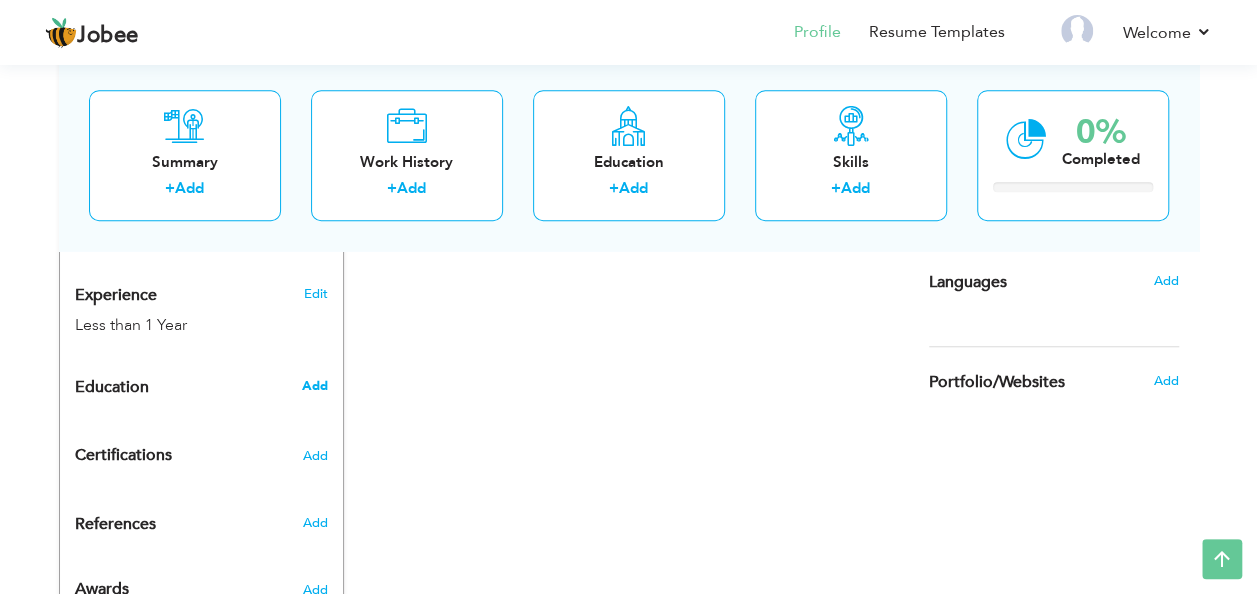 click on "Add" at bounding box center (314, 386) 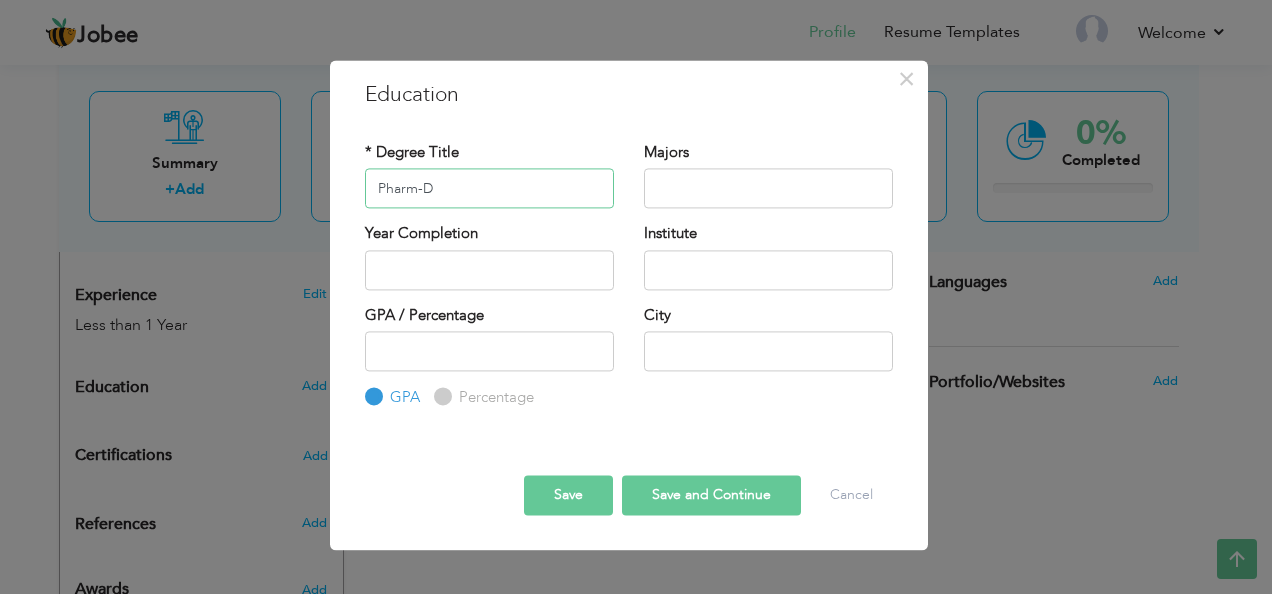 type on "Pharm-D" 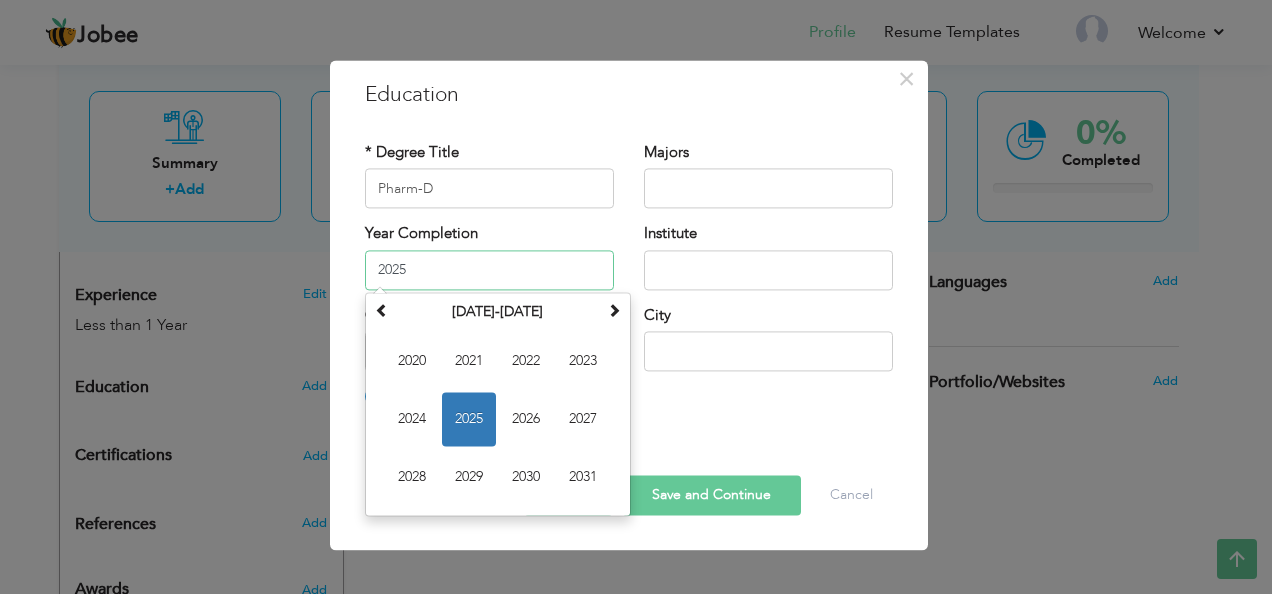 click on "2025" at bounding box center [489, 270] 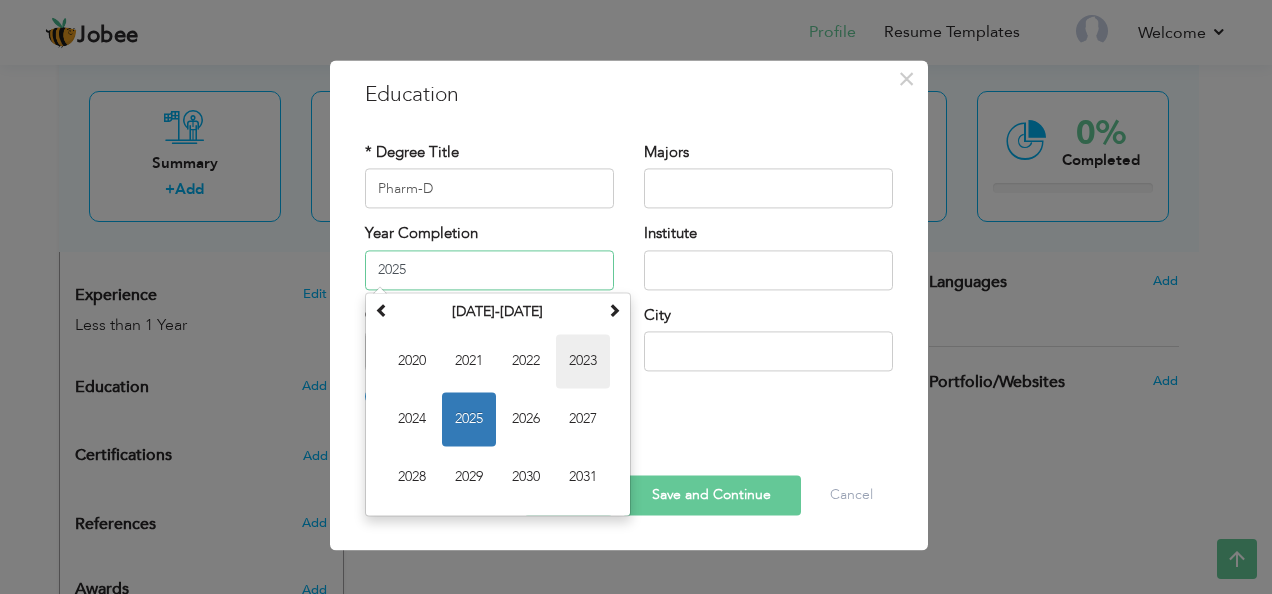click on "2023" at bounding box center (583, 361) 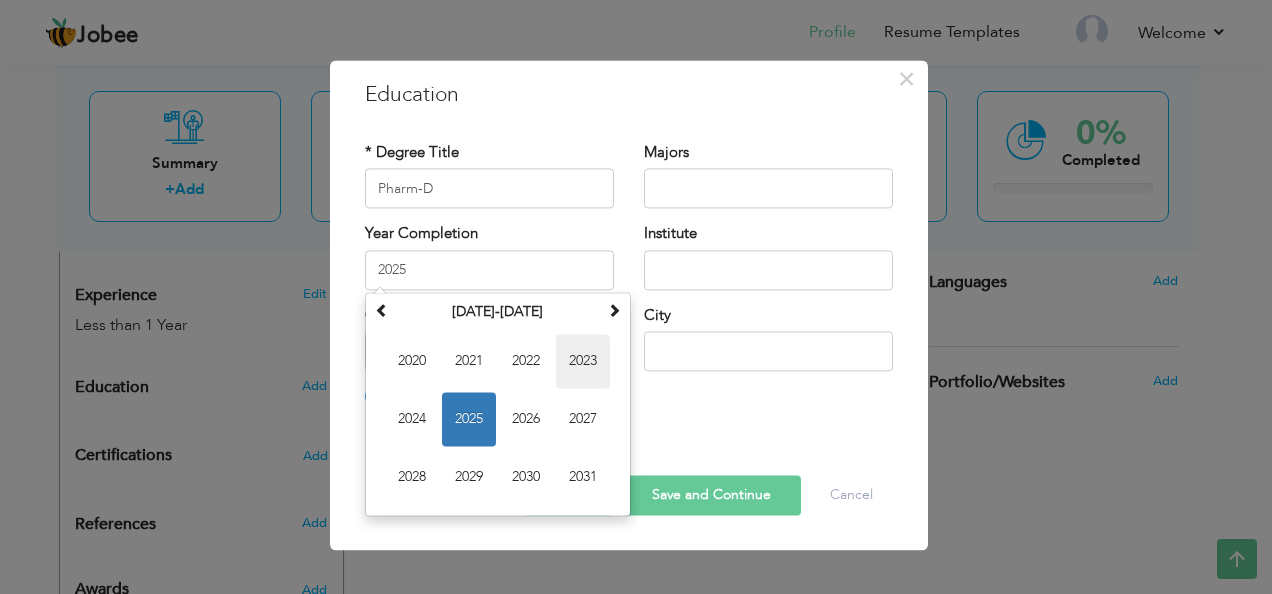 type on "2023" 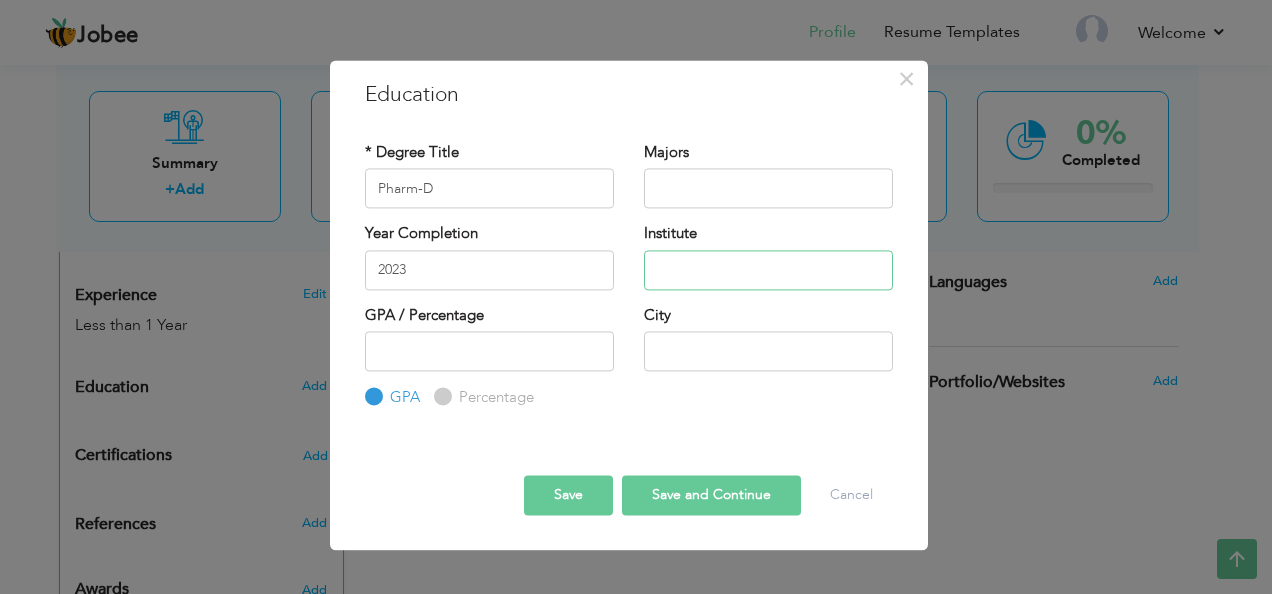 click at bounding box center [768, 270] 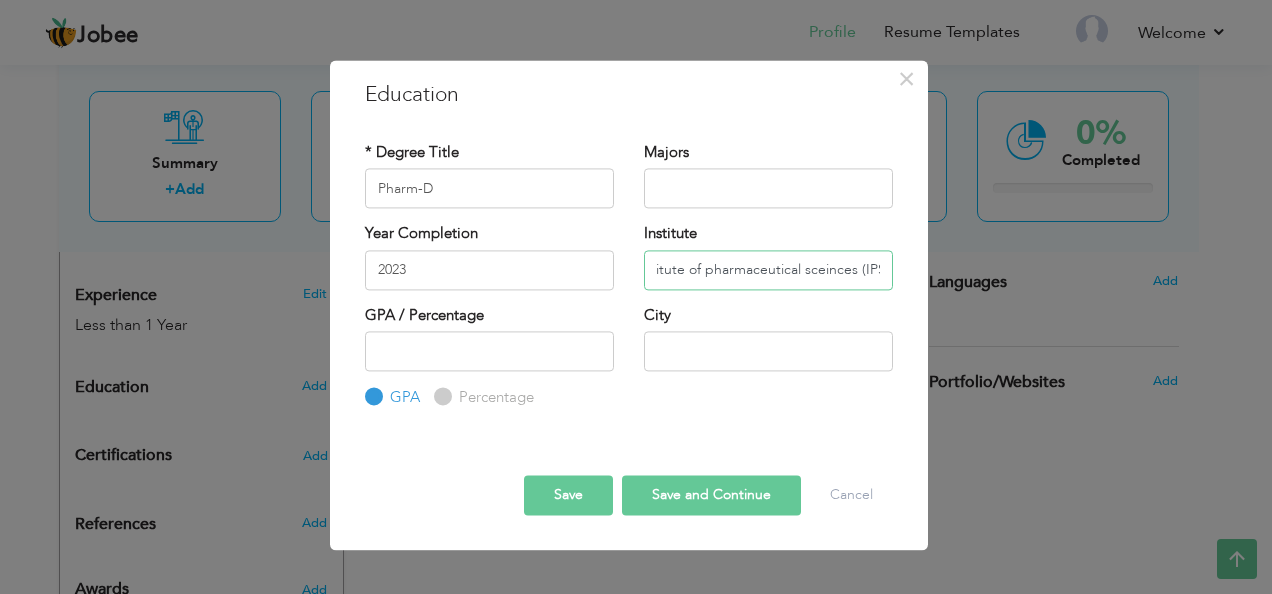 scroll, scrollTop: 0, scrollLeft: 27, axis: horizontal 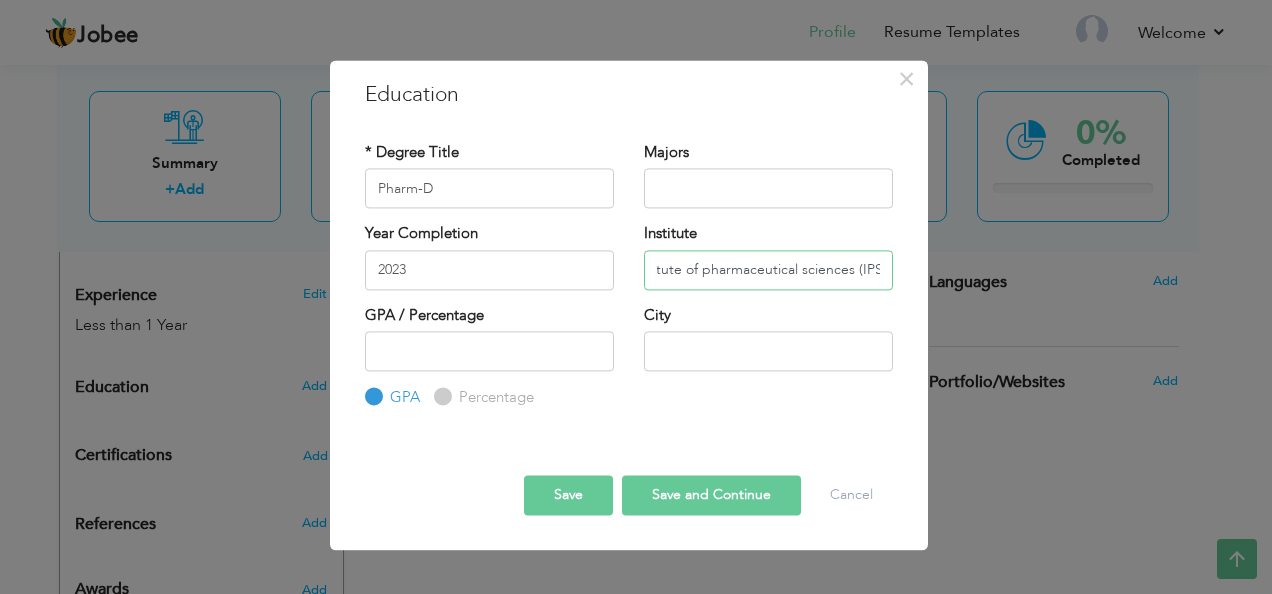 click on "Institute of pharmaceutical sciences (IPS)" at bounding box center [768, 270] 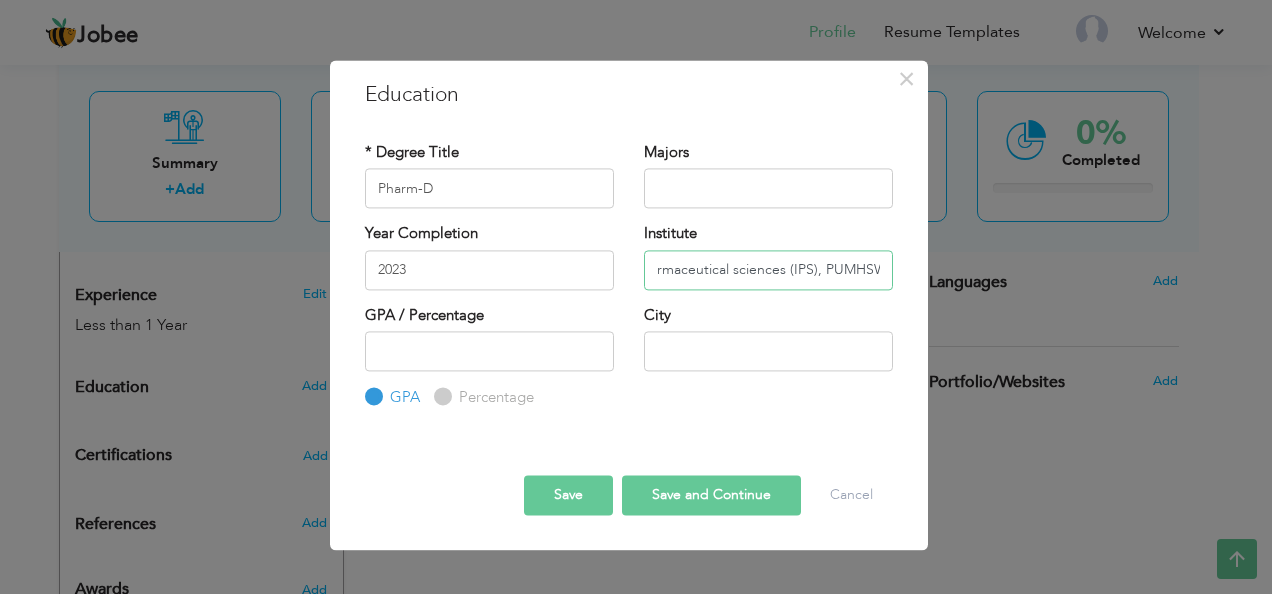 scroll, scrollTop: 0, scrollLeft: 0, axis: both 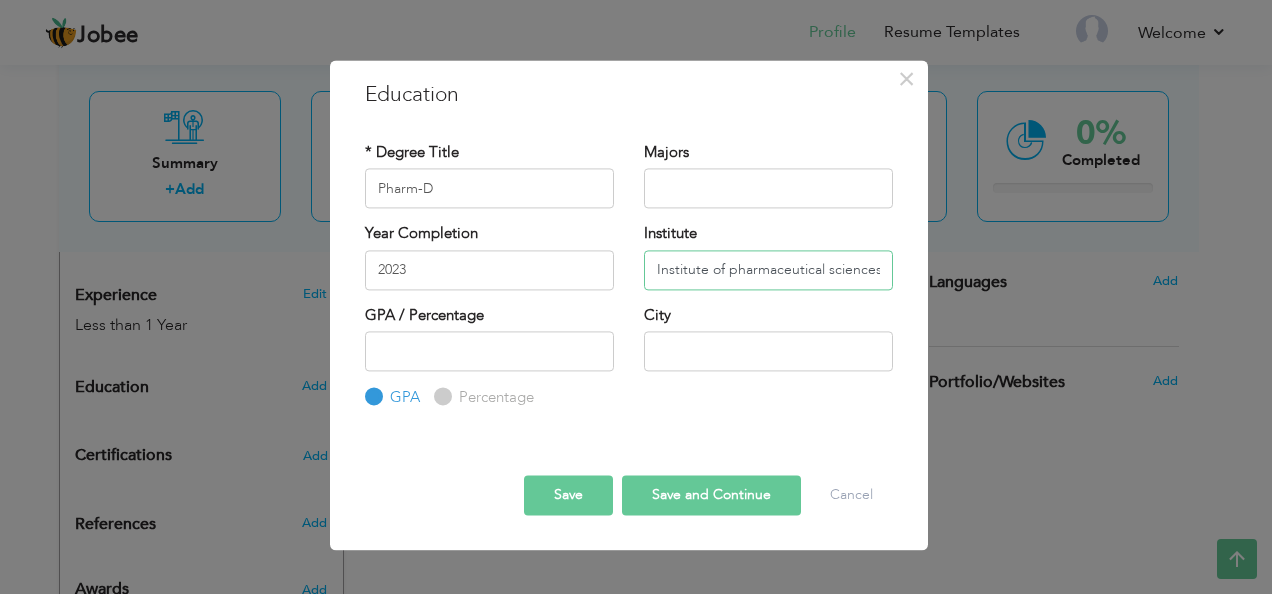 type on "Institute of pharmaceutical sciences (IPS), PUMHSW" 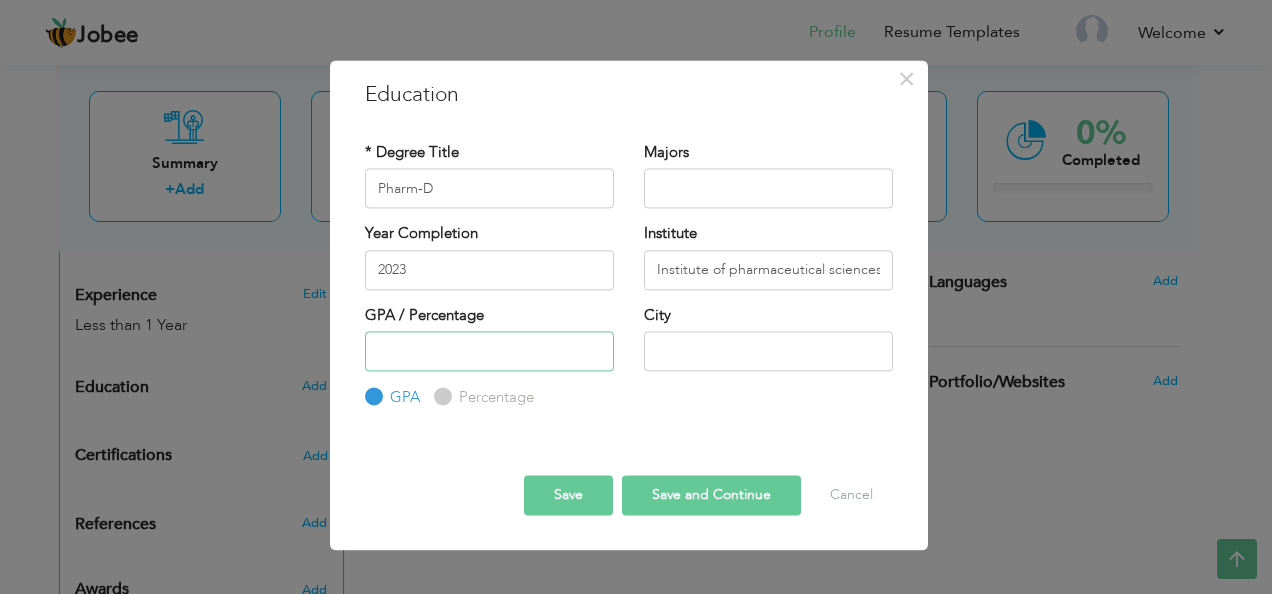 click at bounding box center (489, 351) 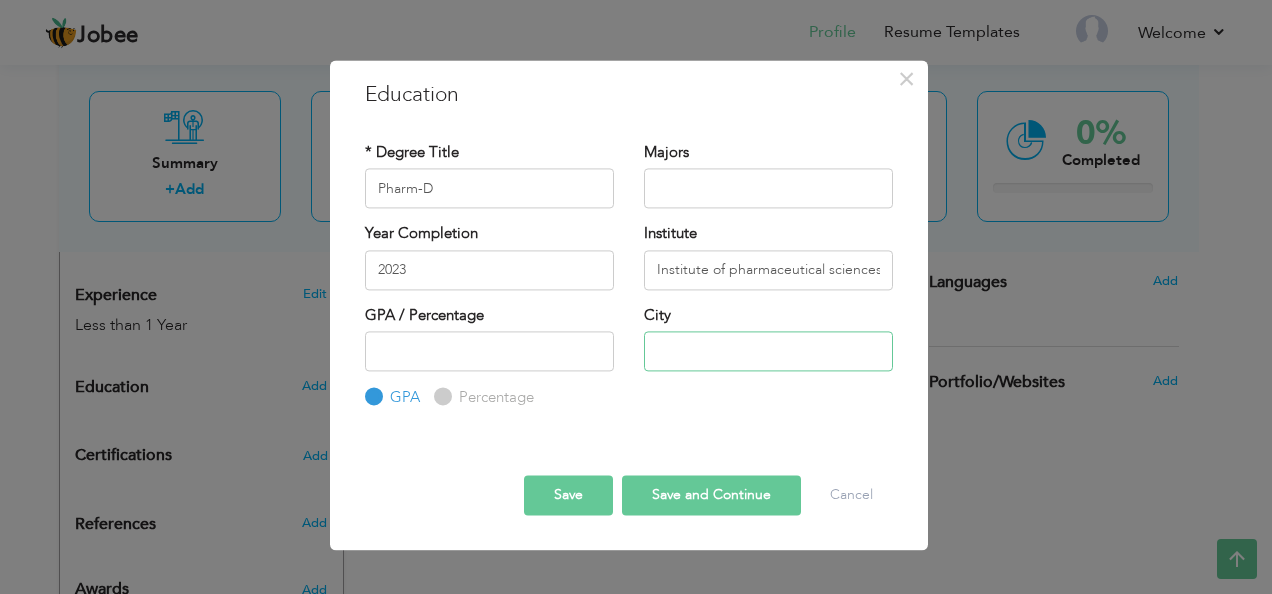 click at bounding box center (768, 351) 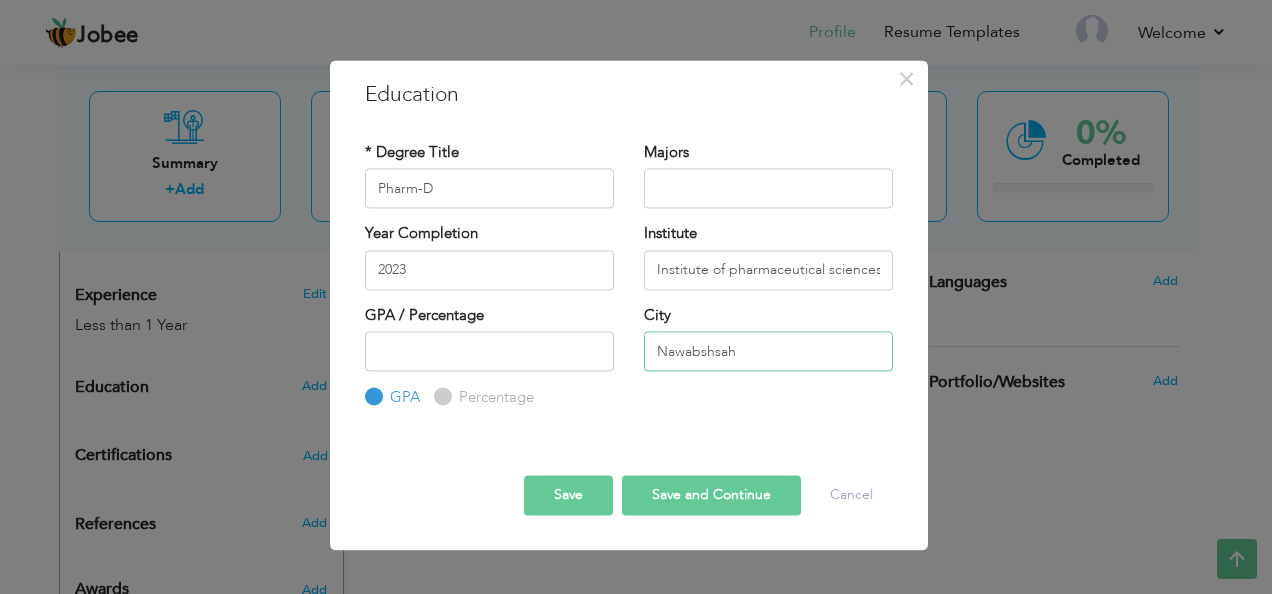 type on "Nawabshsah" 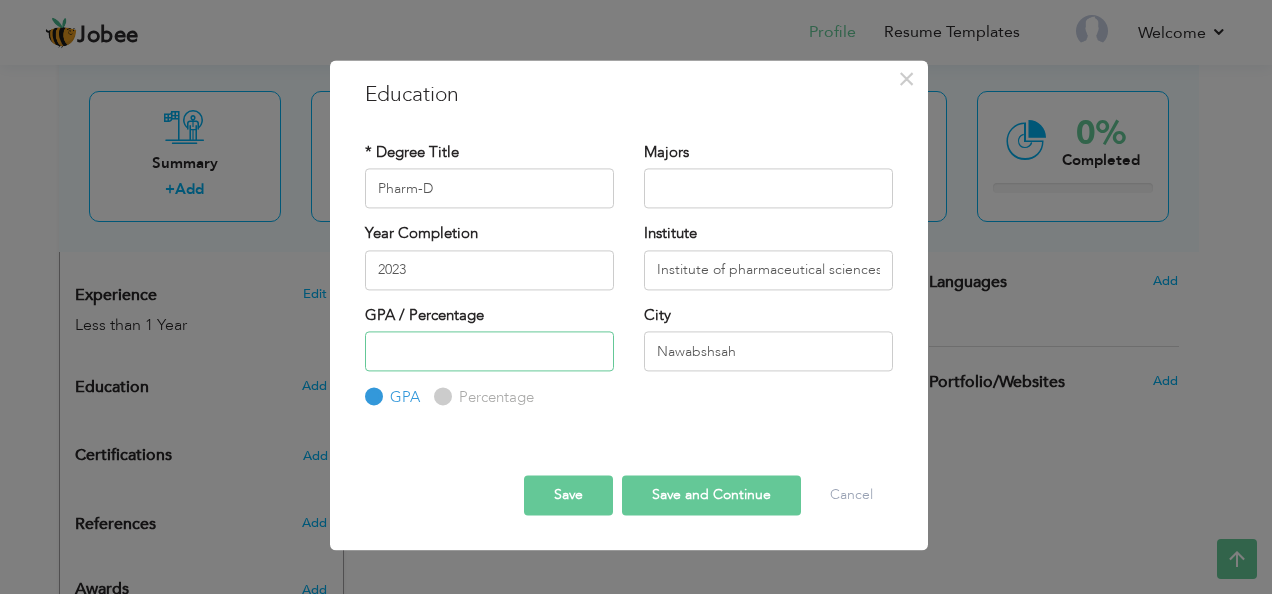 click at bounding box center [489, 351] 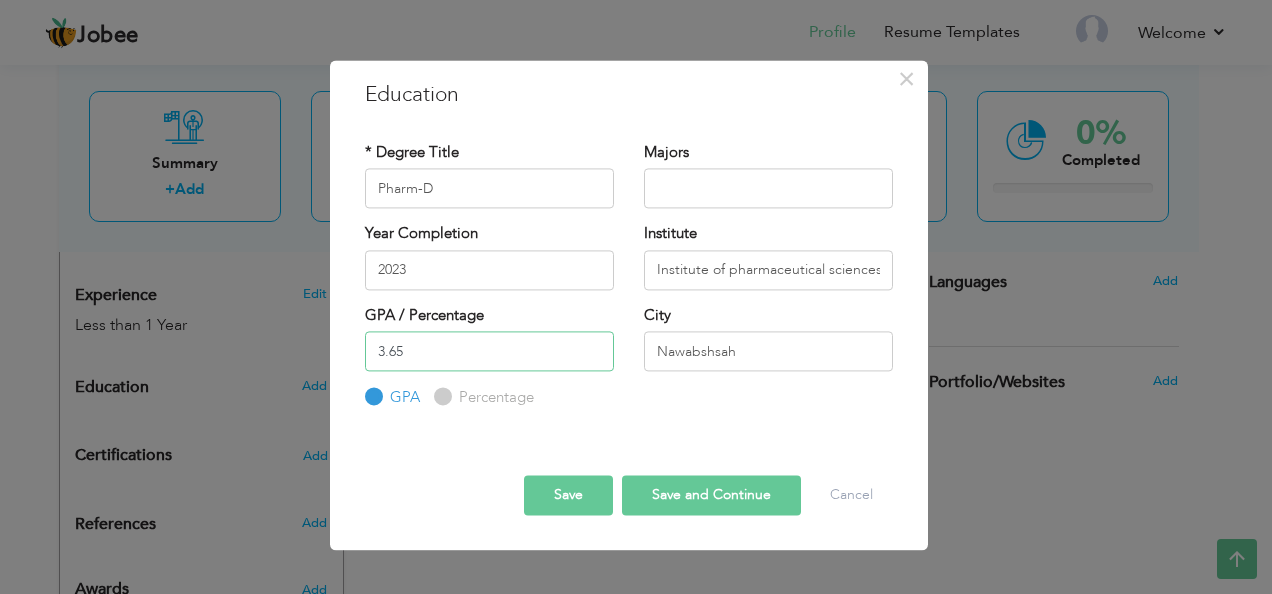 type on "3.65" 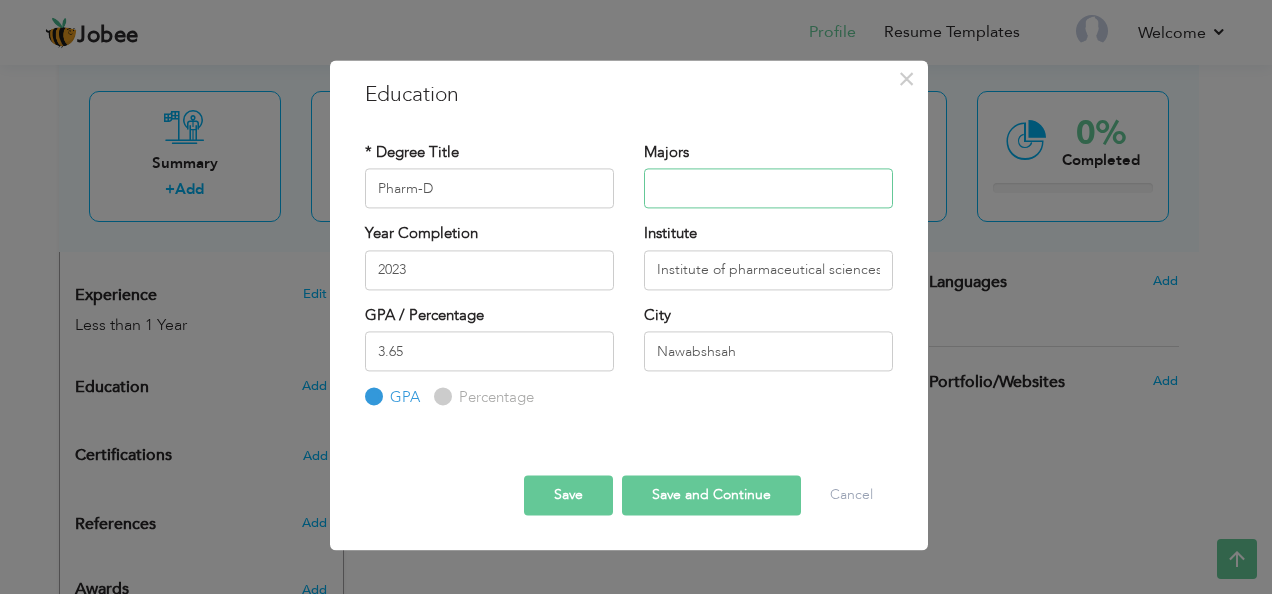 click at bounding box center (768, 189) 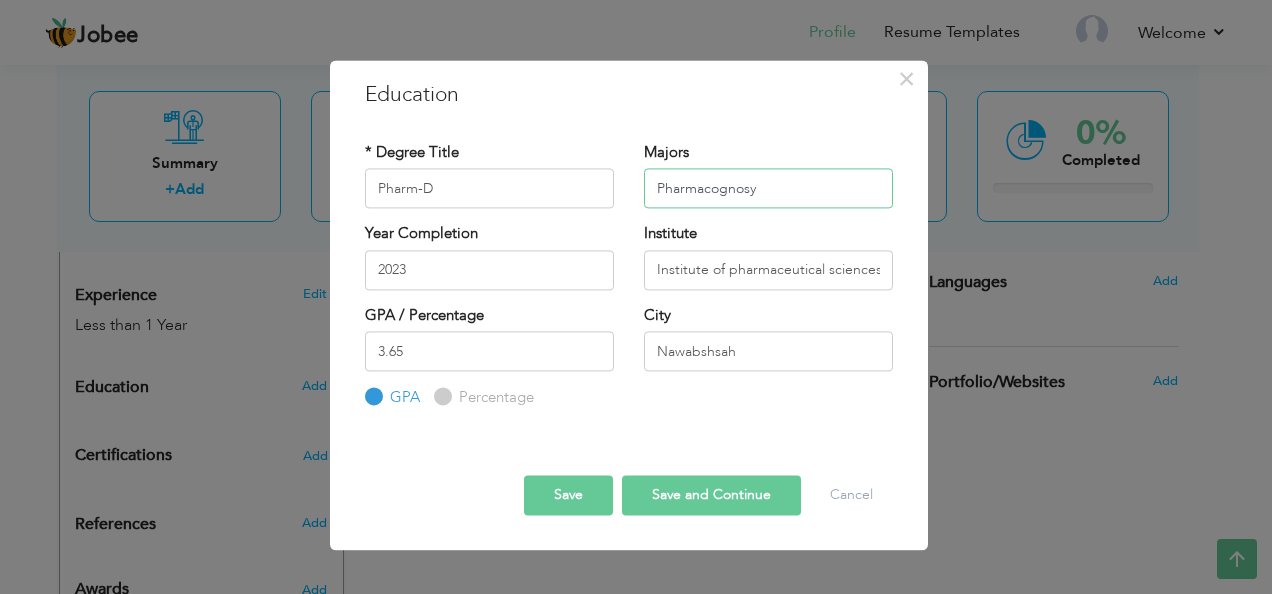 click on "Pharmacognosy" at bounding box center (768, 189) 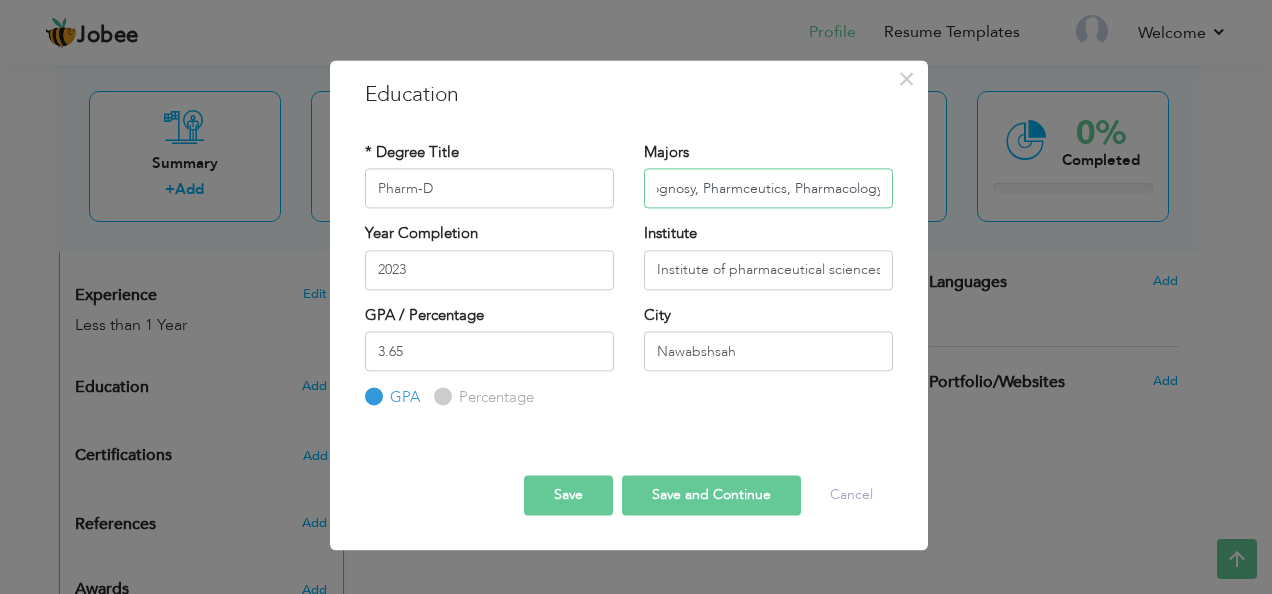 scroll, scrollTop: 0, scrollLeft: 62, axis: horizontal 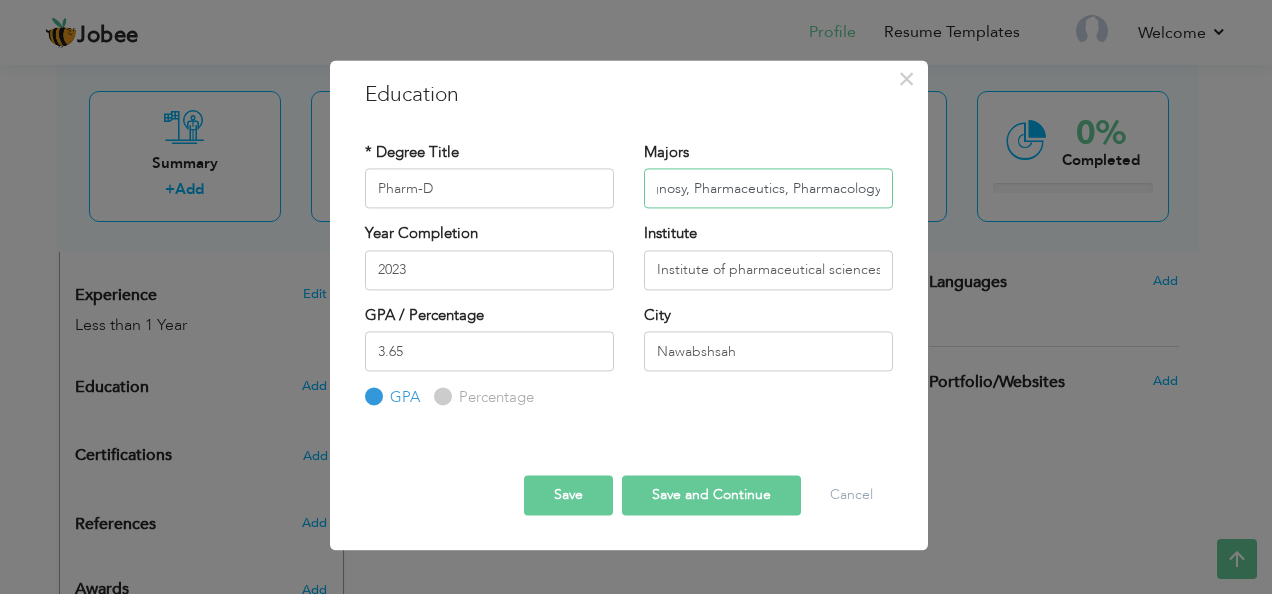 click on "Pharmacognosy, Pharmaceutics, Pharmacology," at bounding box center (768, 189) 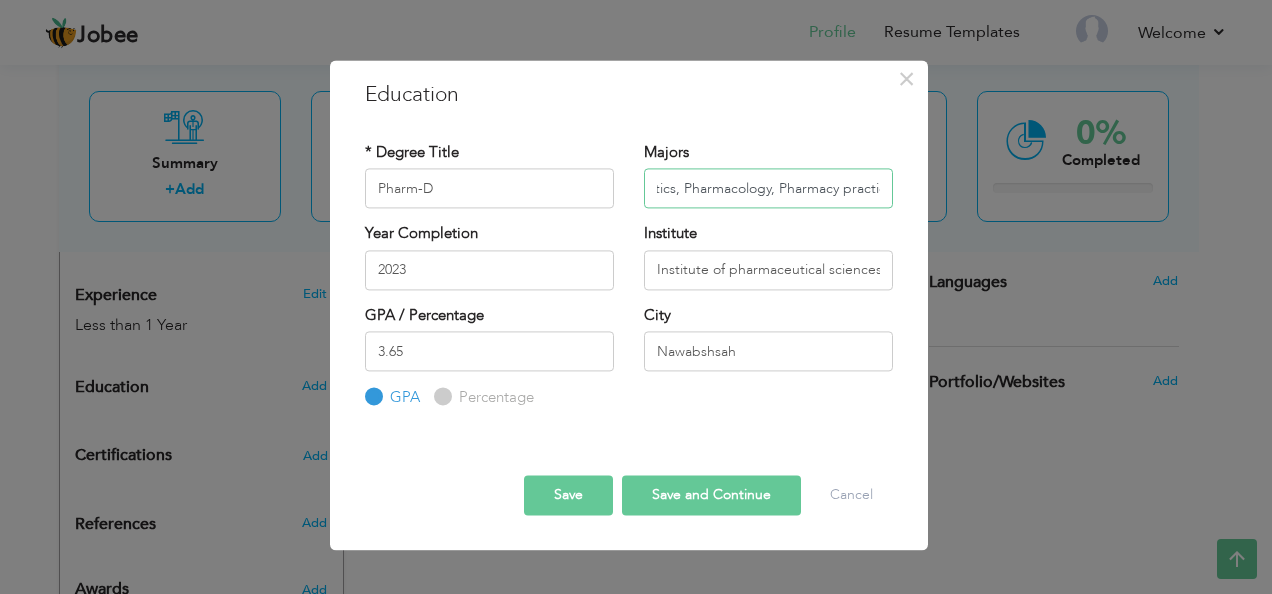 scroll, scrollTop: 0, scrollLeft: 186, axis: horizontal 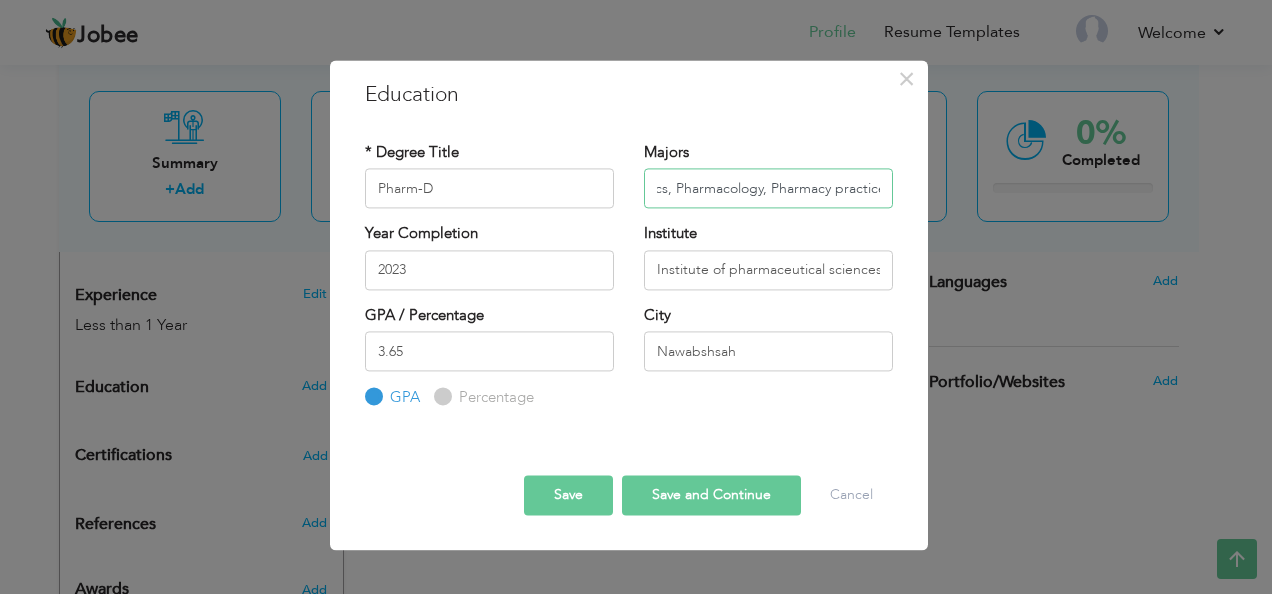 type on "Pharmacognosy, Pharmaceutics, Pharmacology, Pharmacy practice" 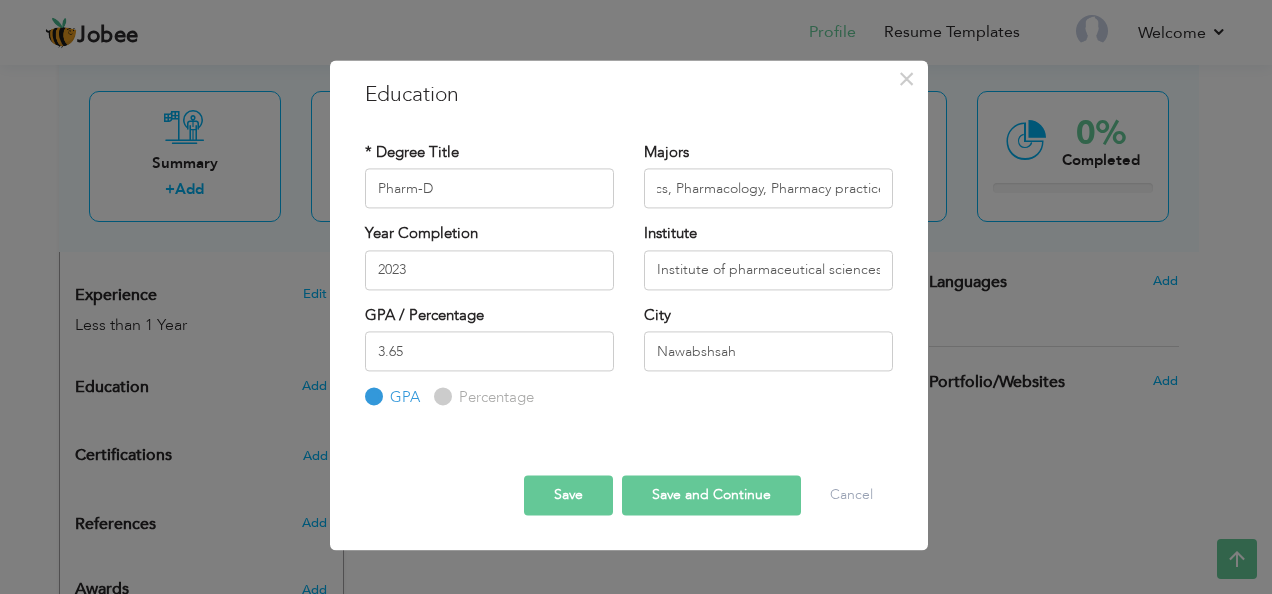 scroll, scrollTop: 0, scrollLeft: 0, axis: both 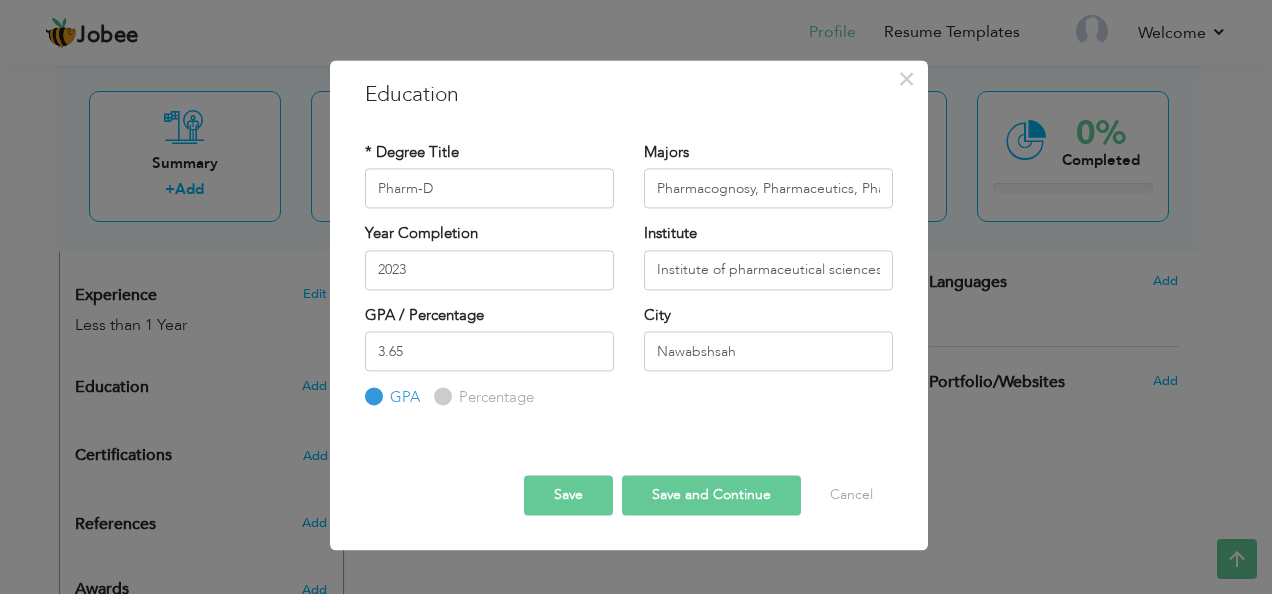 click on "Save and Continue" at bounding box center [711, 495] 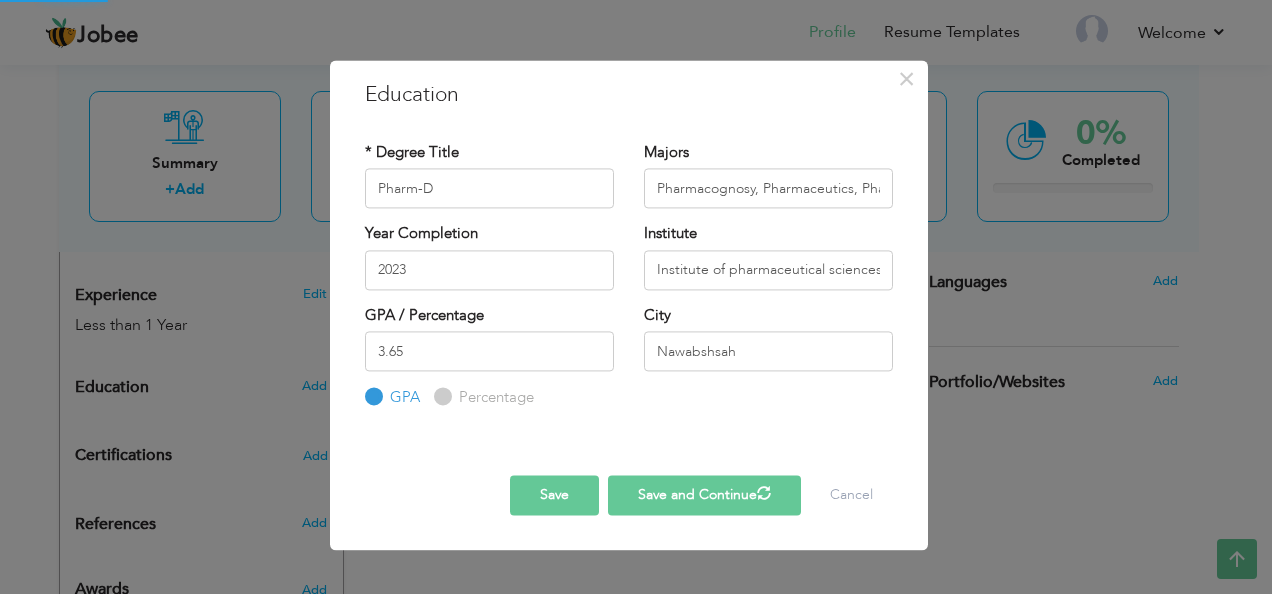 type 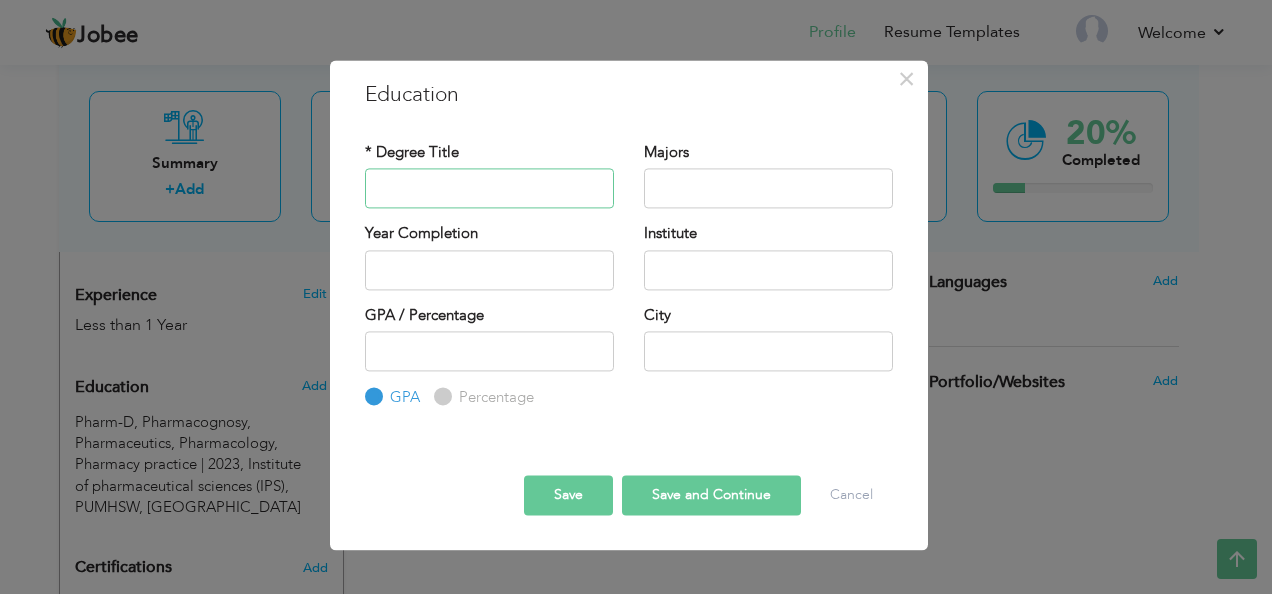 click at bounding box center [489, 189] 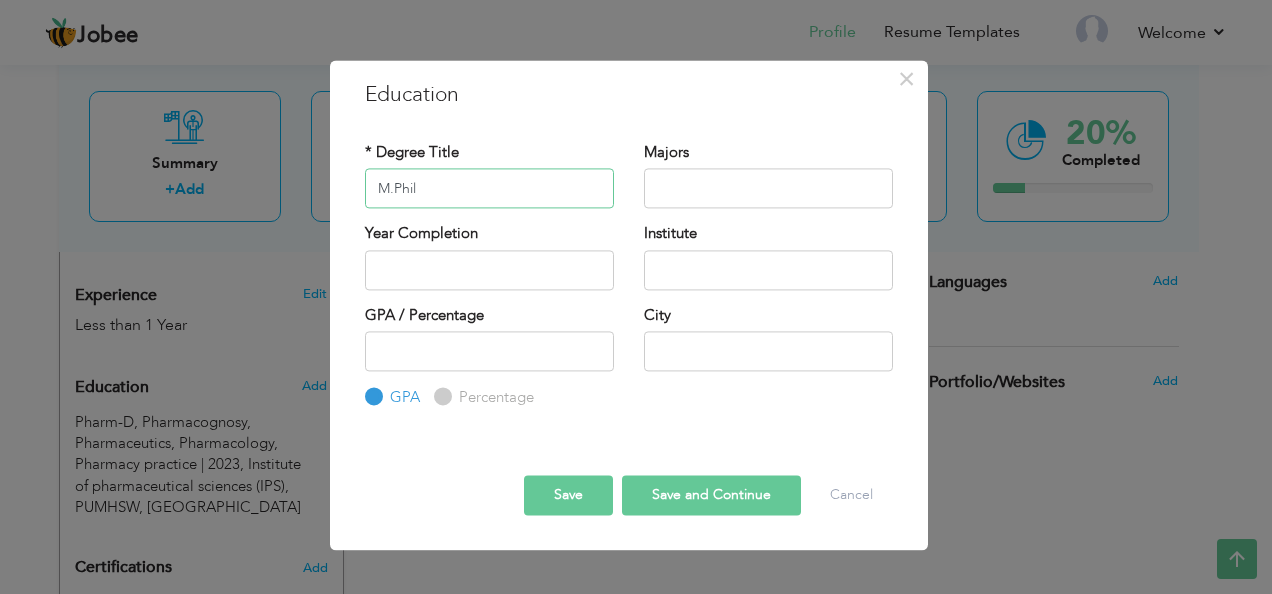 type on "M.Phil" 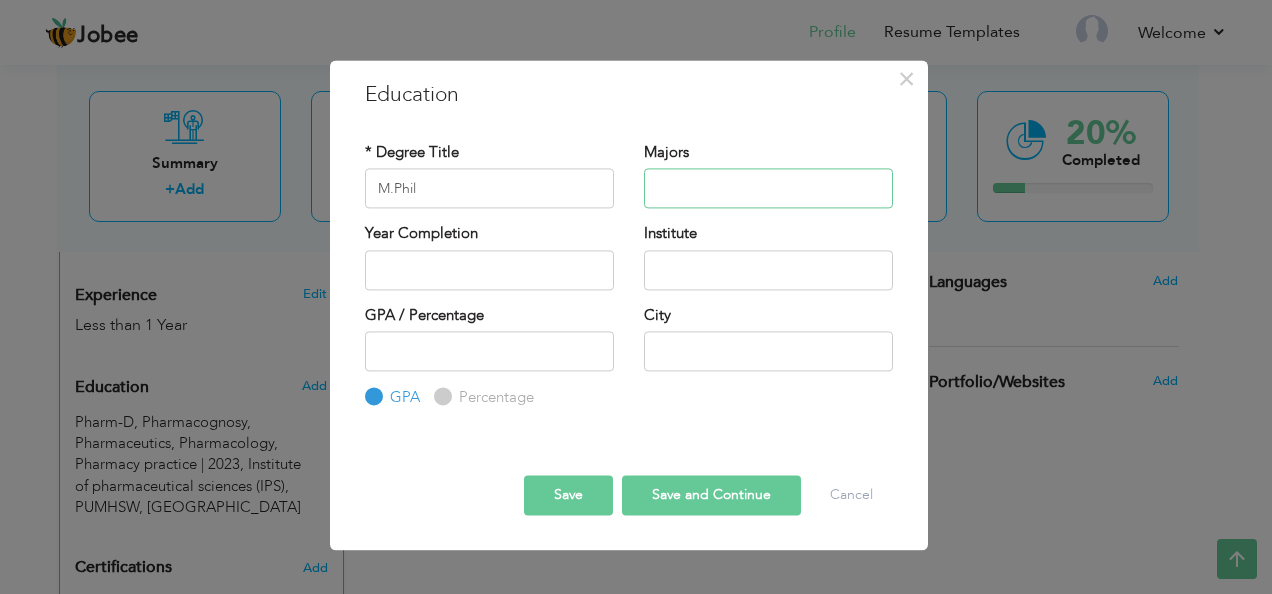 click at bounding box center [768, 189] 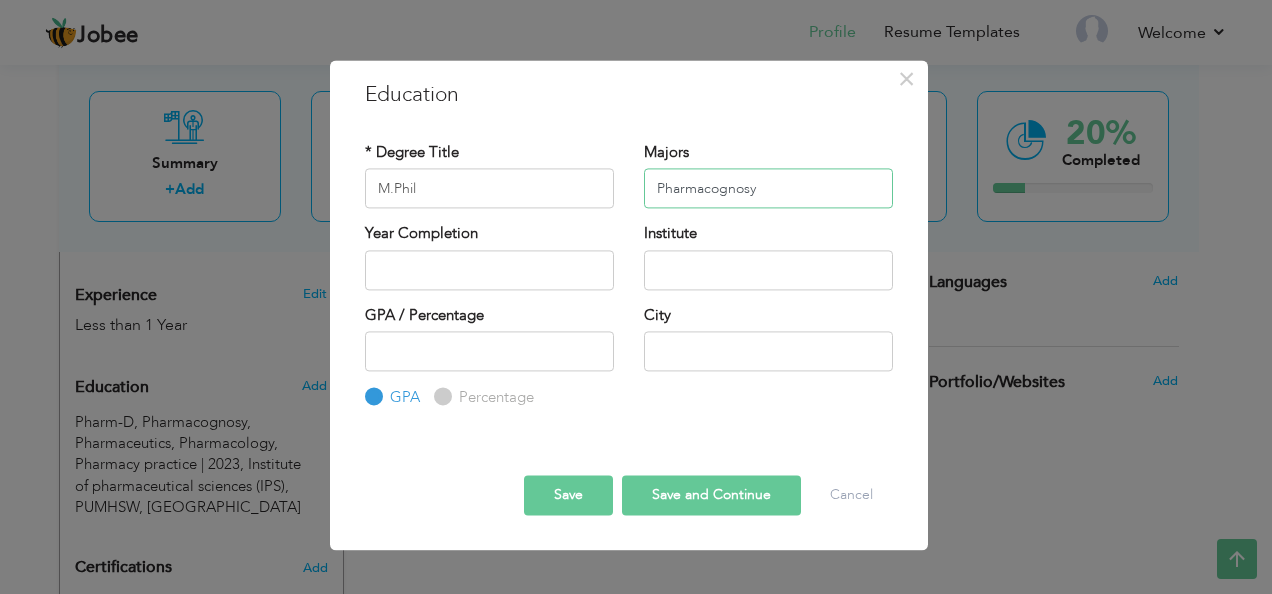 type on "Pharmacognosy" 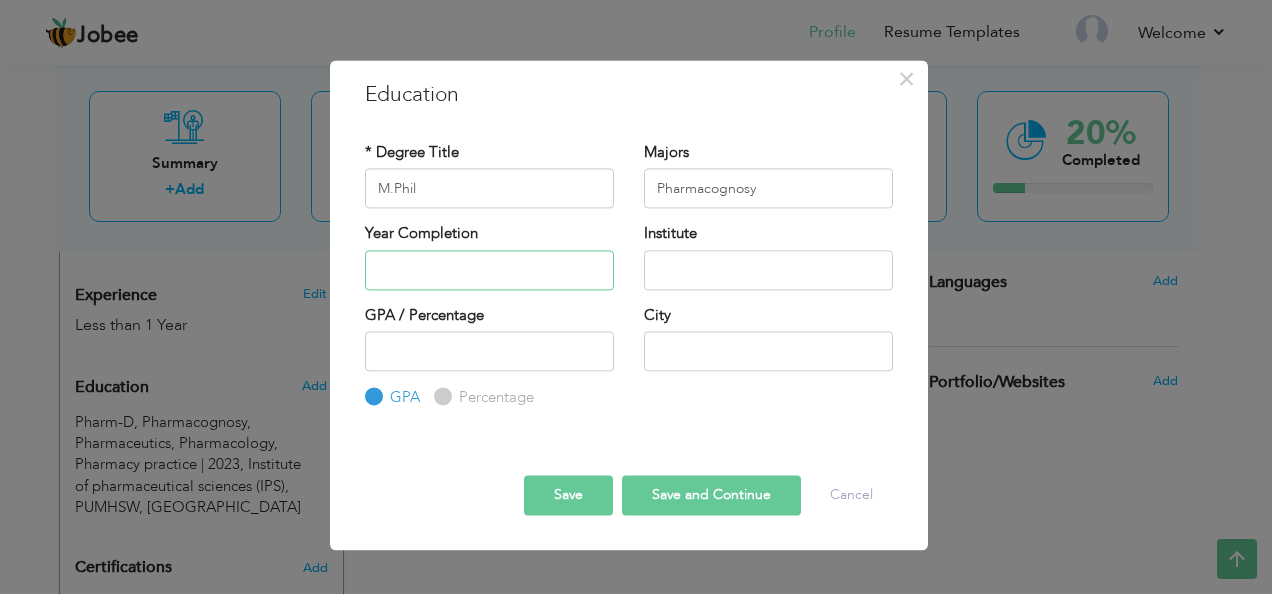 click at bounding box center (489, 270) 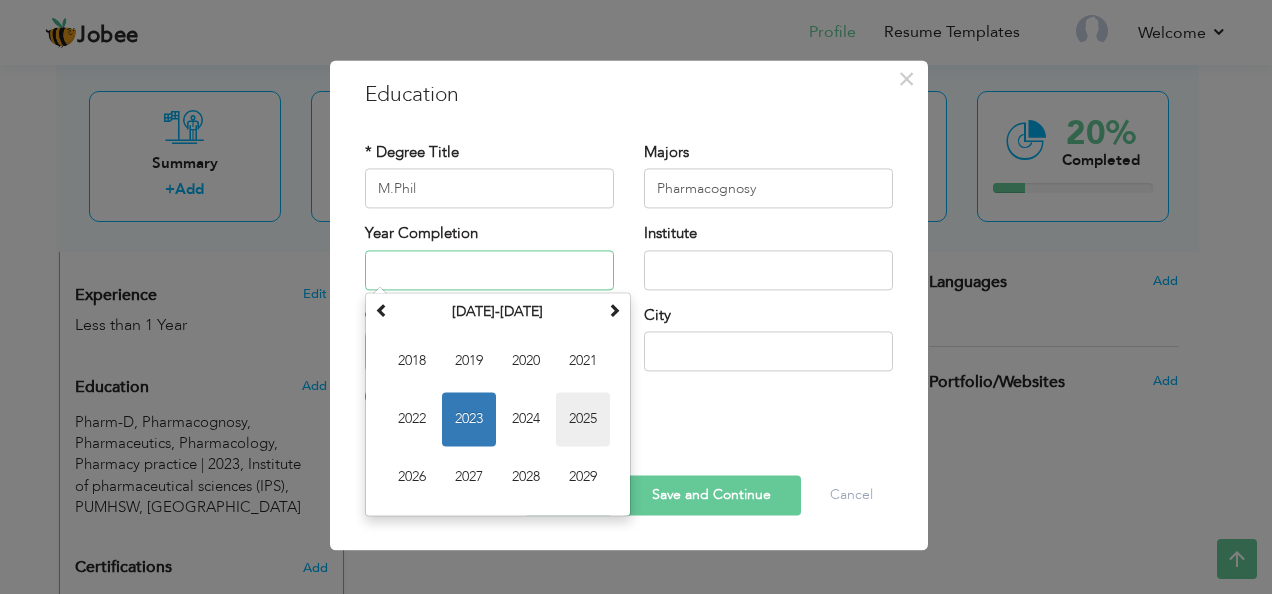 click on "2025" at bounding box center [583, 419] 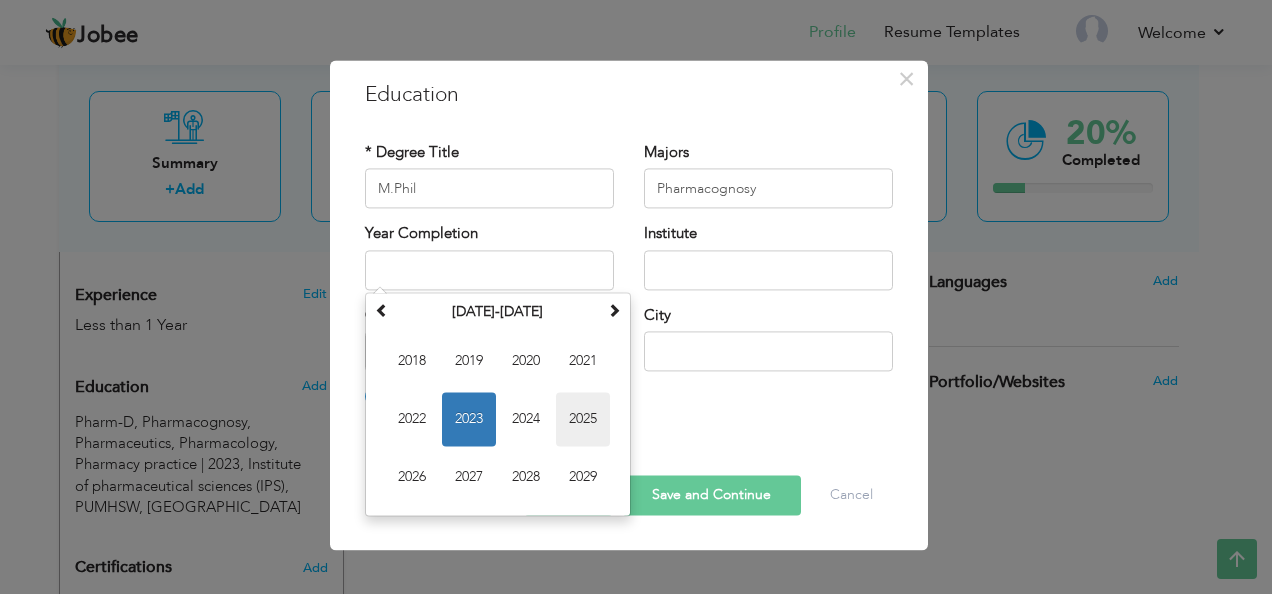 type on "2025" 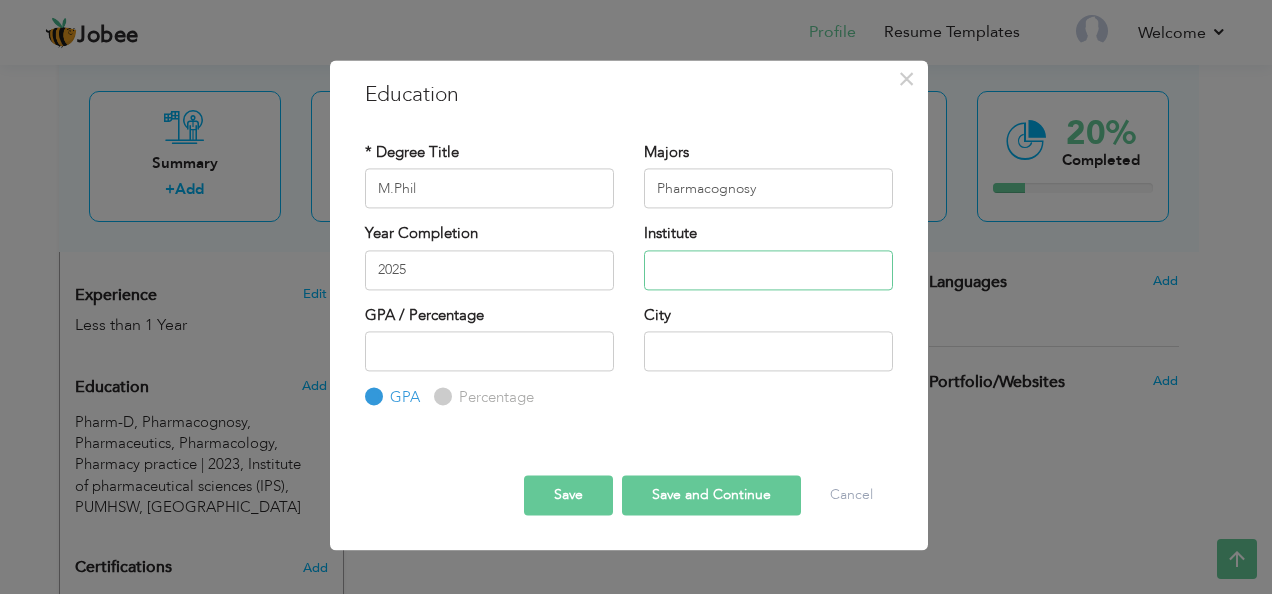 click at bounding box center (768, 270) 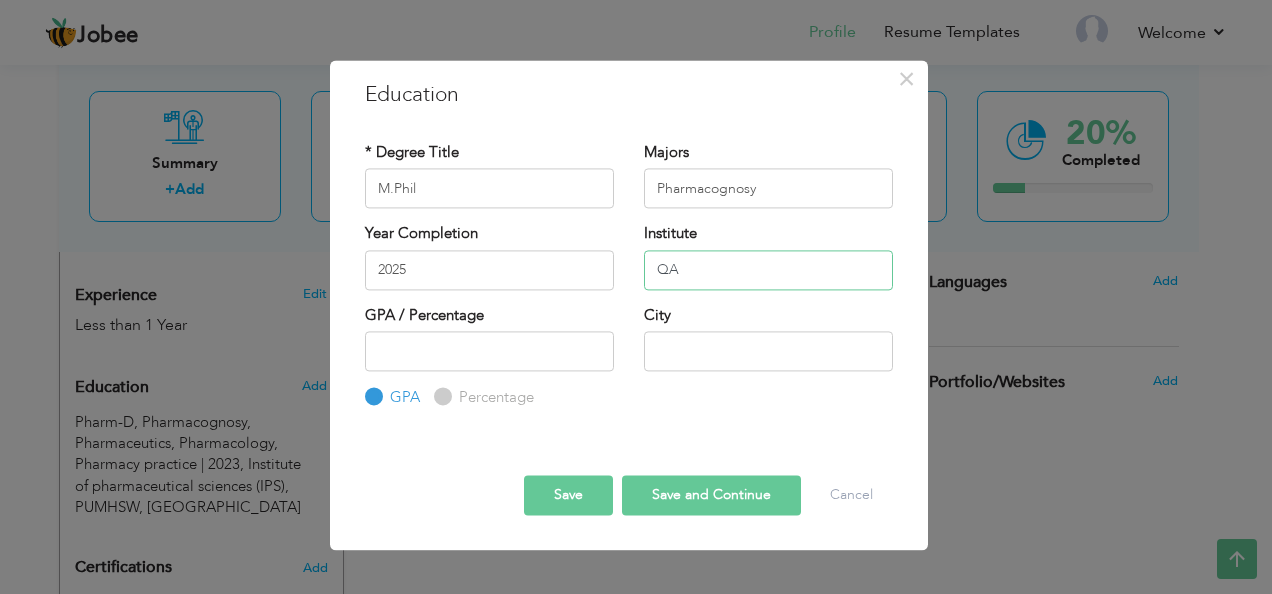 type on "Q" 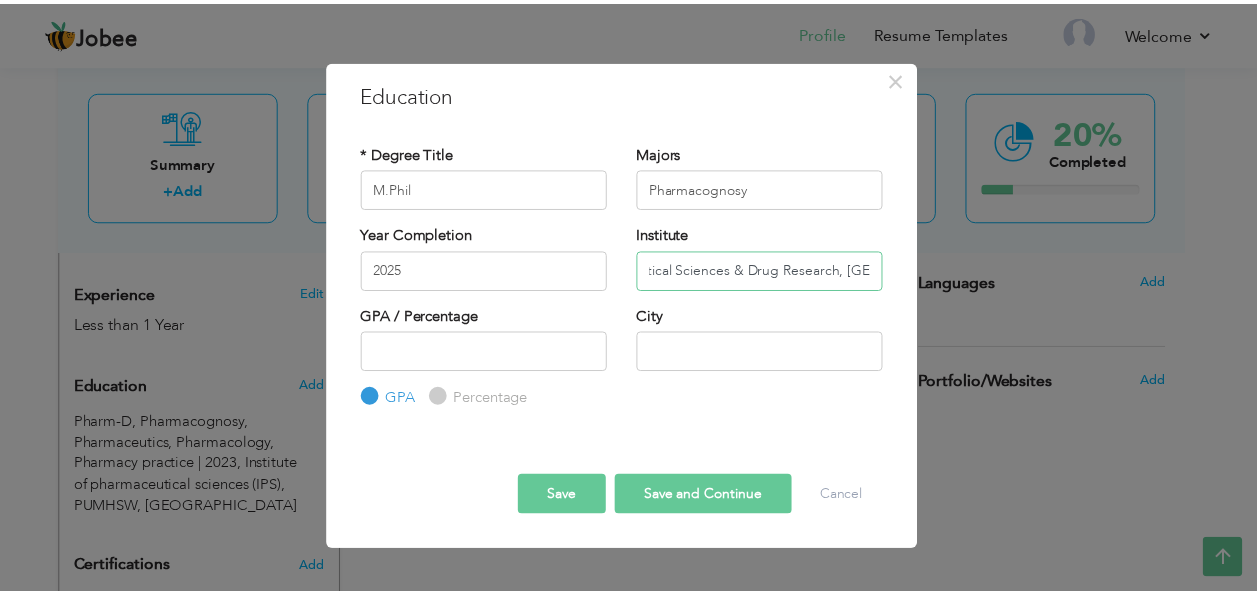 scroll, scrollTop: 0, scrollLeft: 0, axis: both 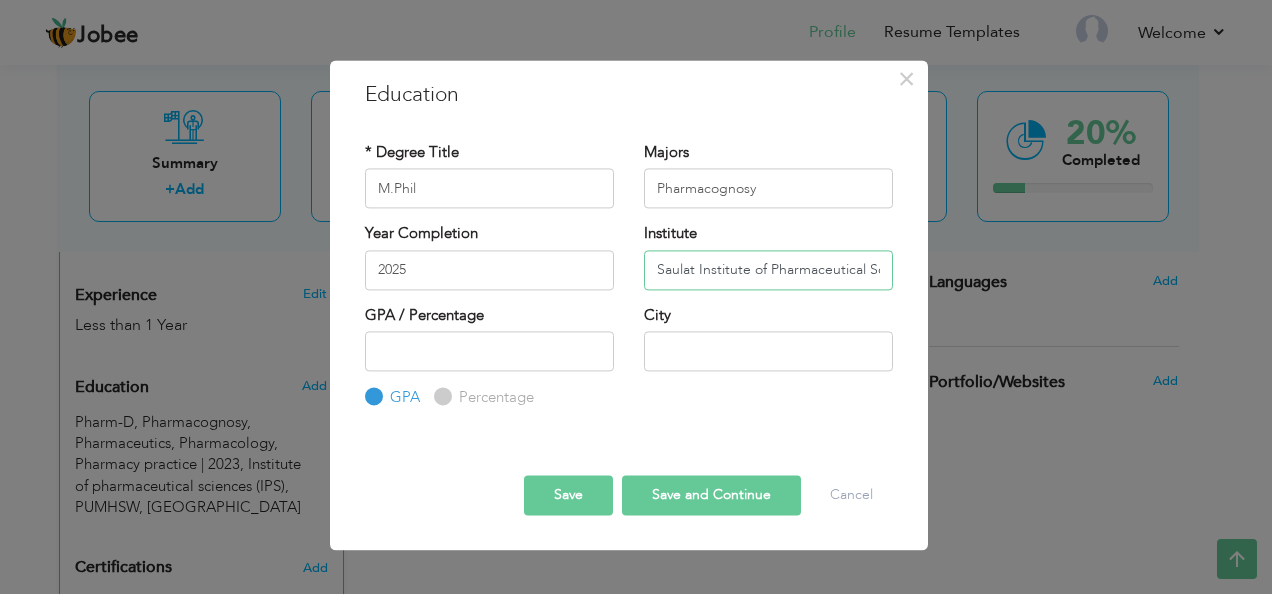 type on "Saulat Institute of Pharmaceutical Sciences & Drug Research, [GEOGRAPHIC_DATA]" 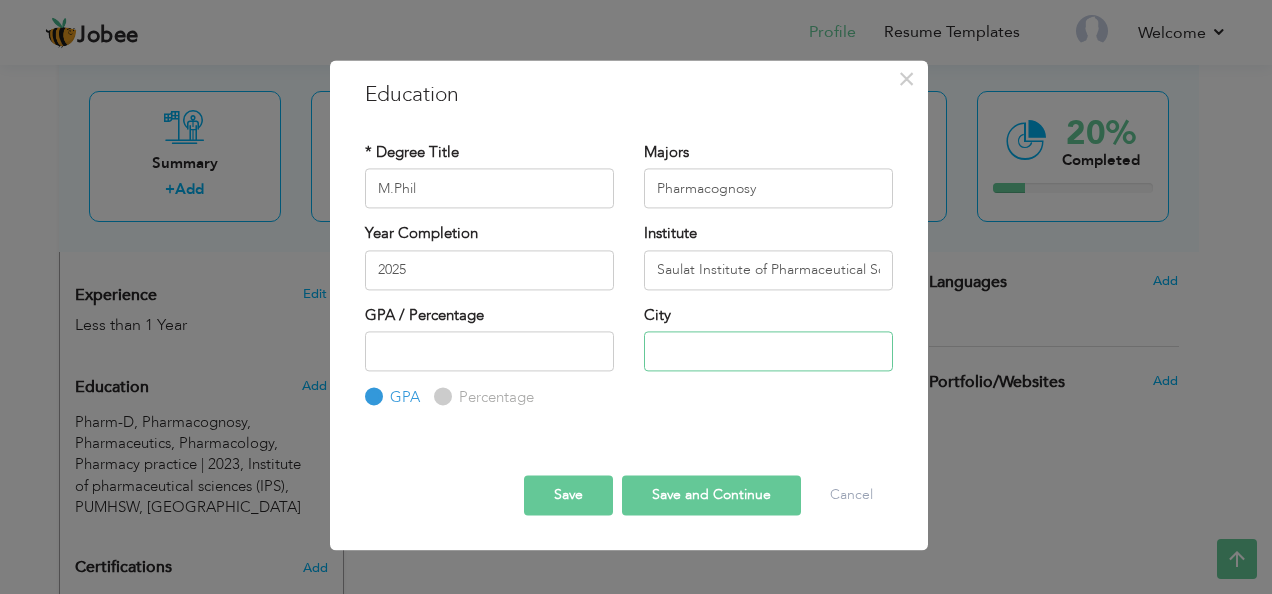 click at bounding box center (768, 351) 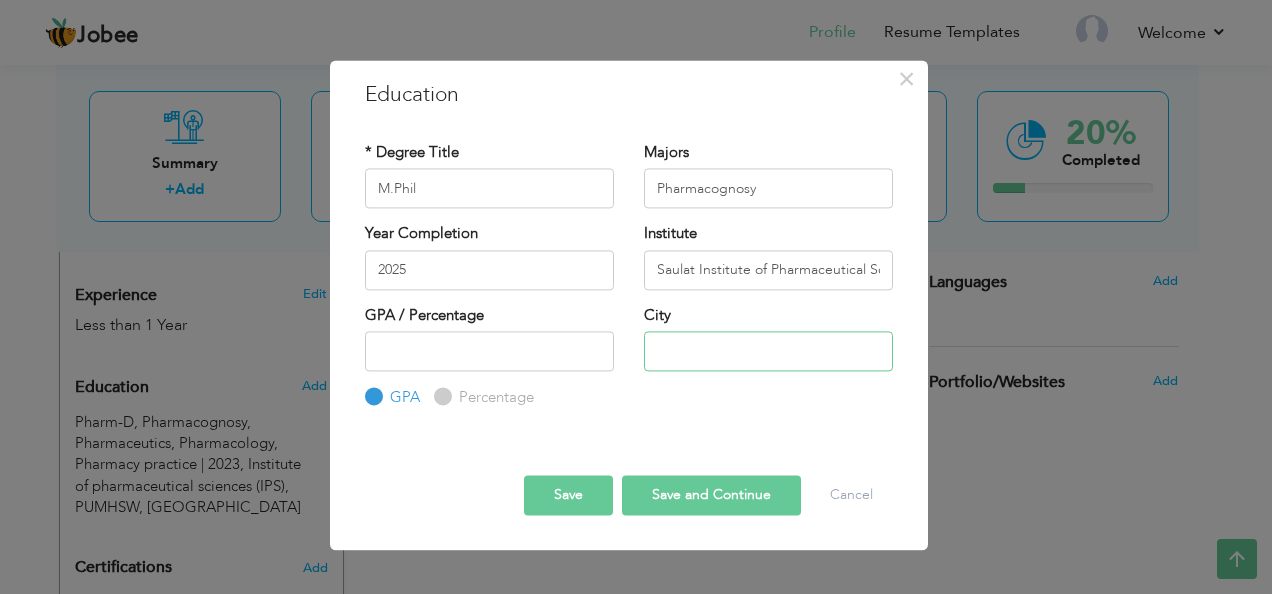 type on "i" 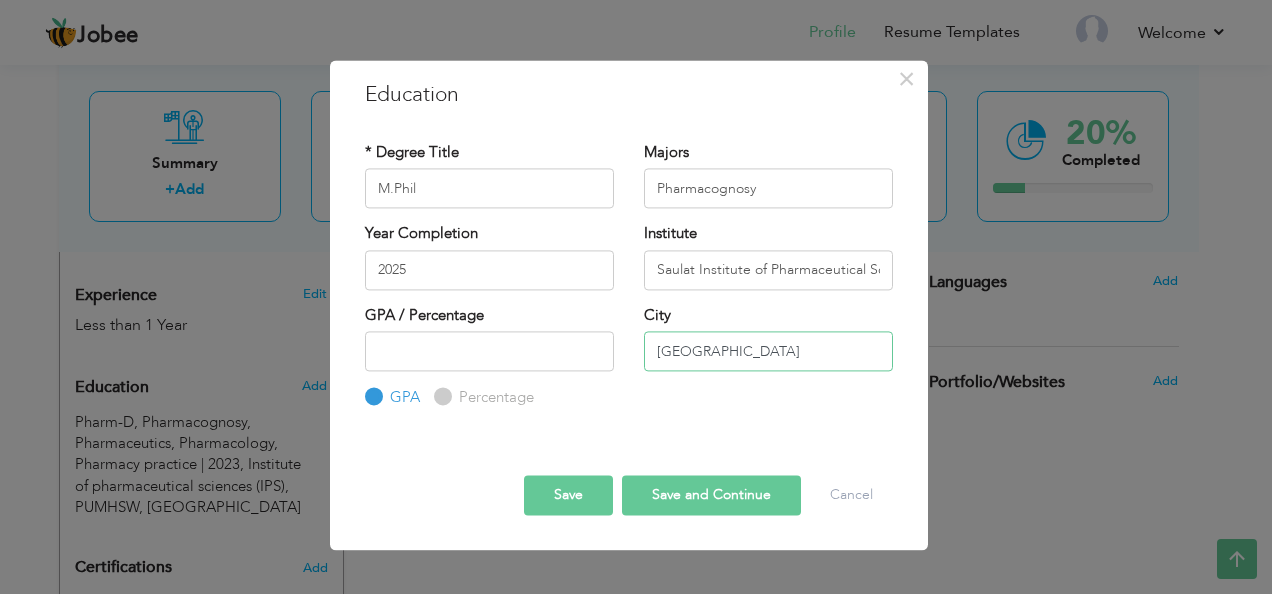 type on "[GEOGRAPHIC_DATA]" 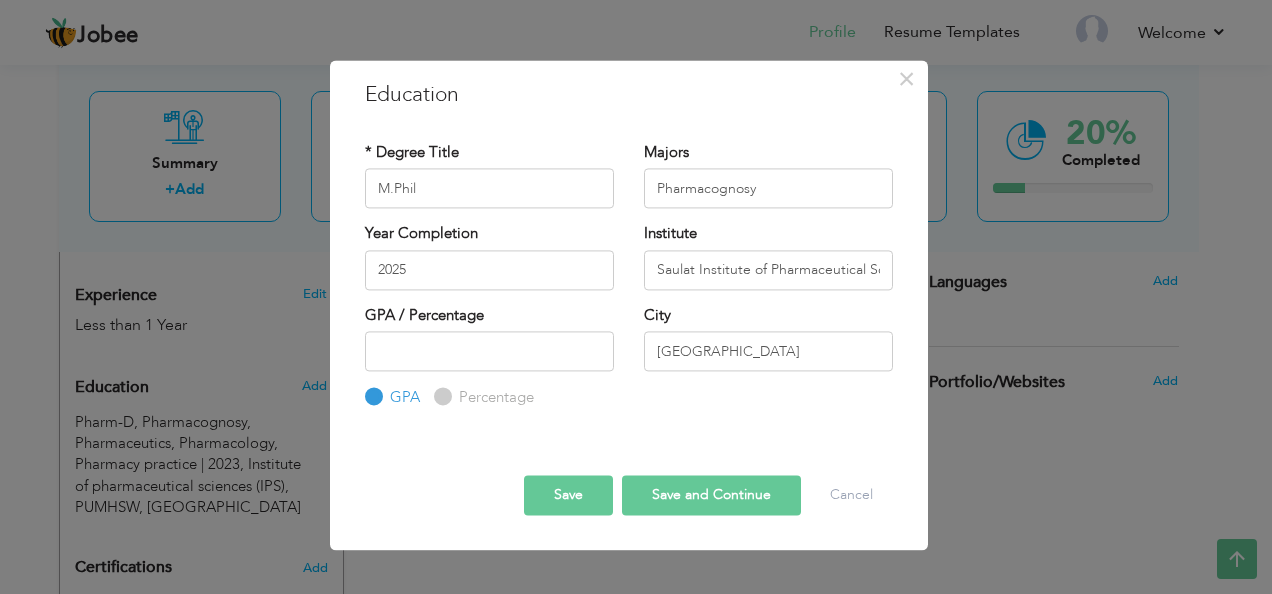 click on "Save and Continue" at bounding box center [711, 495] 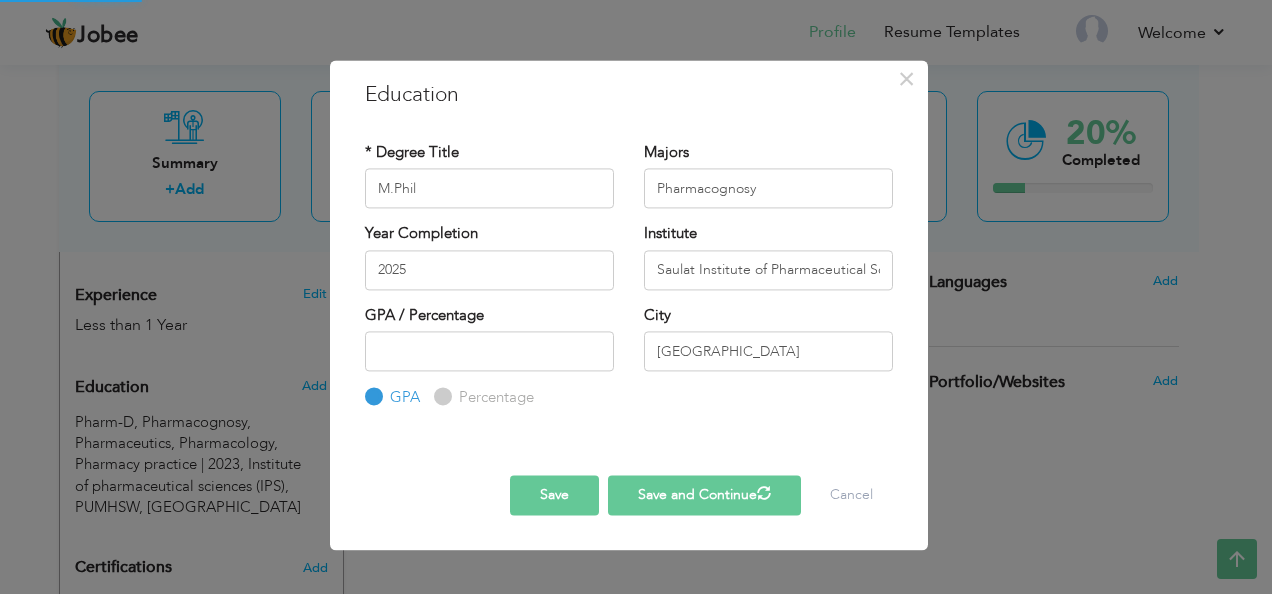 type 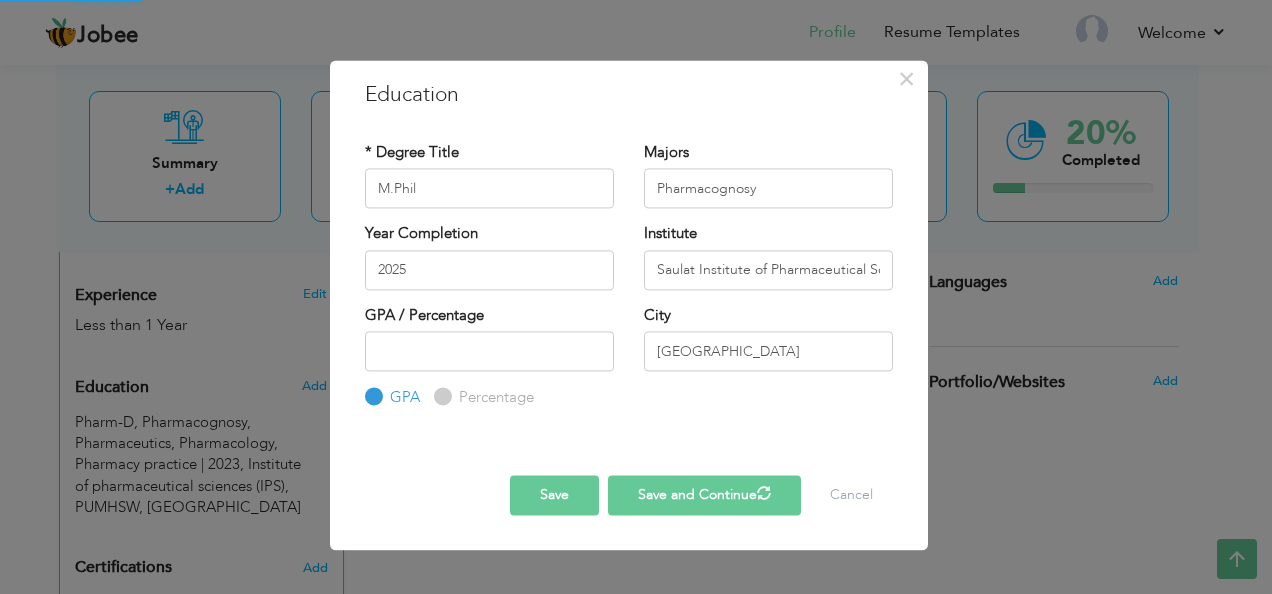 type 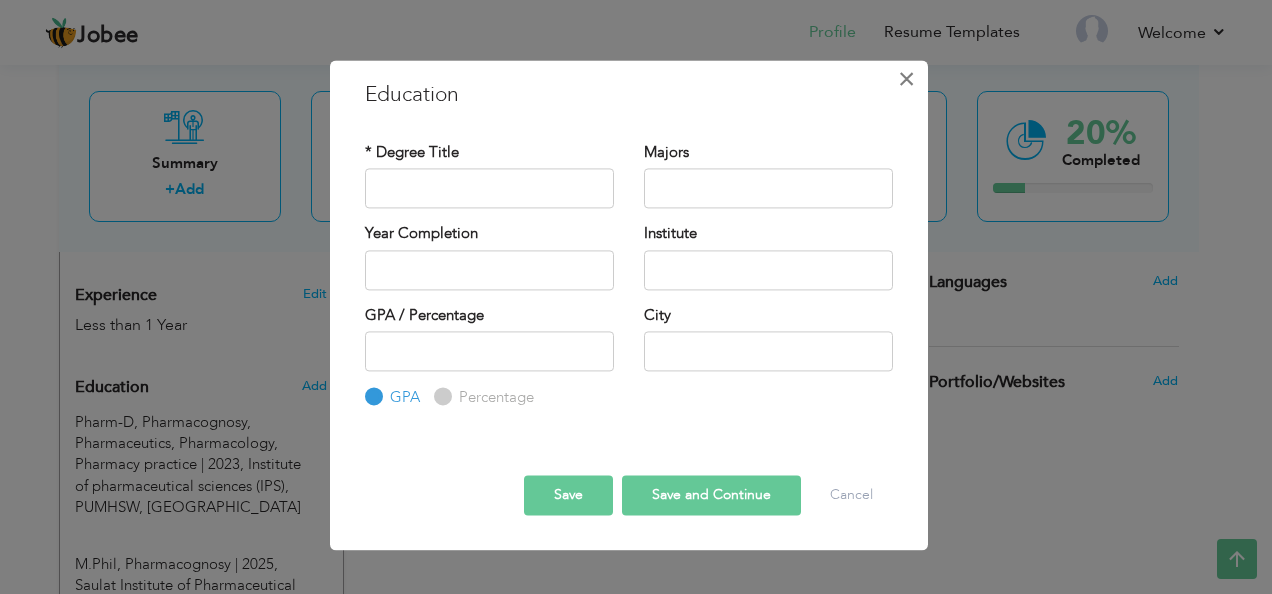 click on "×" at bounding box center [906, 79] 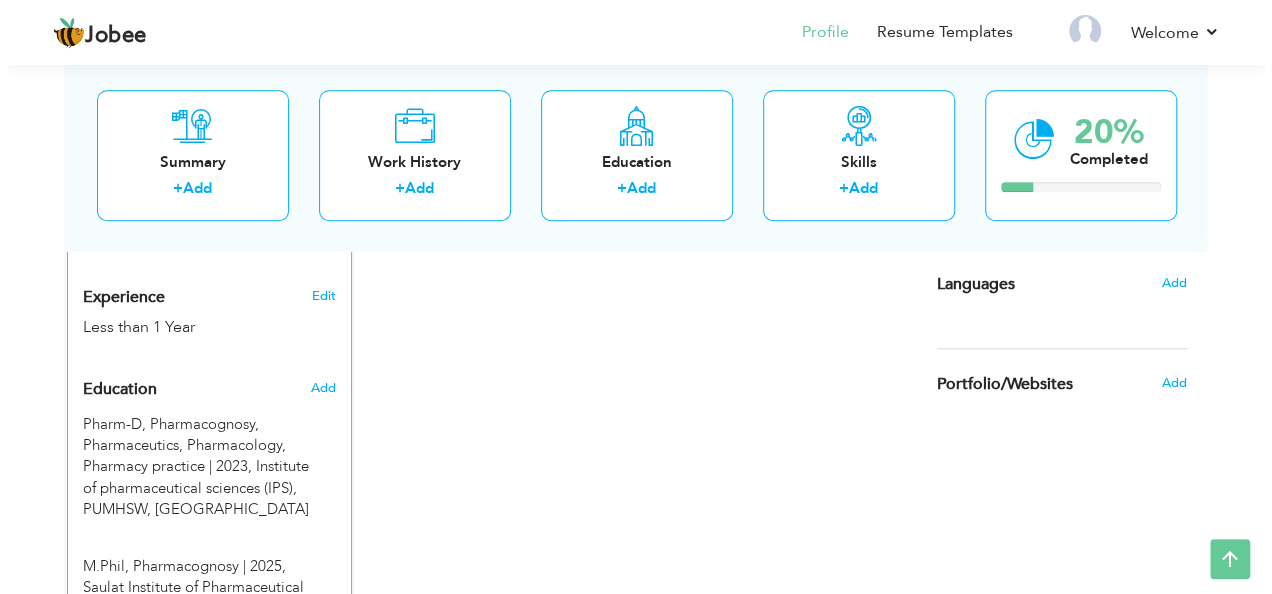 scroll, scrollTop: 687, scrollLeft: 0, axis: vertical 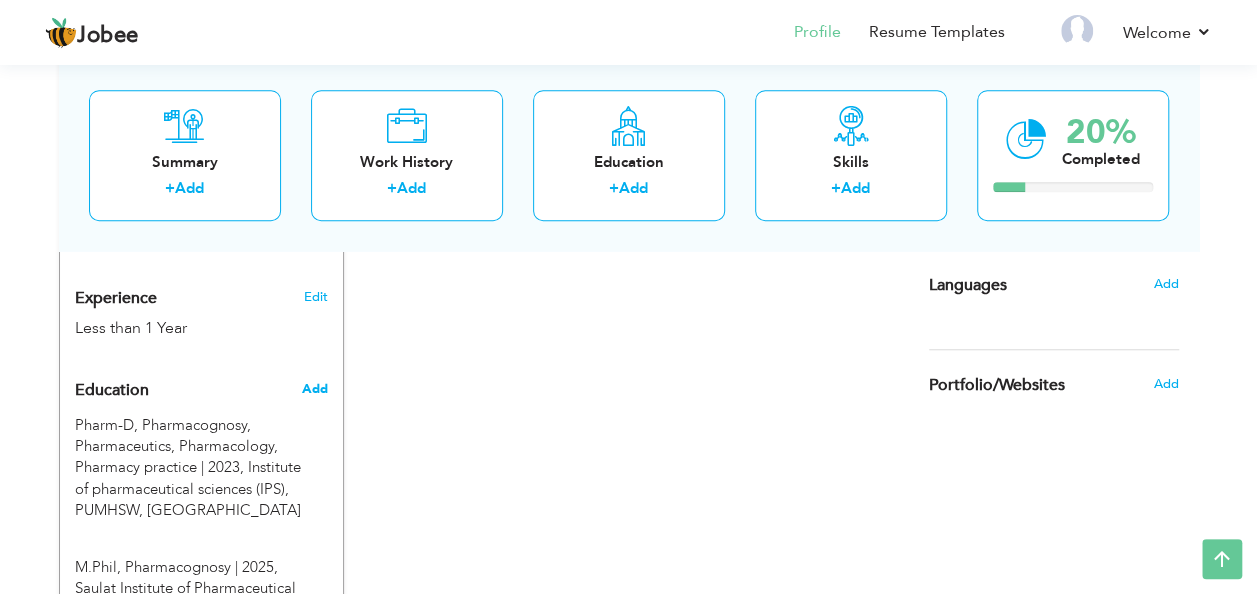 click on "Add" at bounding box center (314, 389) 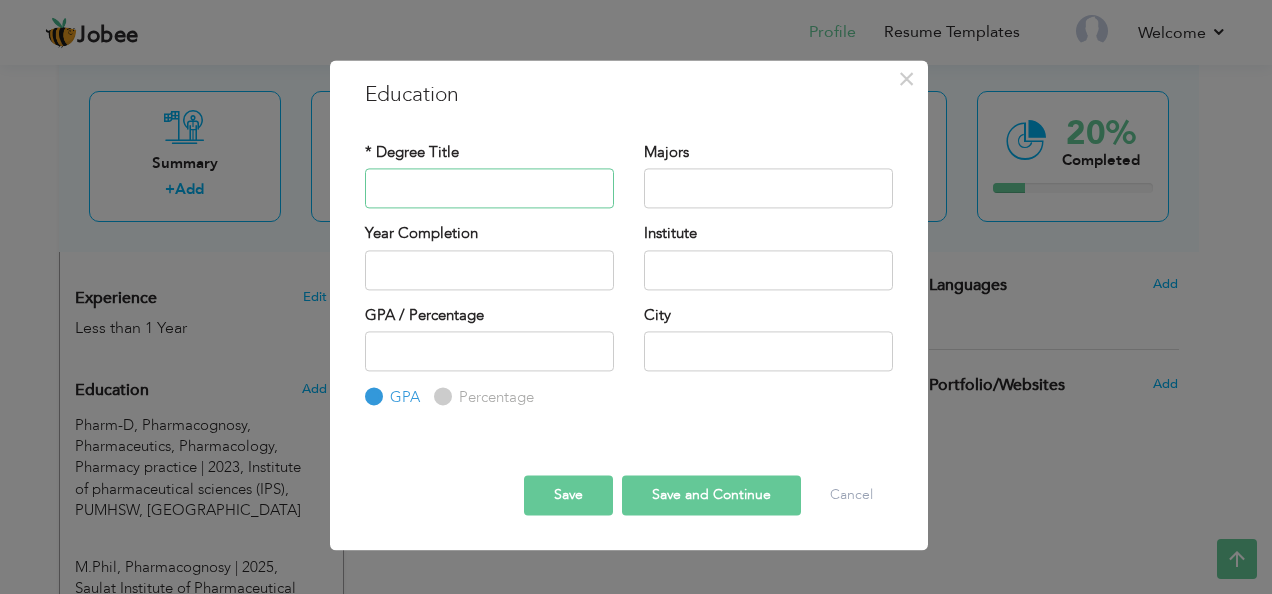 click at bounding box center [489, 189] 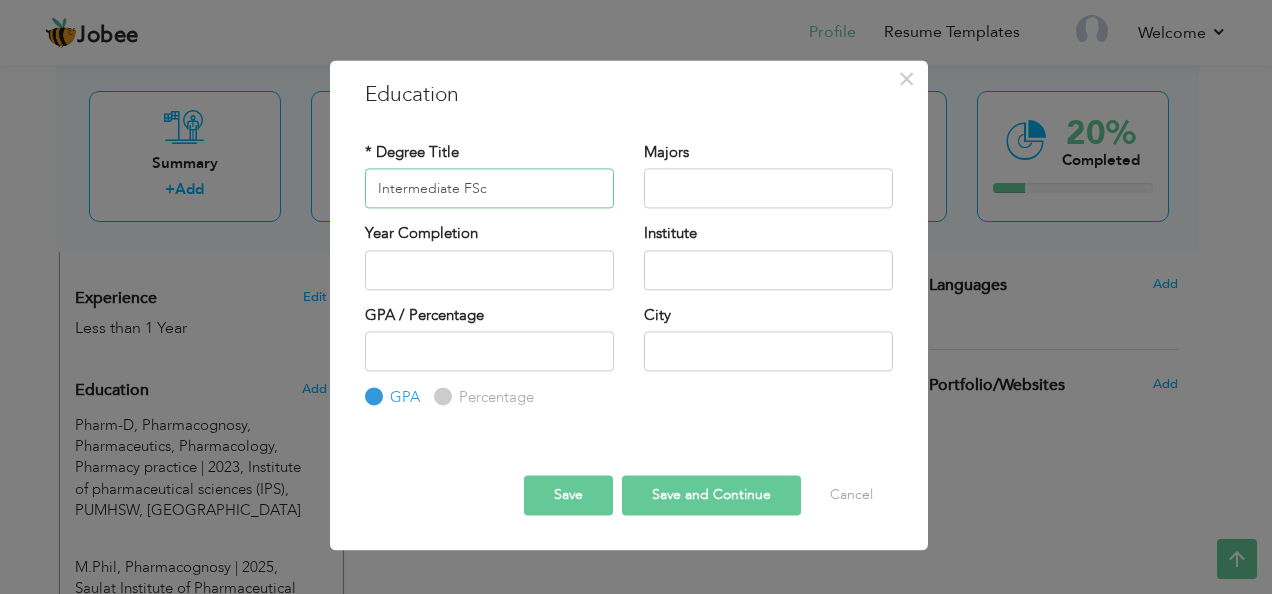 type on "Intermediate FSc" 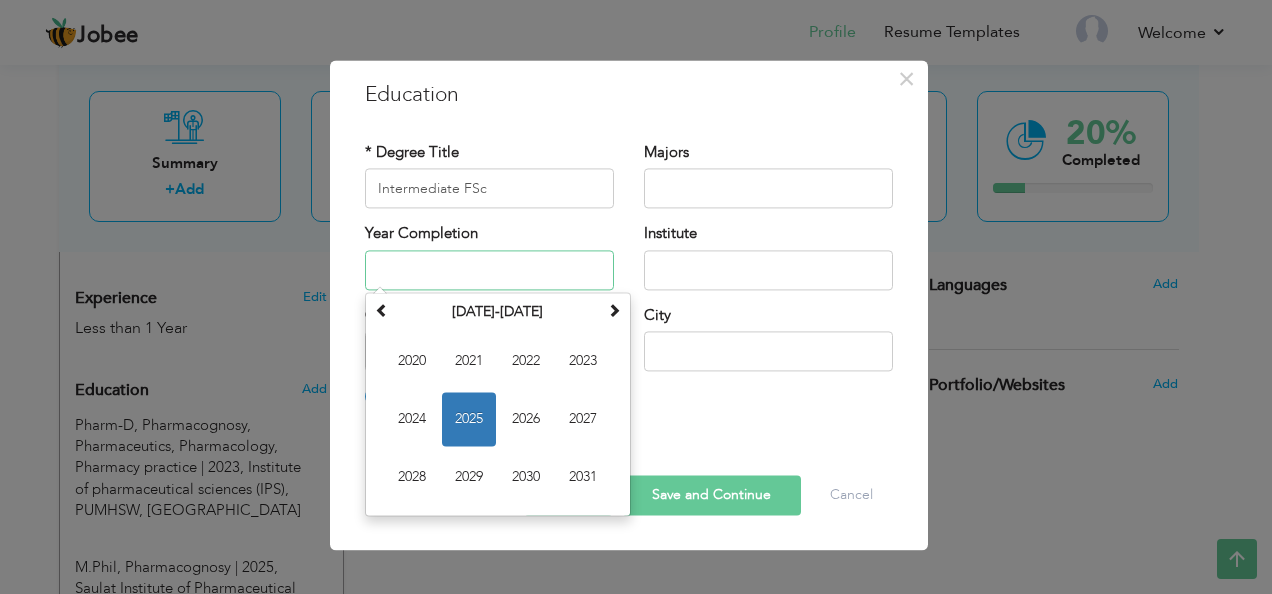 click at bounding box center (489, 270) 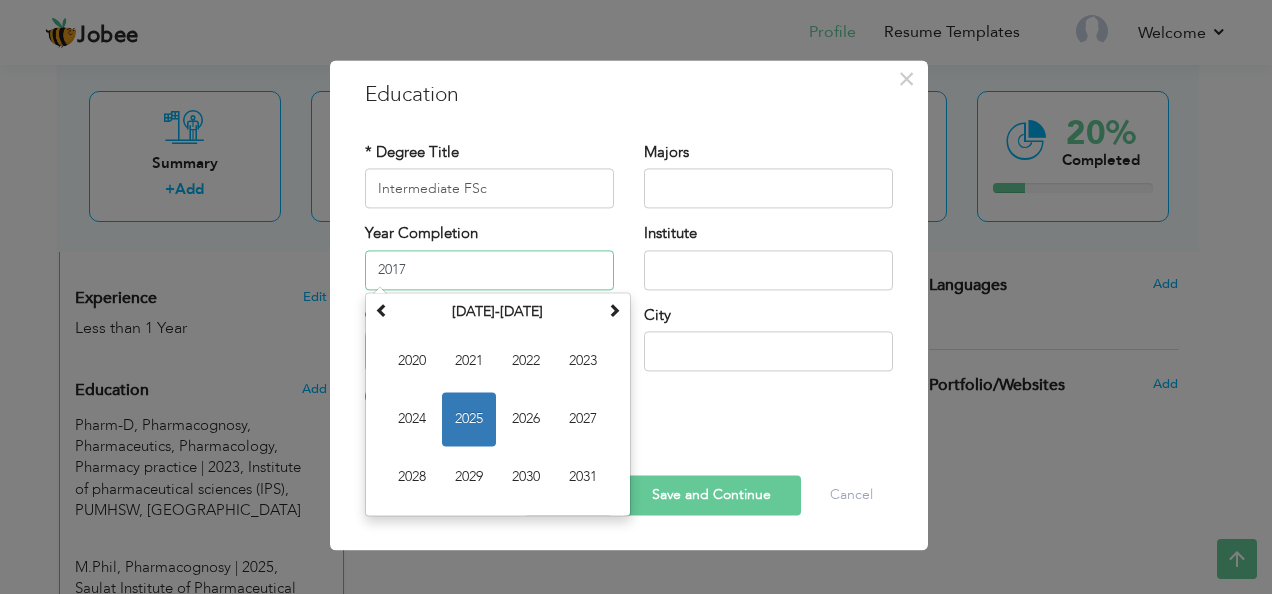 type on "2017" 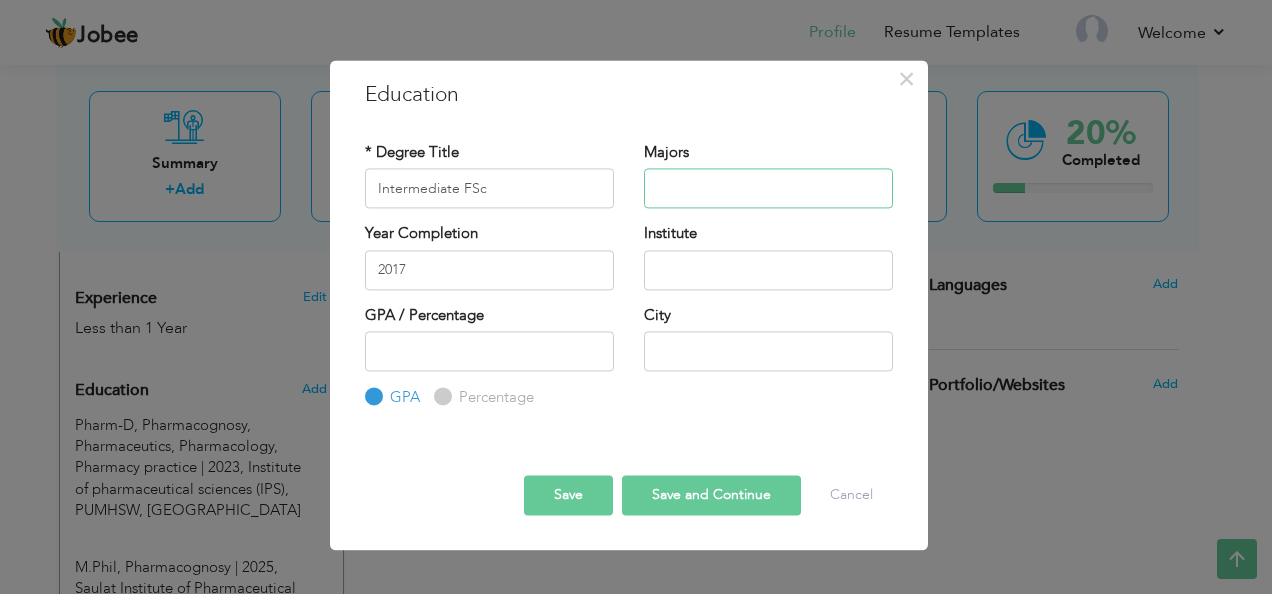 click at bounding box center (768, 189) 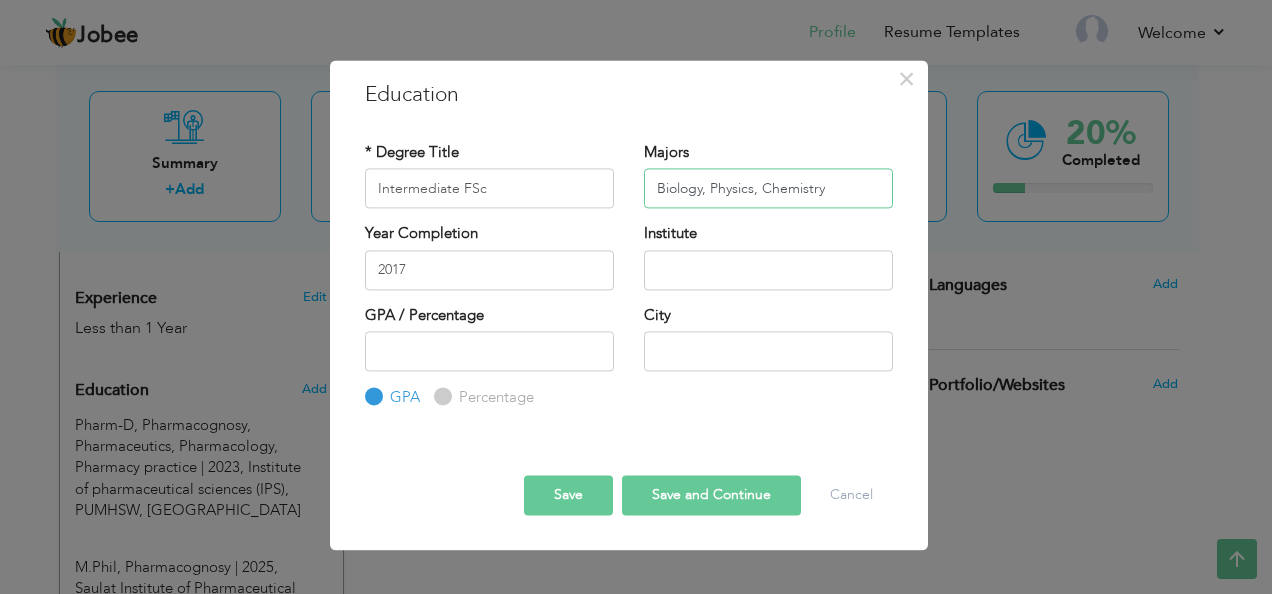 type on "Biology, Physics, Chemistry" 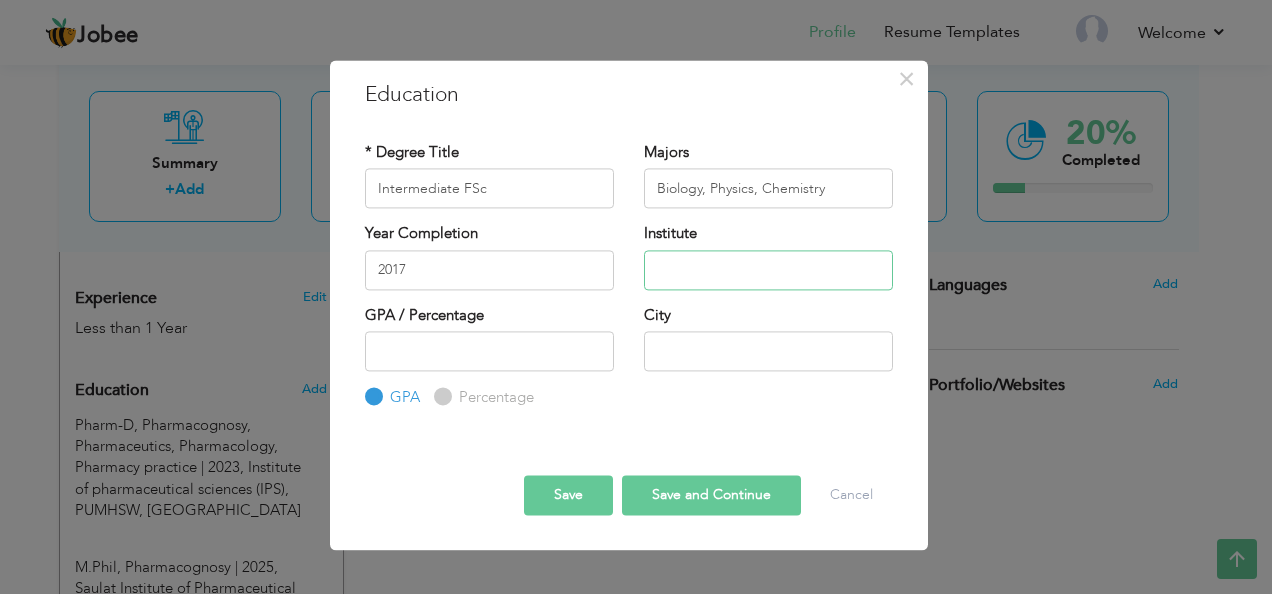 click at bounding box center (768, 270) 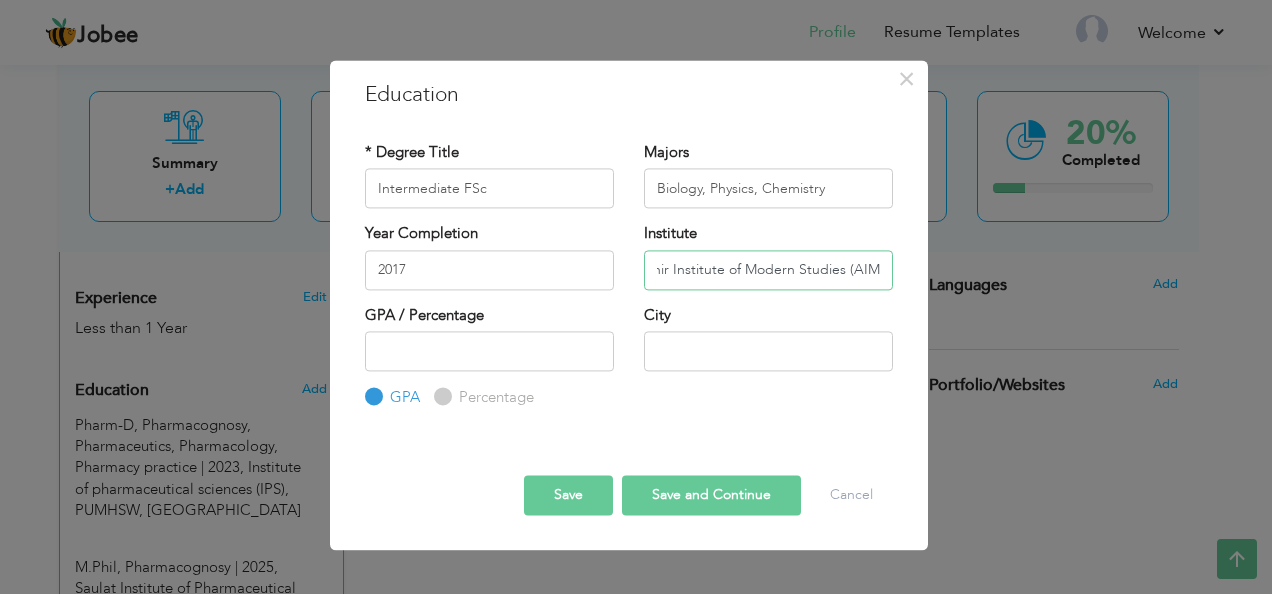 scroll, scrollTop: 0, scrollLeft: 45, axis: horizontal 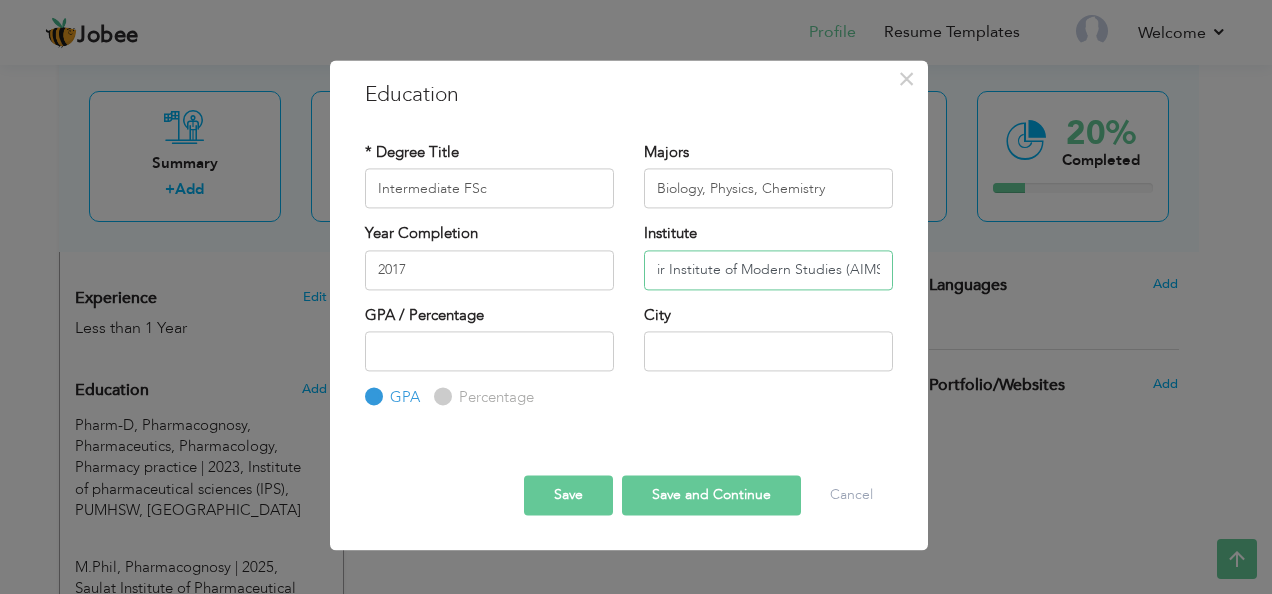 type on "At- Tahir Institute of Modern Studies (AIMS)" 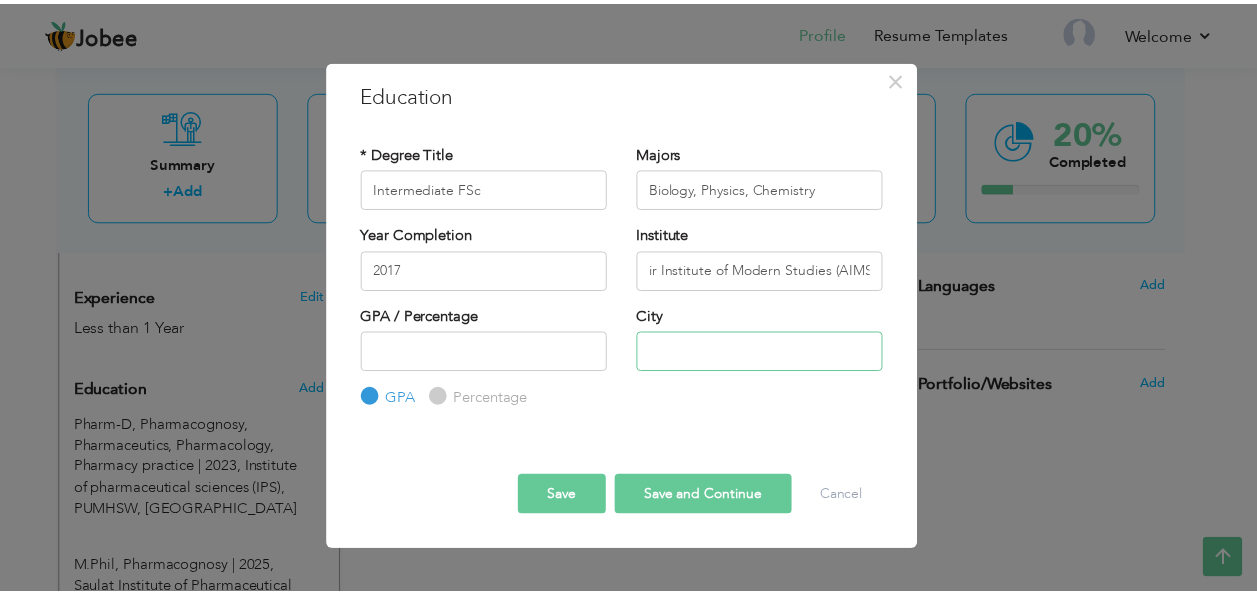 scroll, scrollTop: 0, scrollLeft: 0, axis: both 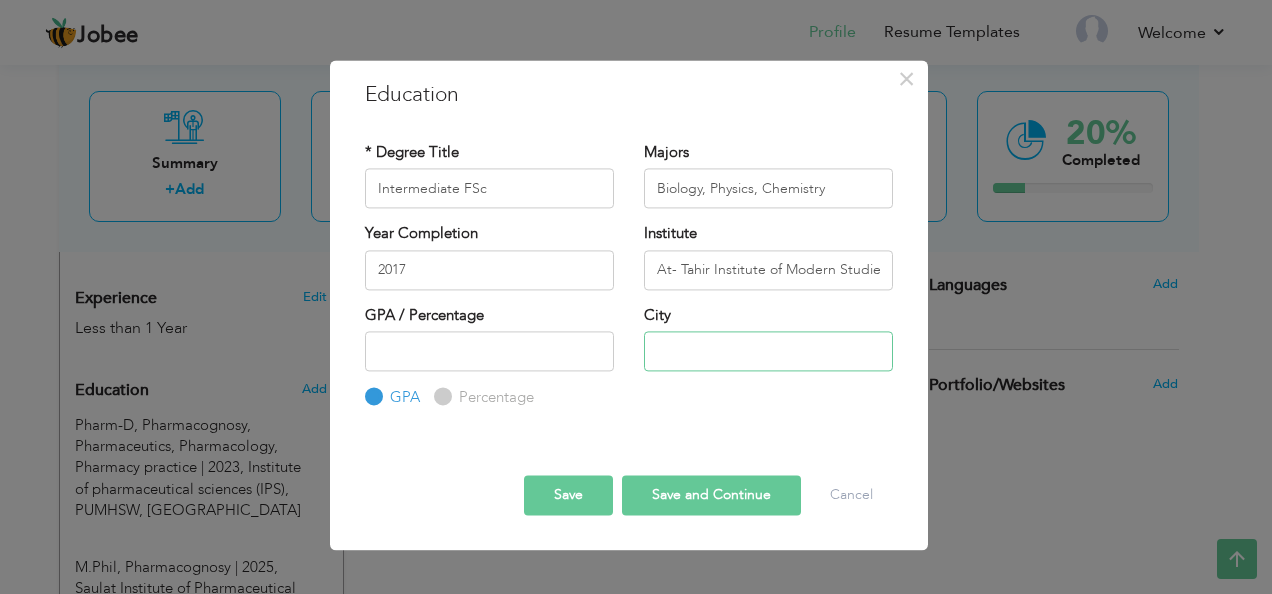 click at bounding box center (768, 351) 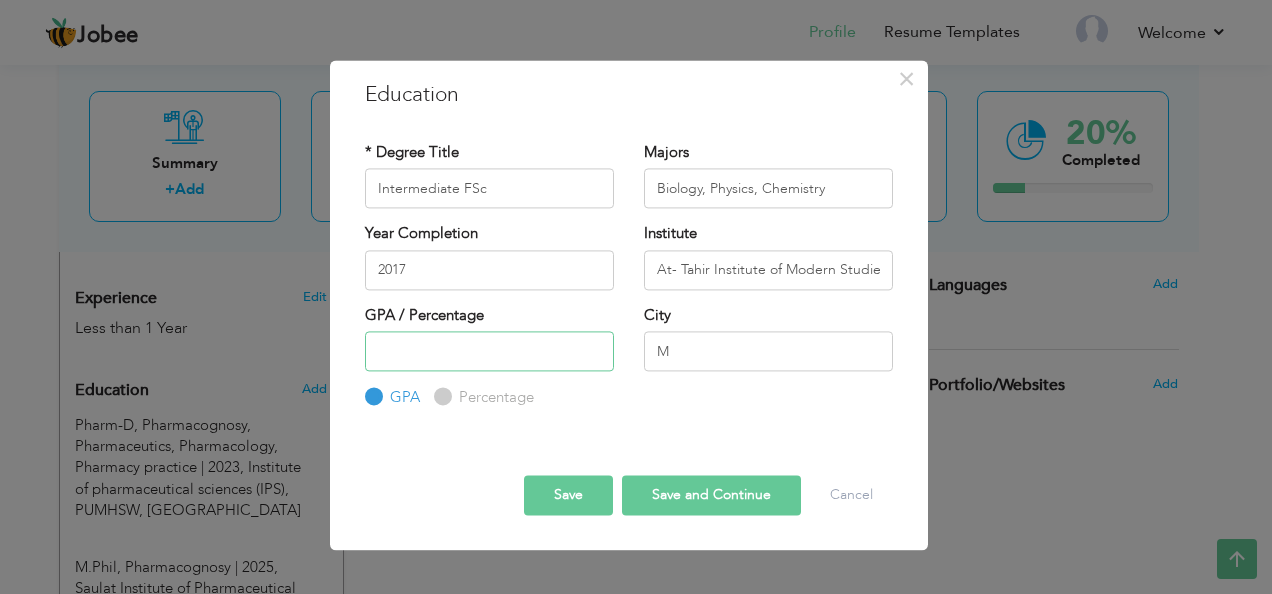 click at bounding box center (489, 351) 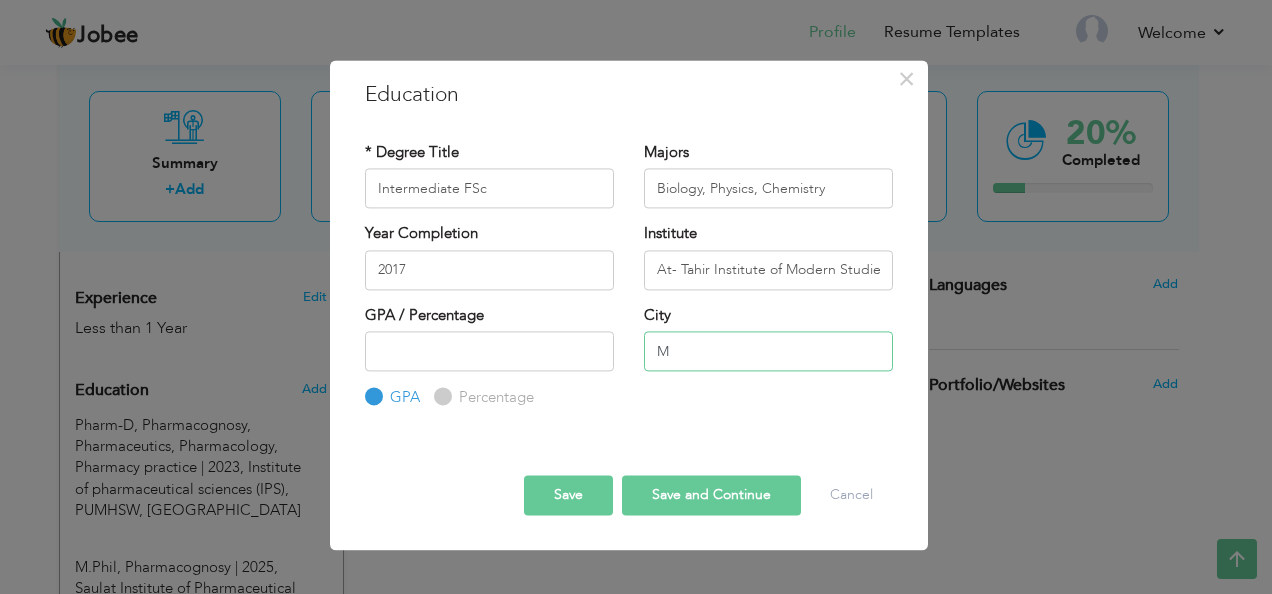 click on "M" at bounding box center [768, 351] 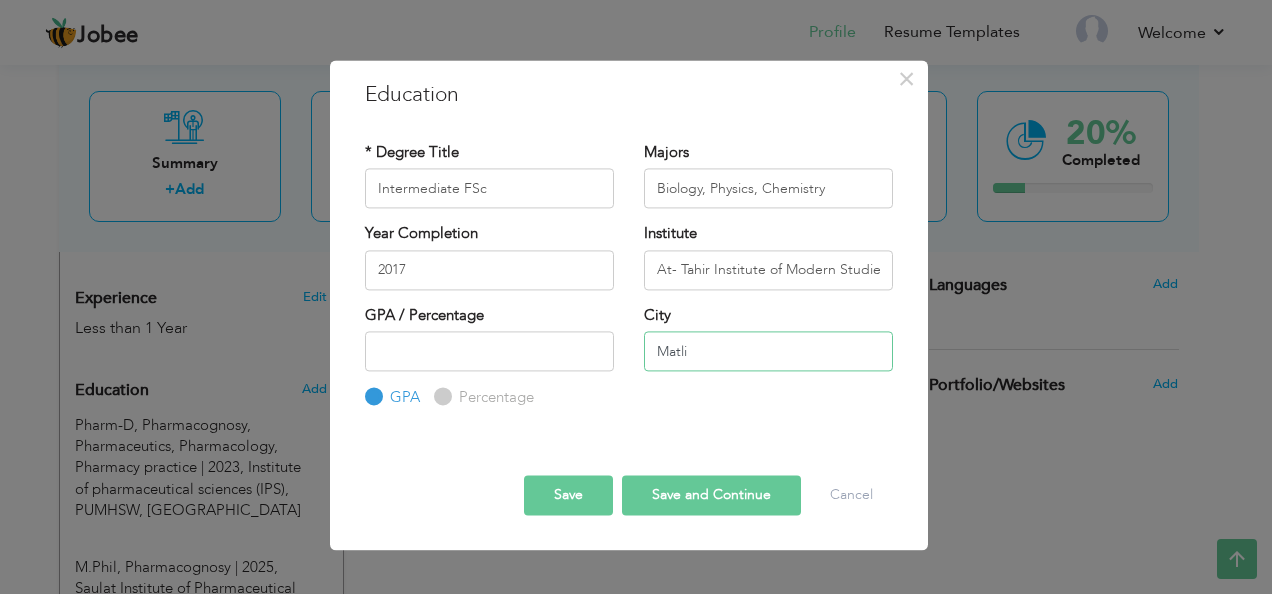 type on "Matli" 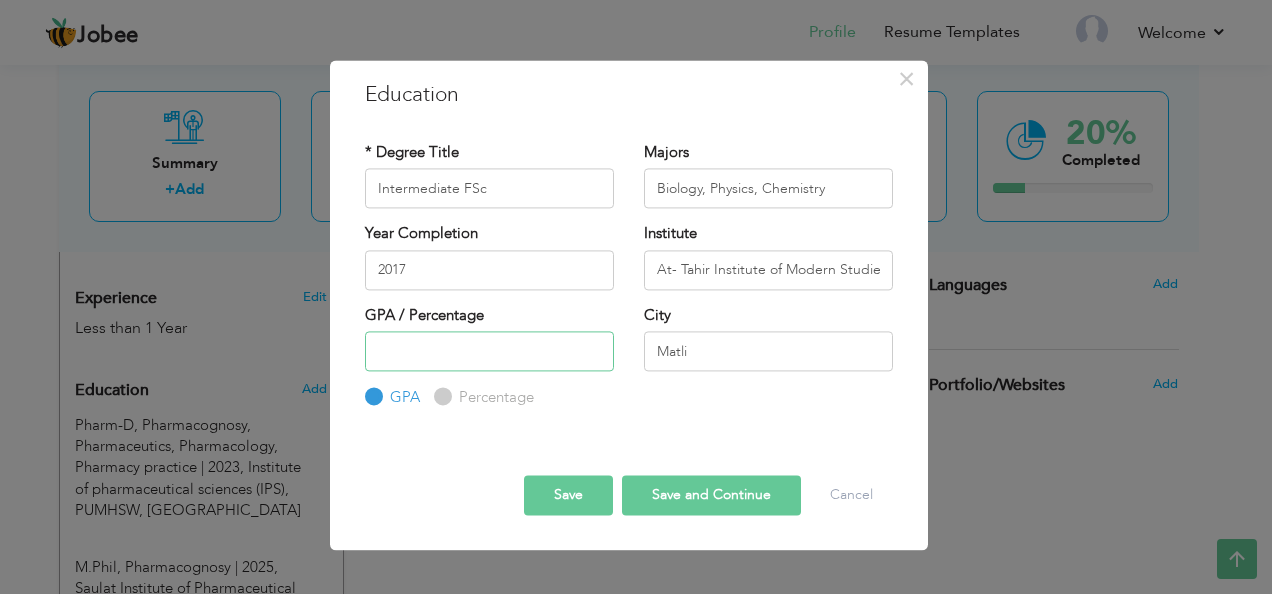click at bounding box center [489, 351] 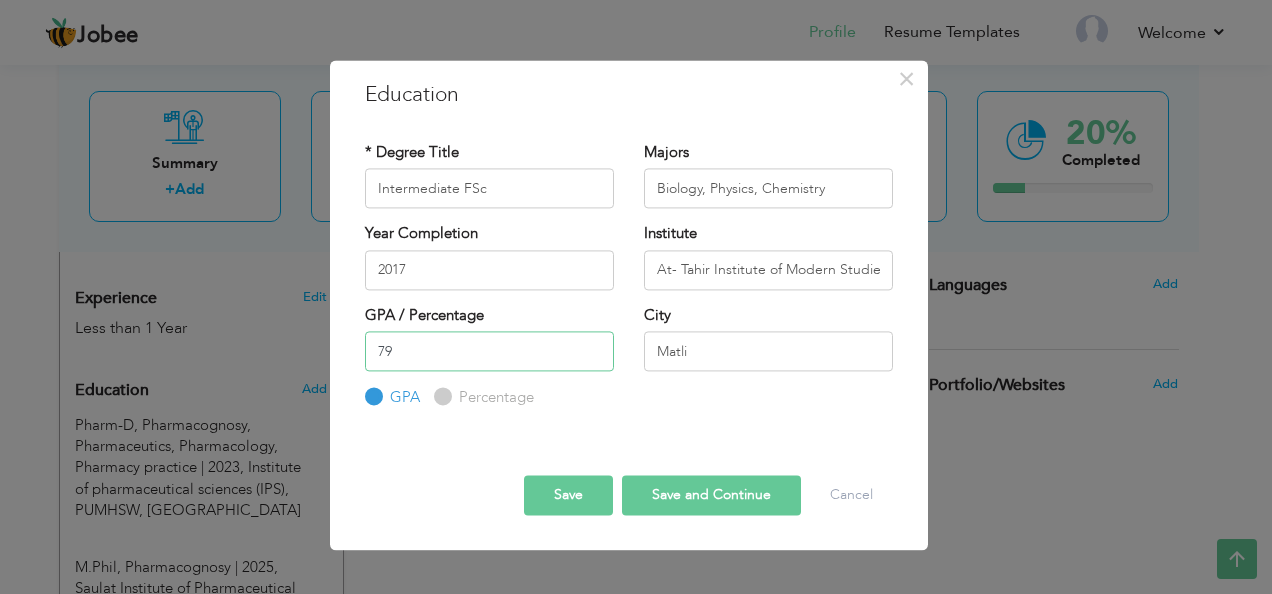 click on "79" at bounding box center (489, 351) 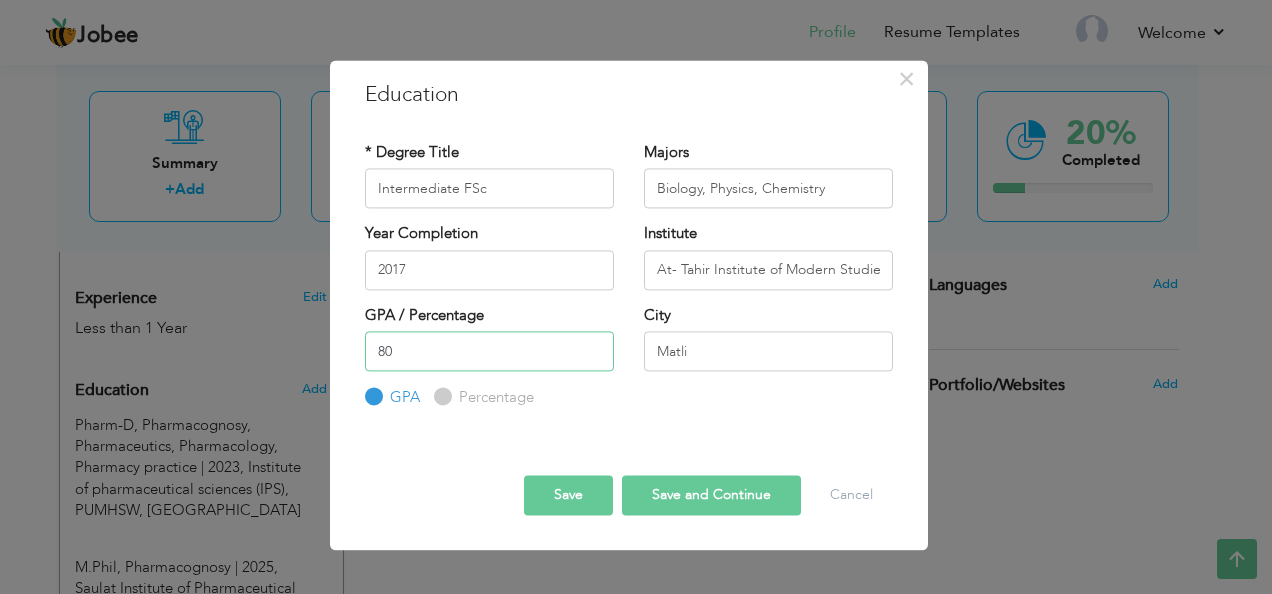 click on "80" at bounding box center [489, 351] 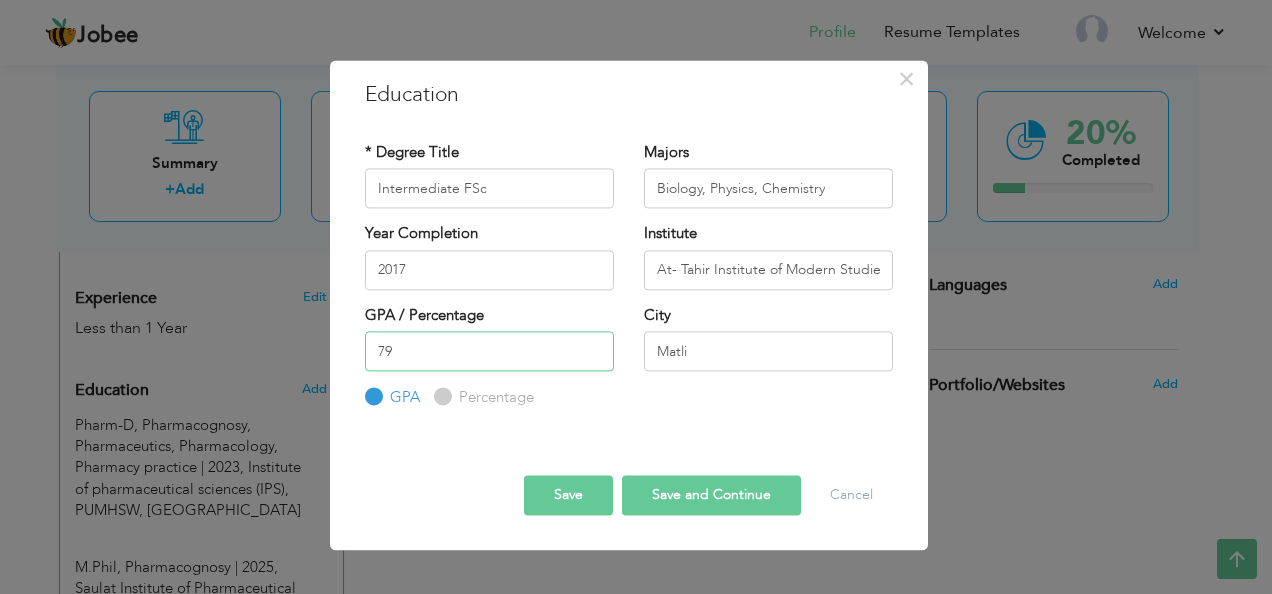 click on "79" at bounding box center [489, 351] 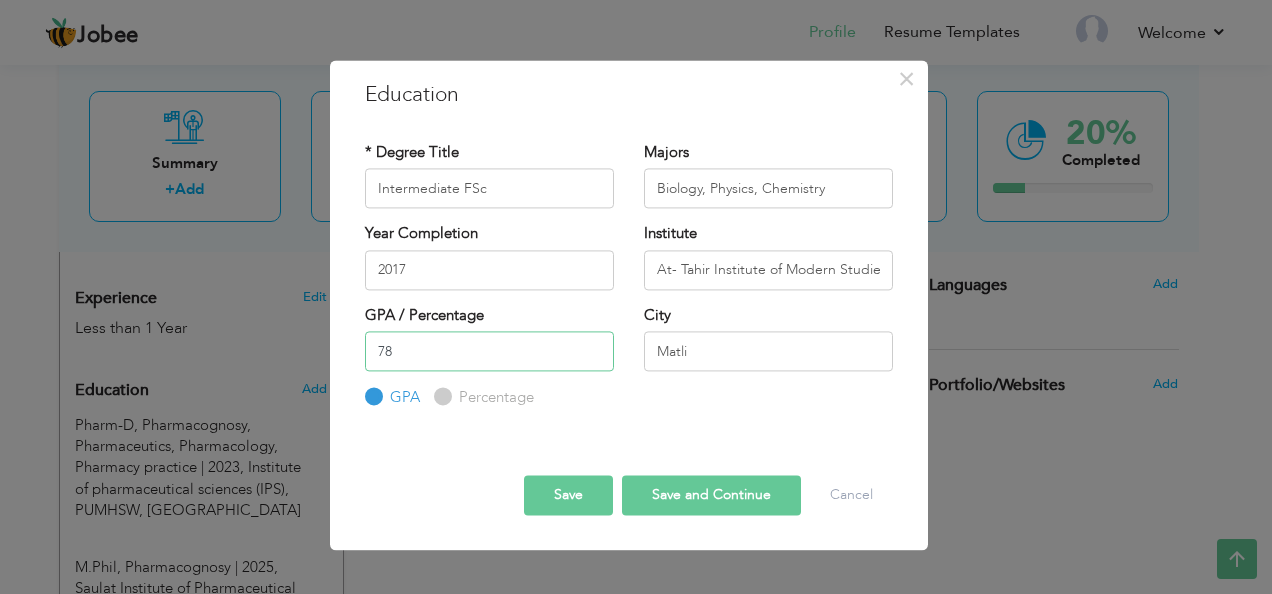 type on "78" 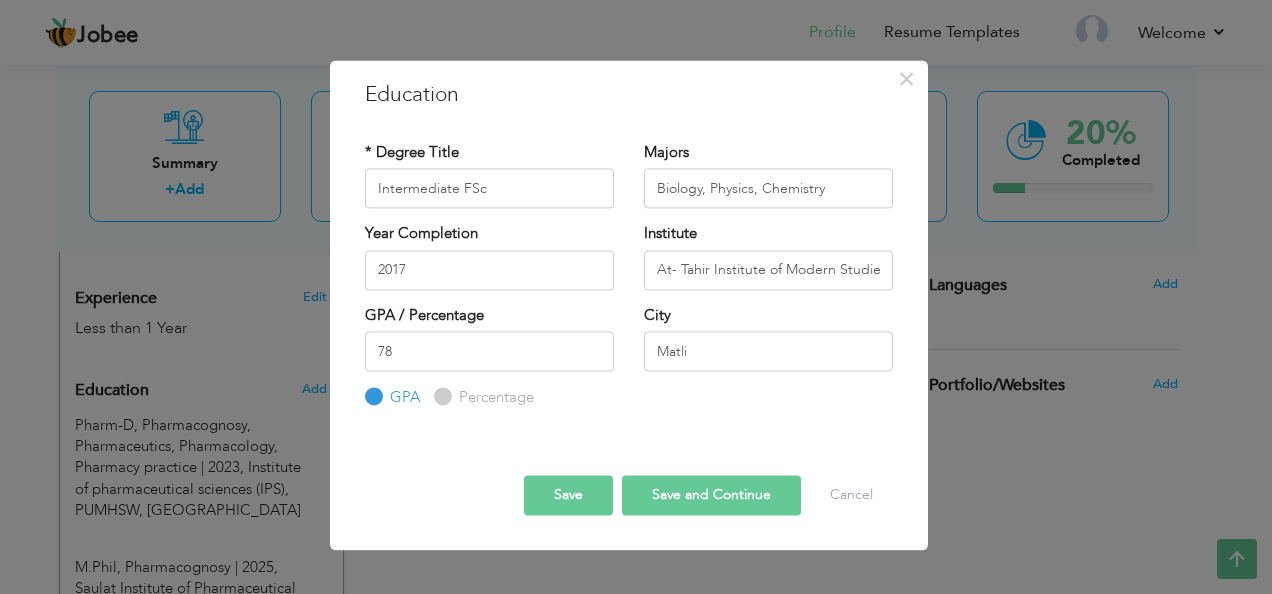 click on "Percentage" at bounding box center (440, 397) 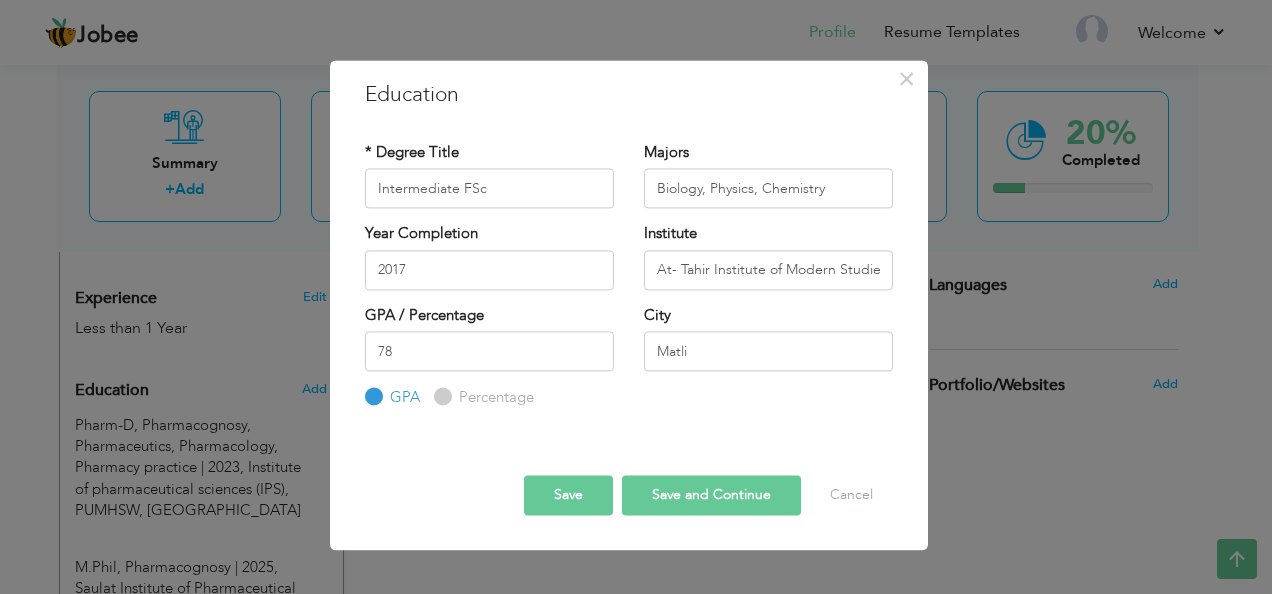 radio on "true" 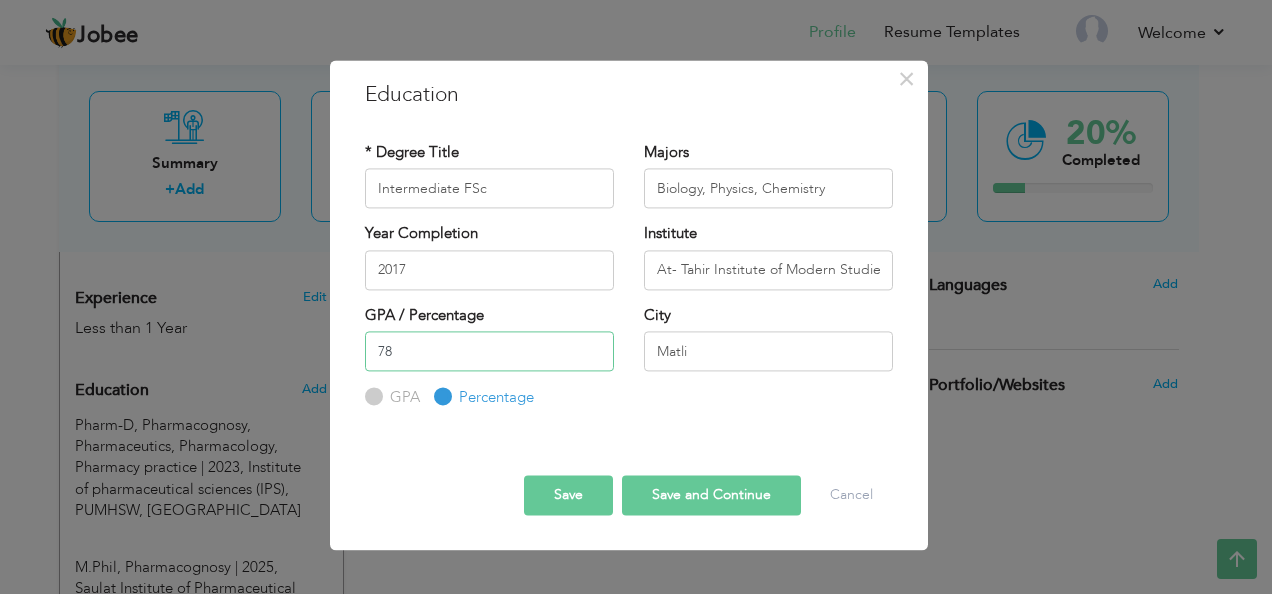 click on "78" at bounding box center [489, 351] 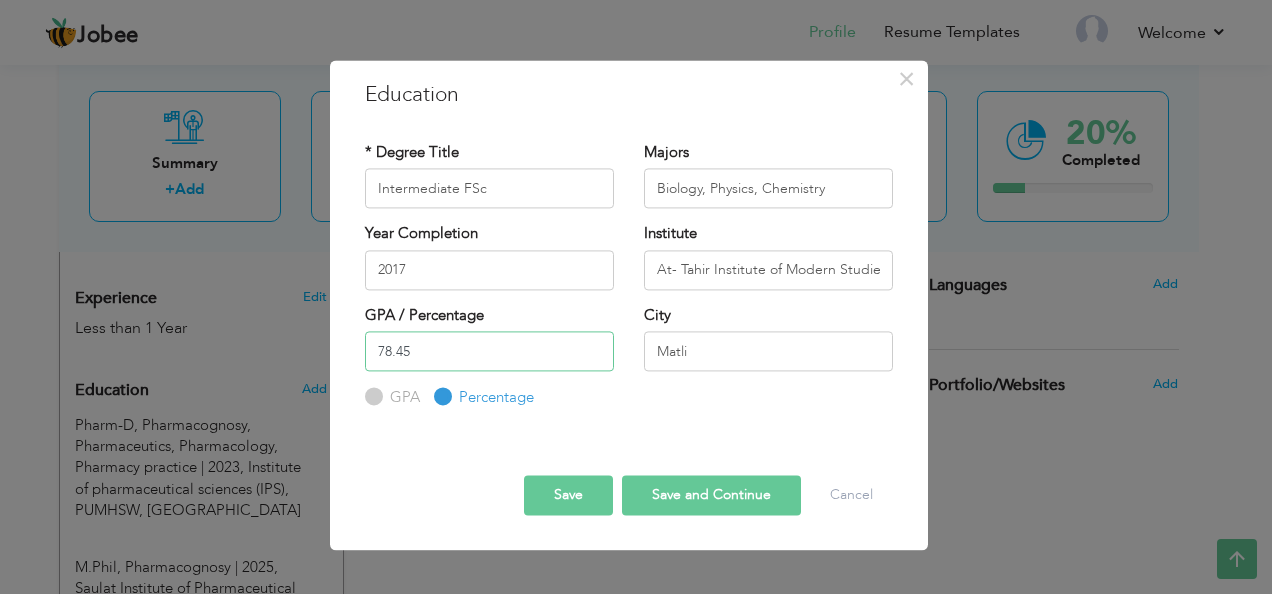 type on "78.45" 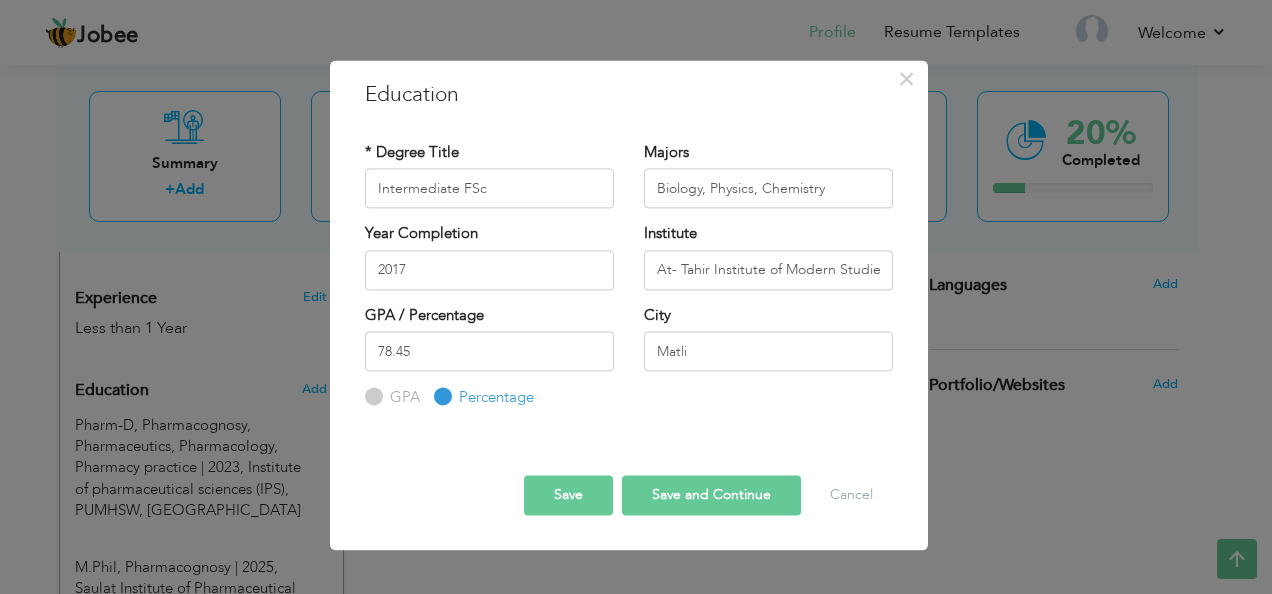 click on "Save and Continue" at bounding box center [711, 495] 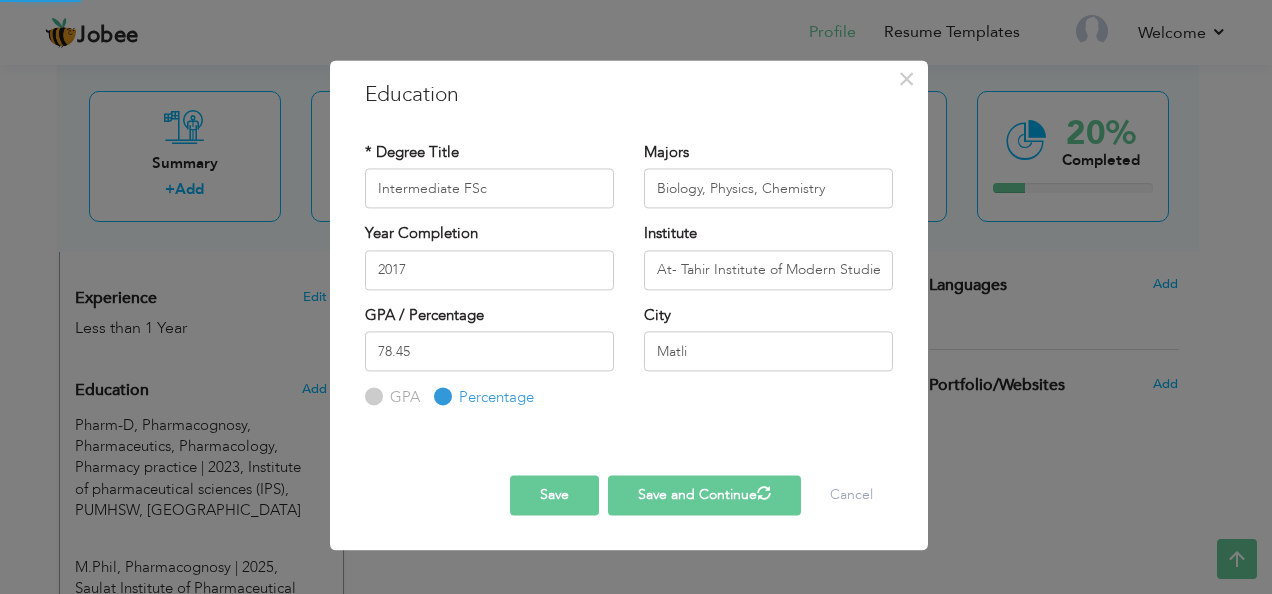 type 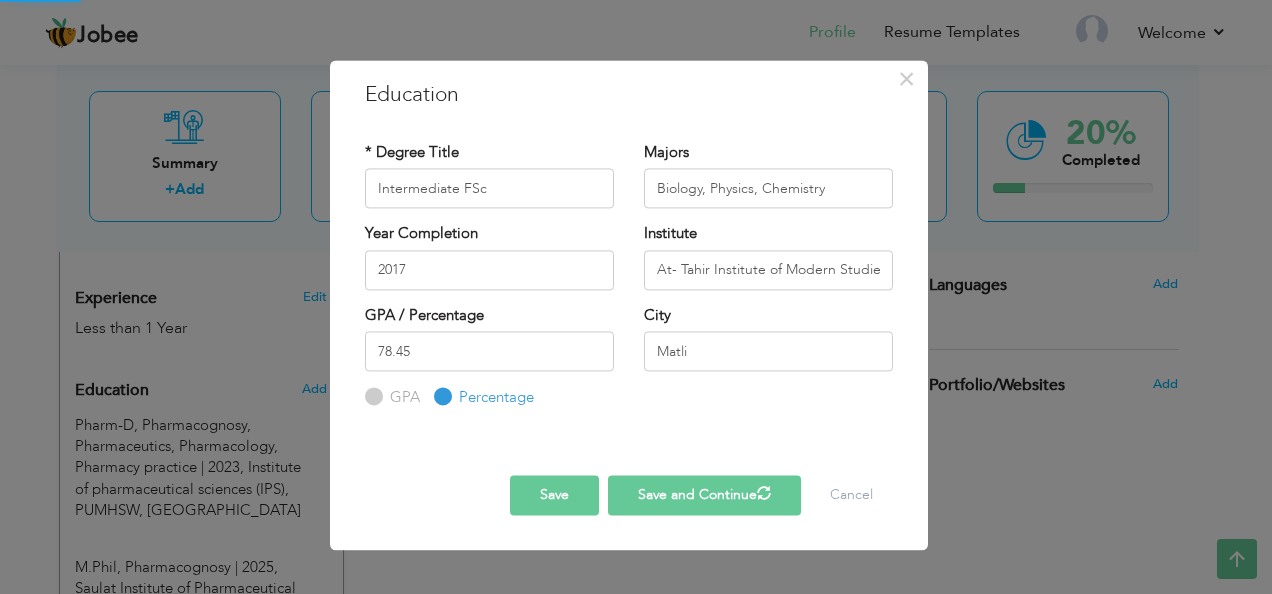 type 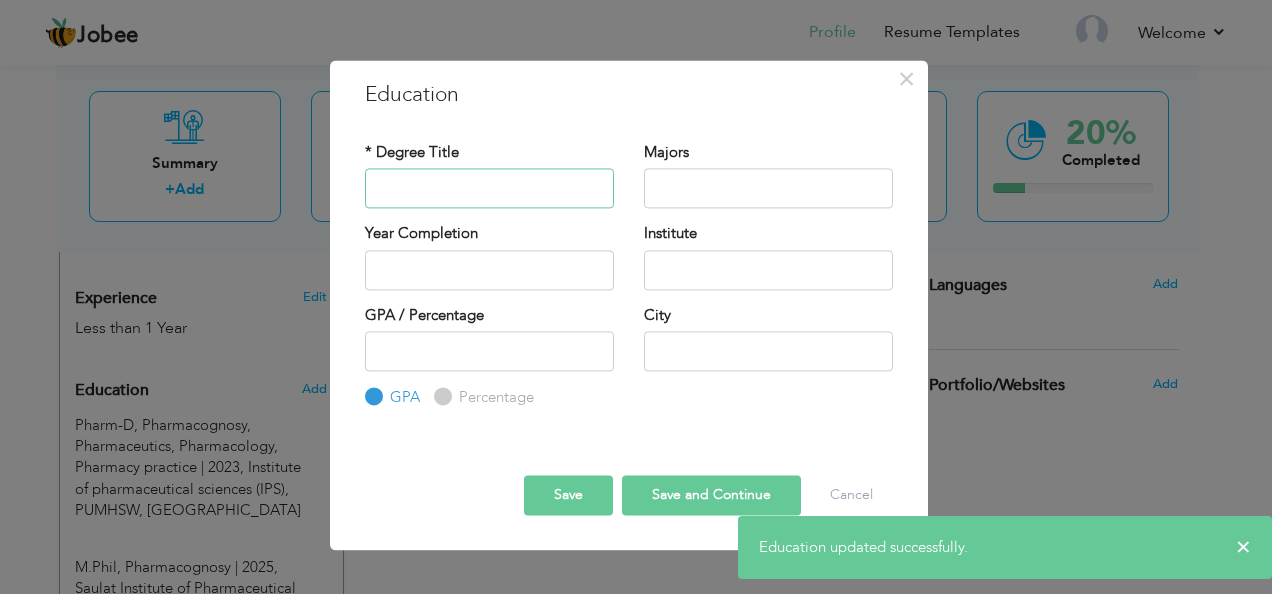 click at bounding box center (489, 189) 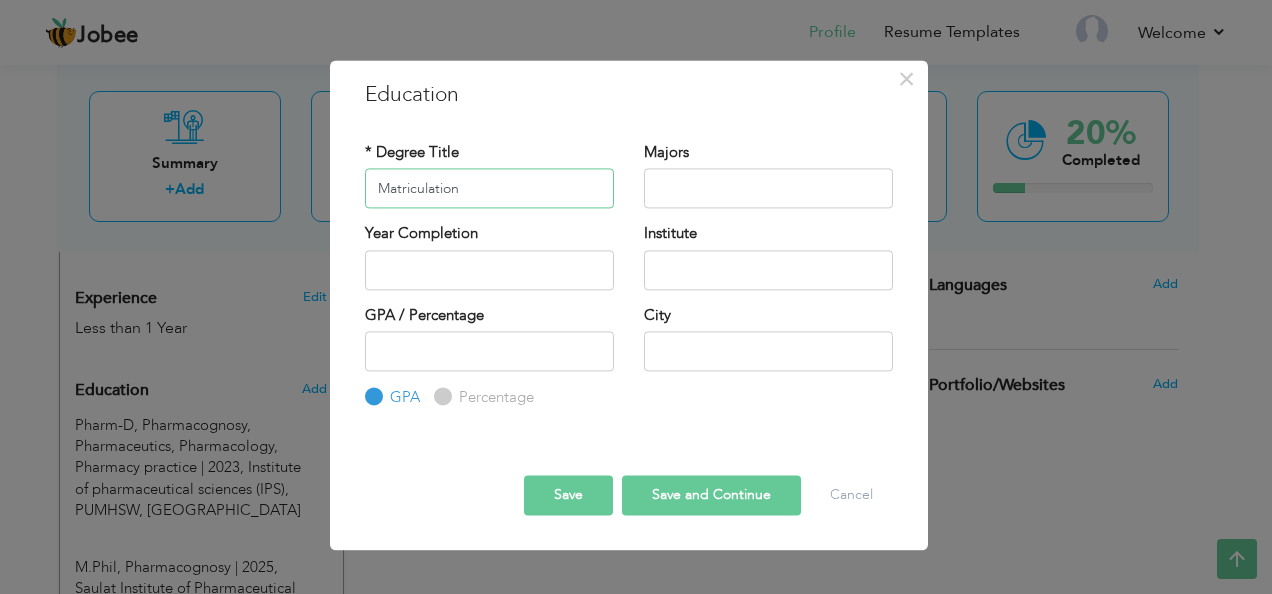 type on "Matriculation" 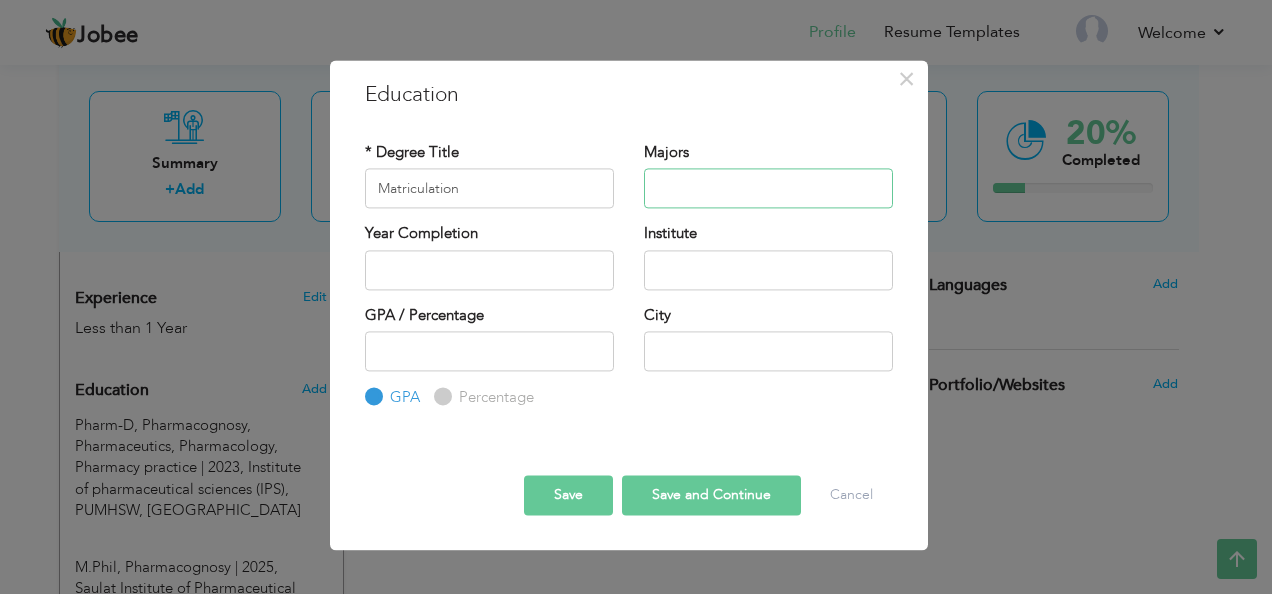 click at bounding box center (768, 189) 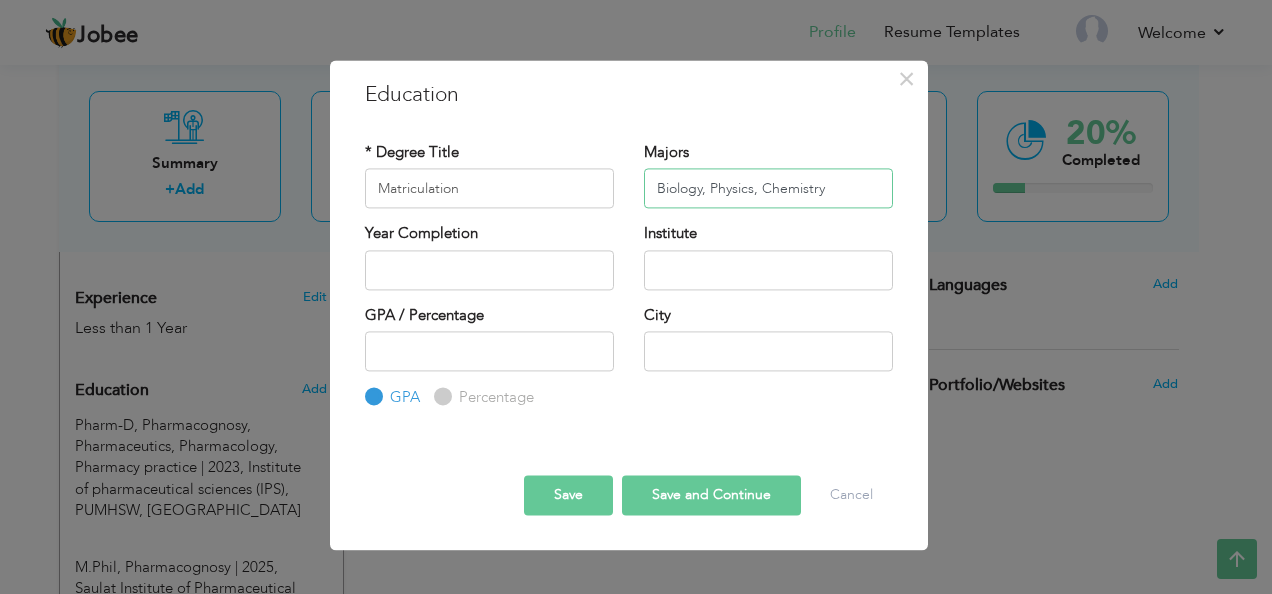 type on "Biology, Physics, Chemistry" 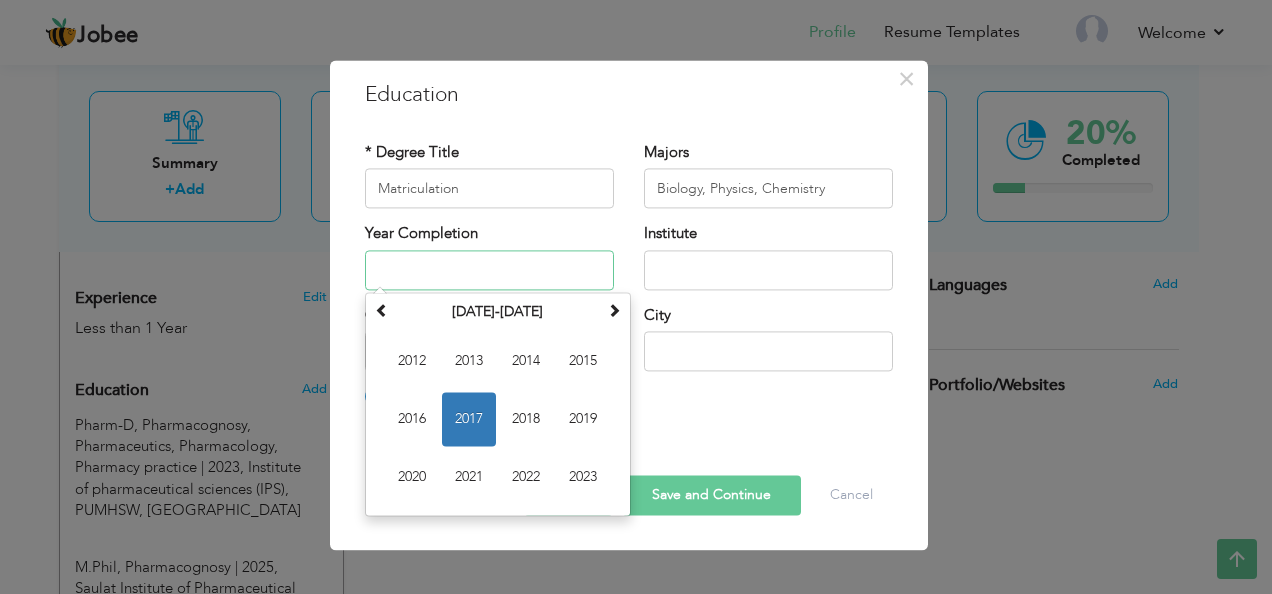 click at bounding box center [489, 270] 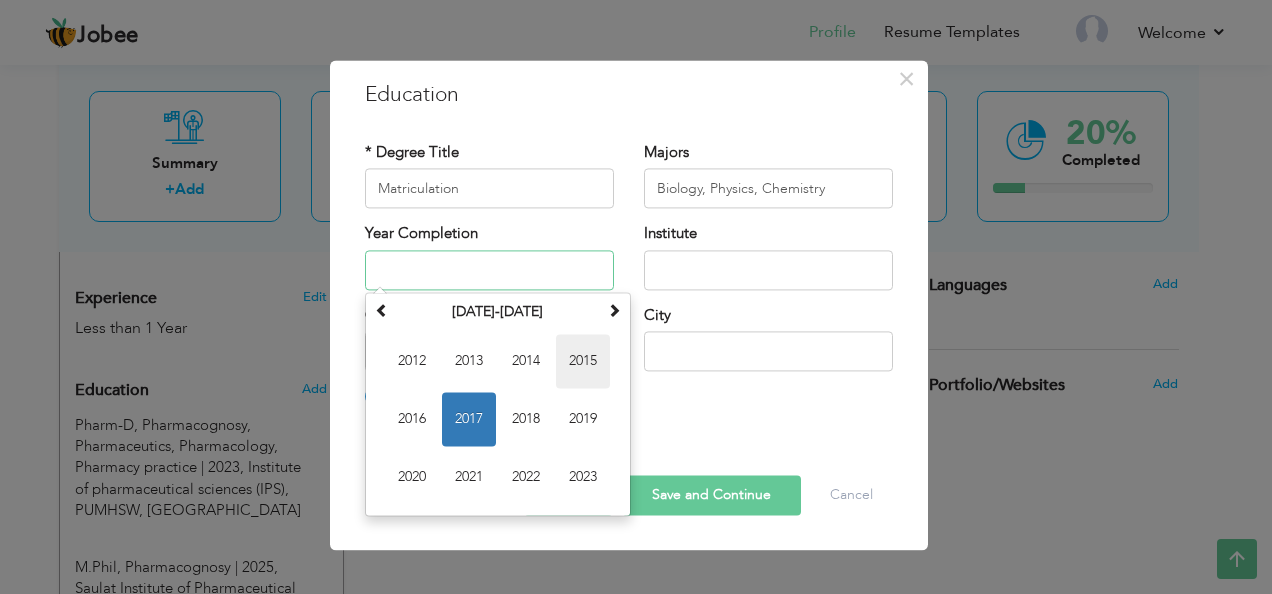 click on "2015" at bounding box center (583, 361) 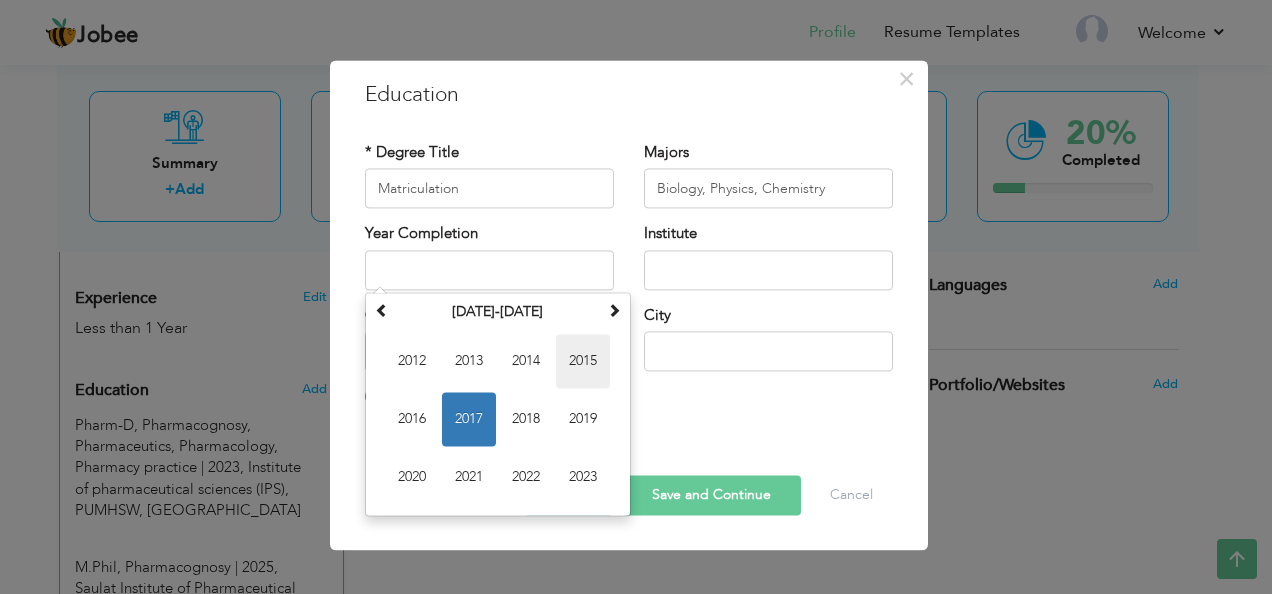 type on "2015" 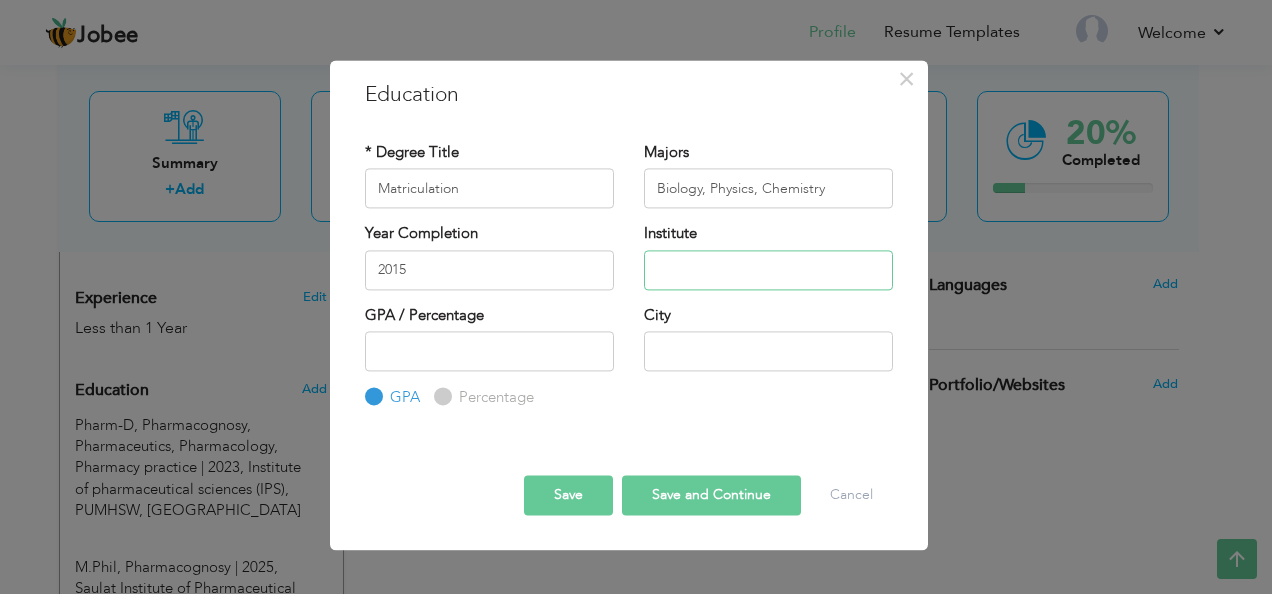 click at bounding box center [768, 270] 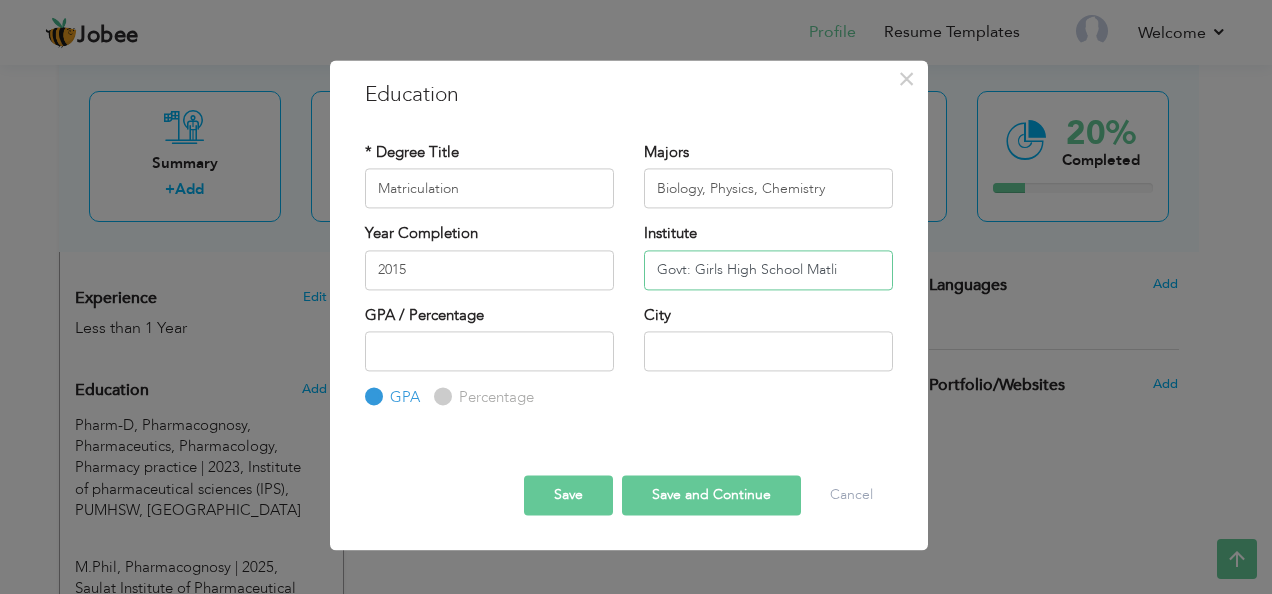 type on "Govt: Girls High School Matli" 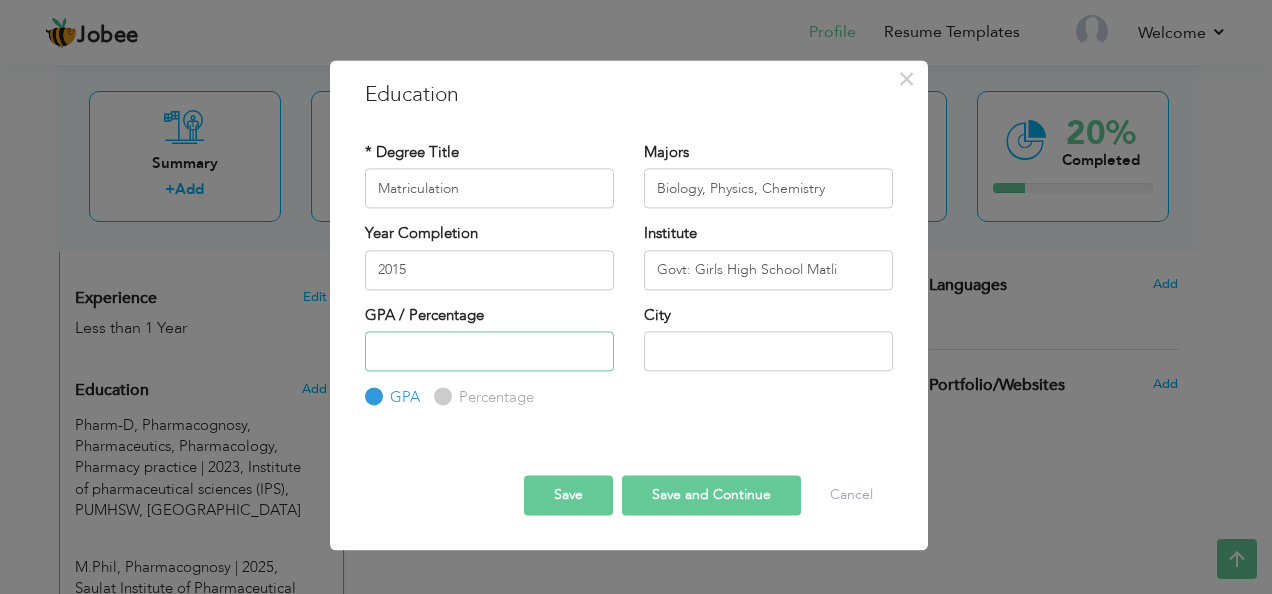 click at bounding box center [489, 351] 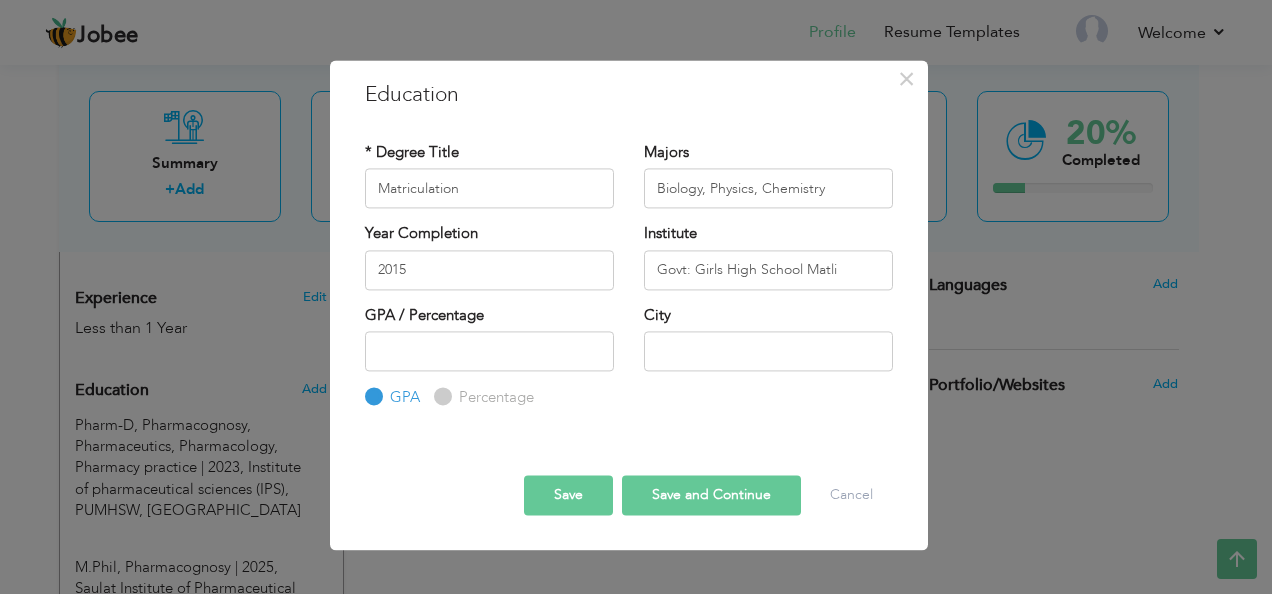 click on "Percentage" at bounding box center [440, 397] 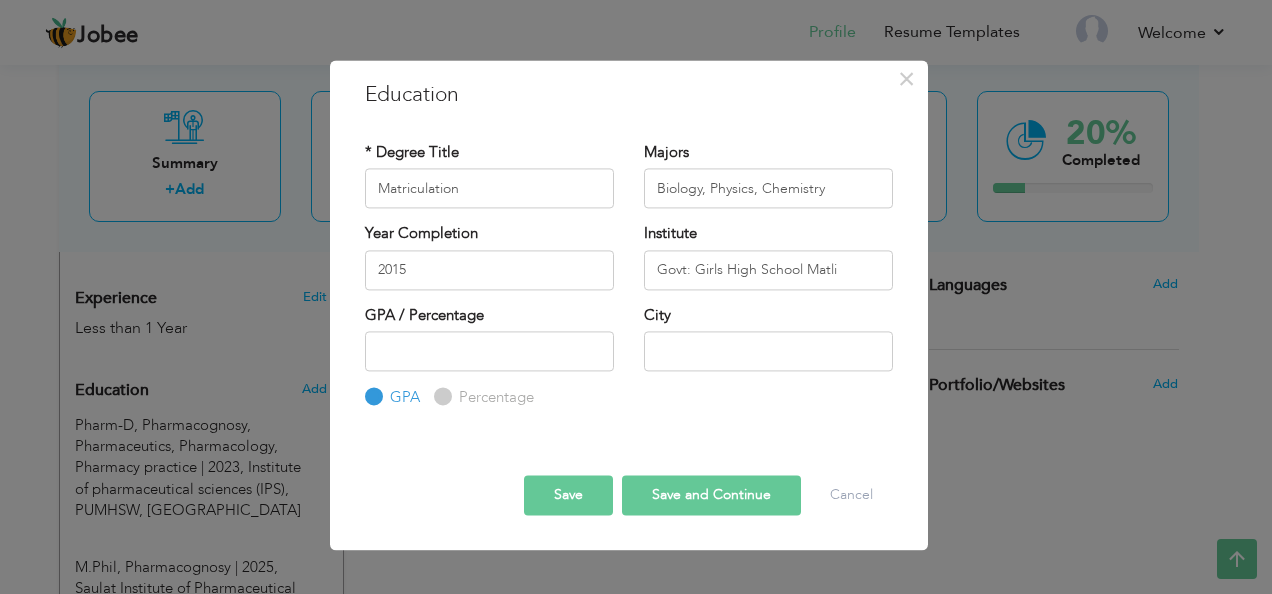 radio on "true" 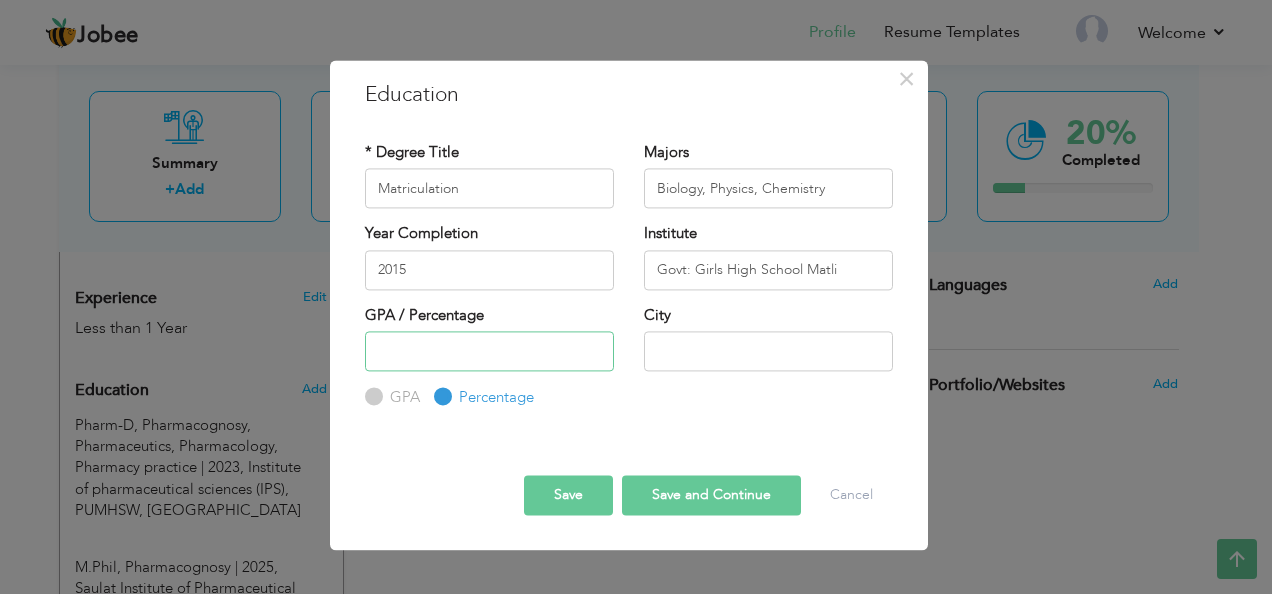 click at bounding box center [489, 351] 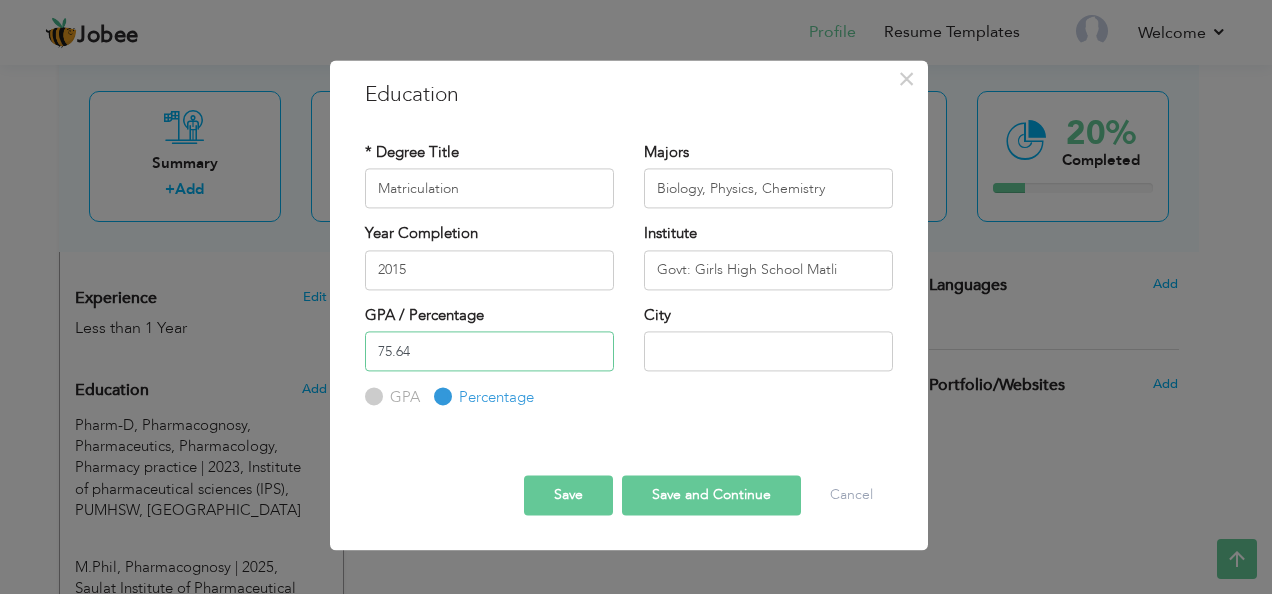 type on "75.64" 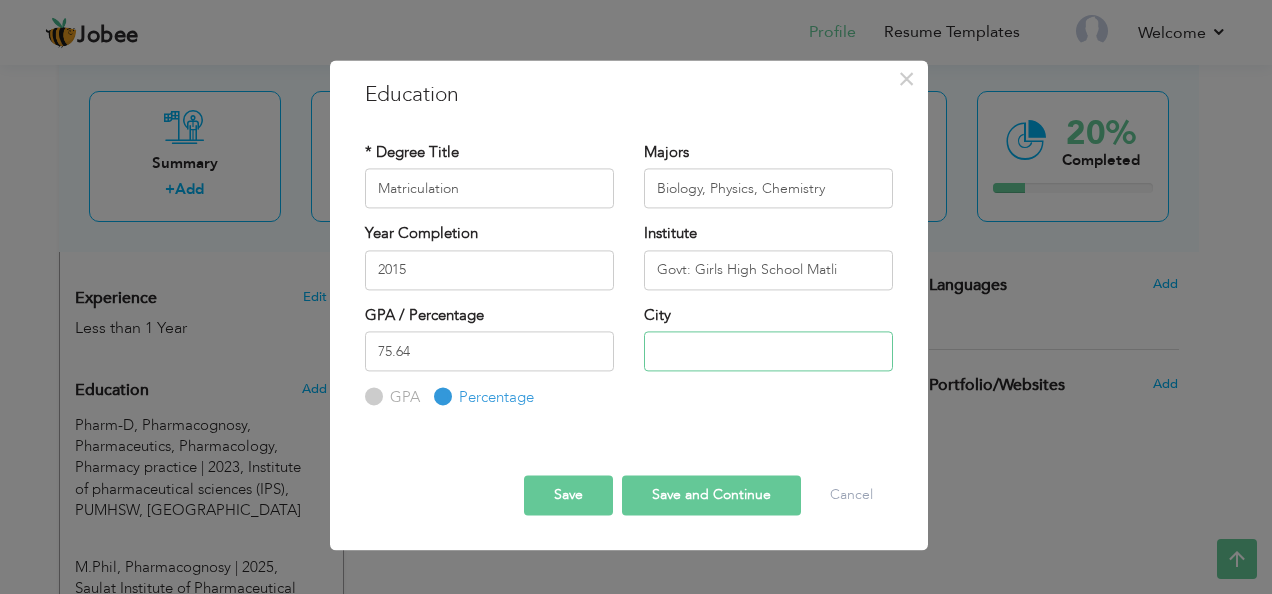 click at bounding box center (768, 351) 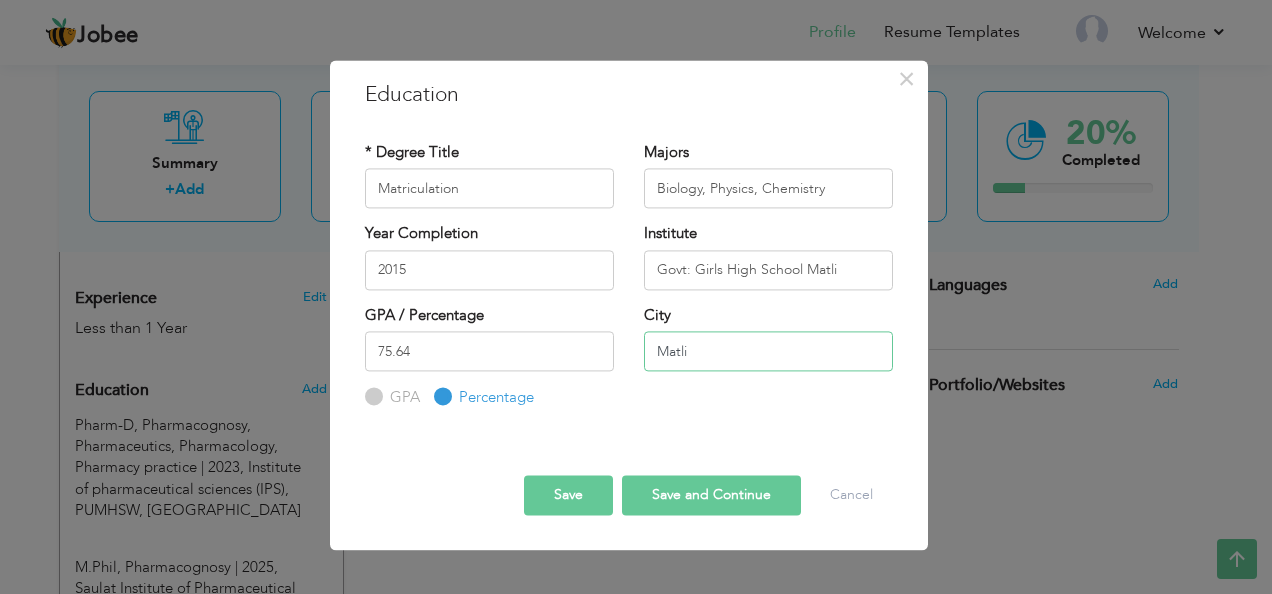 type on "Matli" 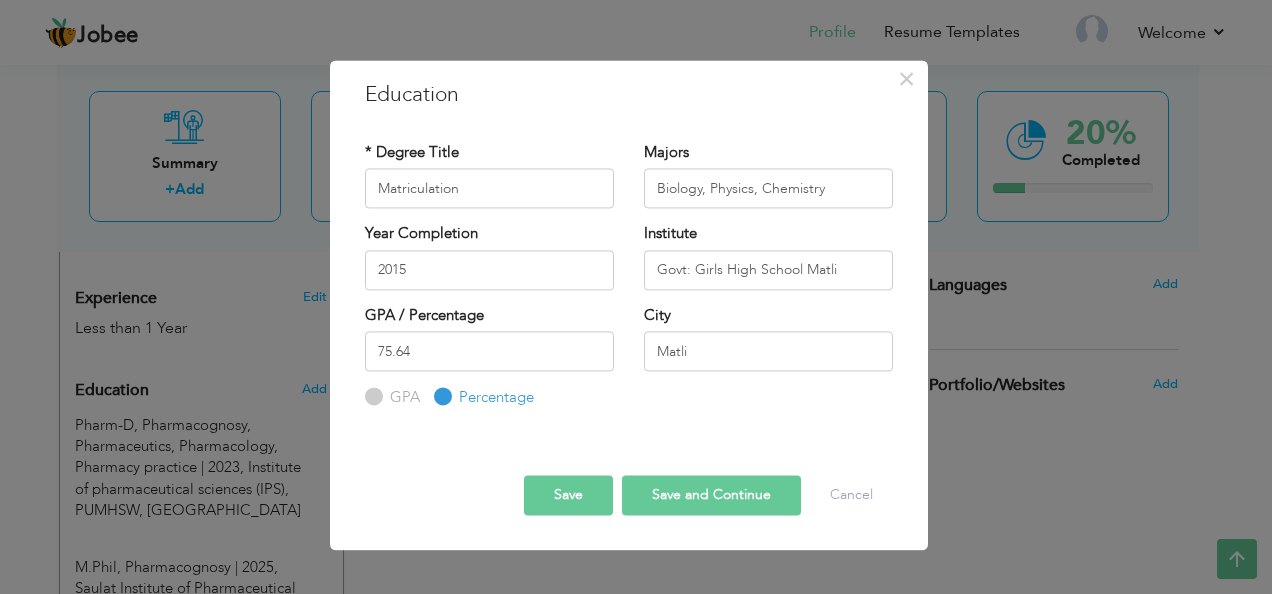 click on "Save and Continue" at bounding box center (711, 495) 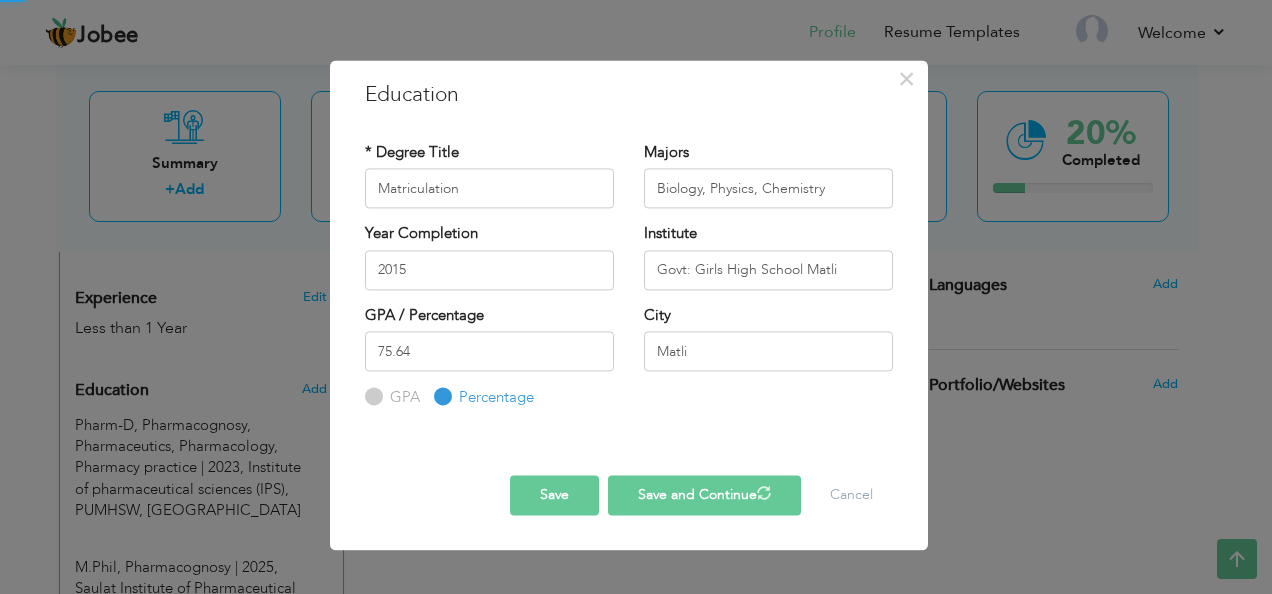type 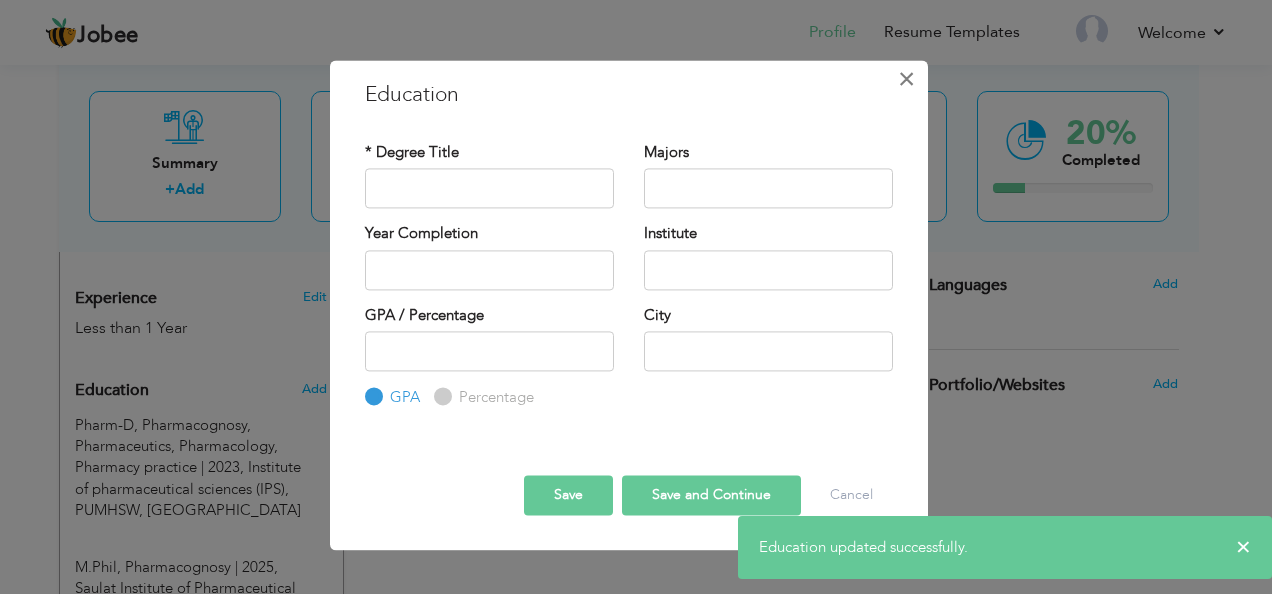 click on "×" at bounding box center (906, 79) 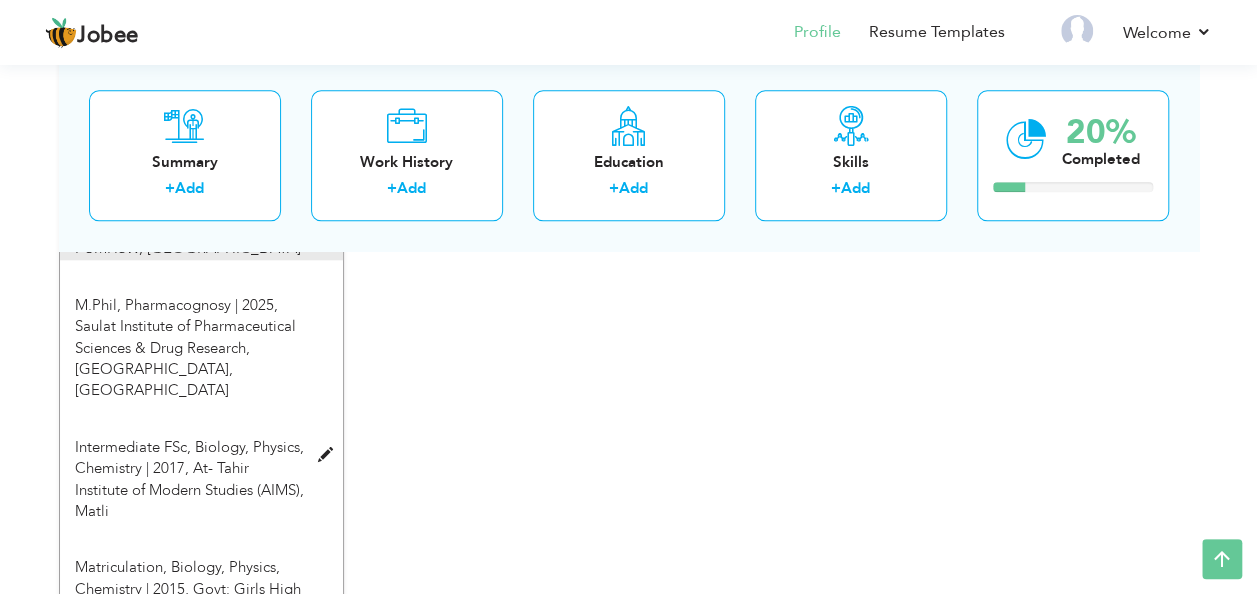 scroll, scrollTop: 977, scrollLeft: 0, axis: vertical 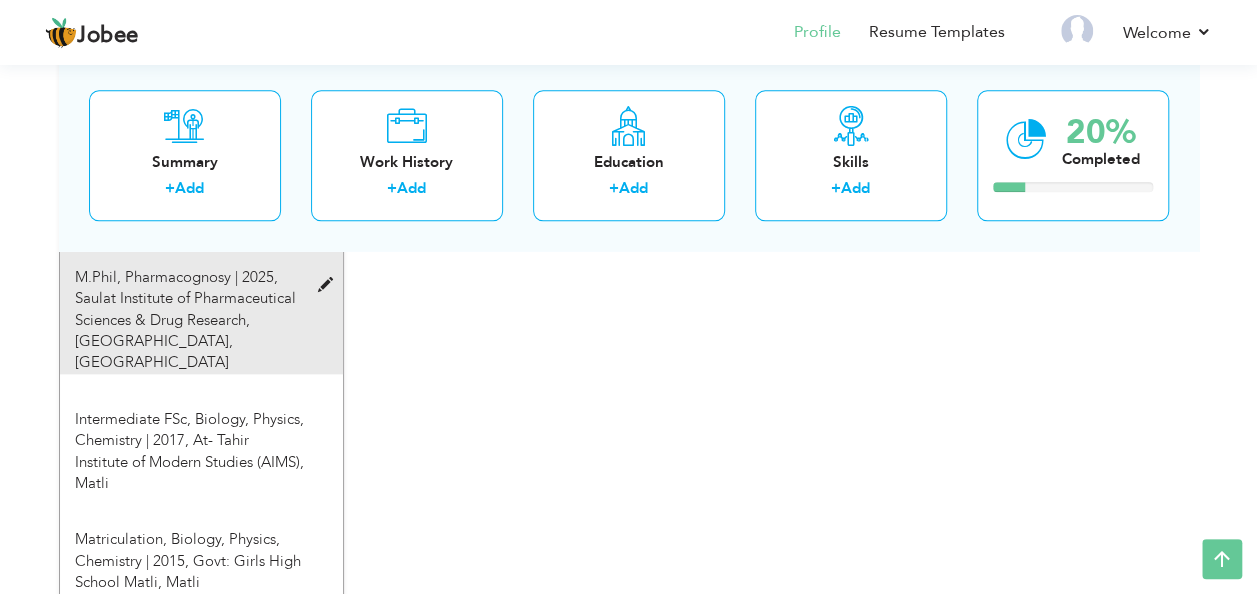 drag, startPoint x: 274, startPoint y: 521, endPoint x: 268, endPoint y: 303, distance: 218.08255 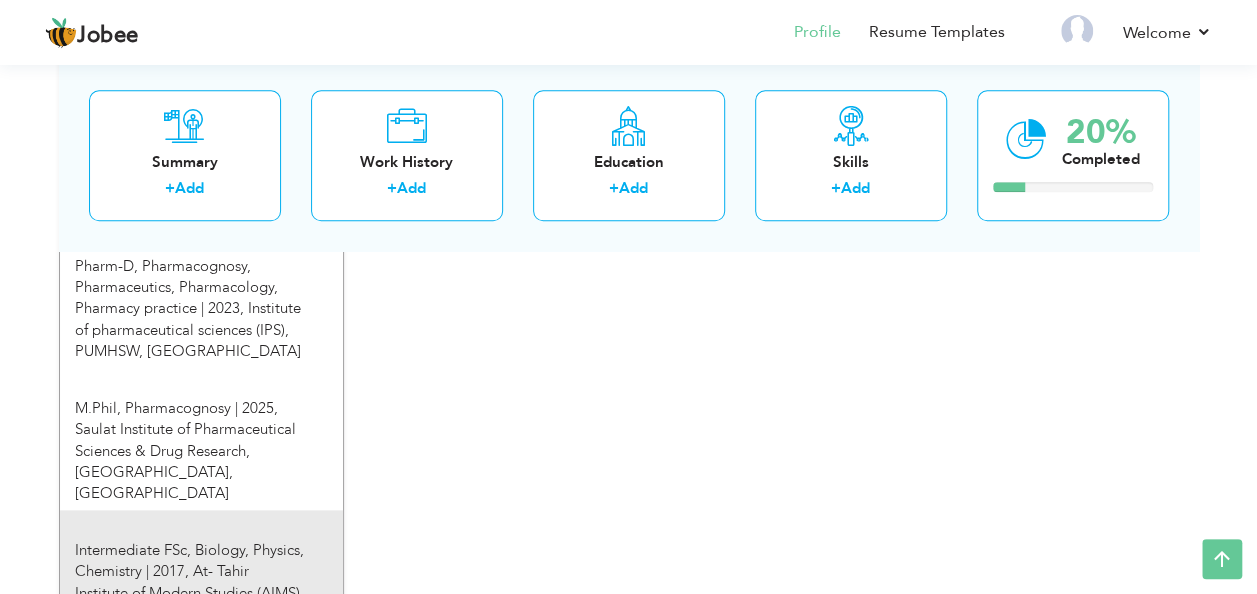 scroll, scrollTop: 840, scrollLeft: 0, axis: vertical 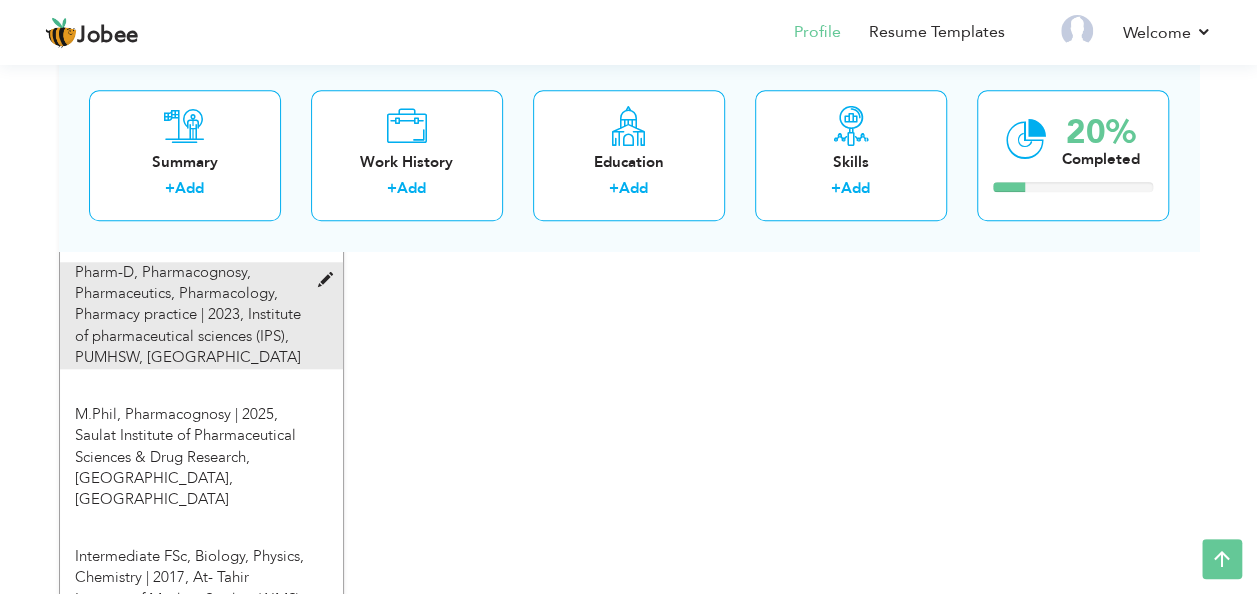 drag, startPoint x: 242, startPoint y: 428, endPoint x: 260, endPoint y: 300, distance: 129.25943 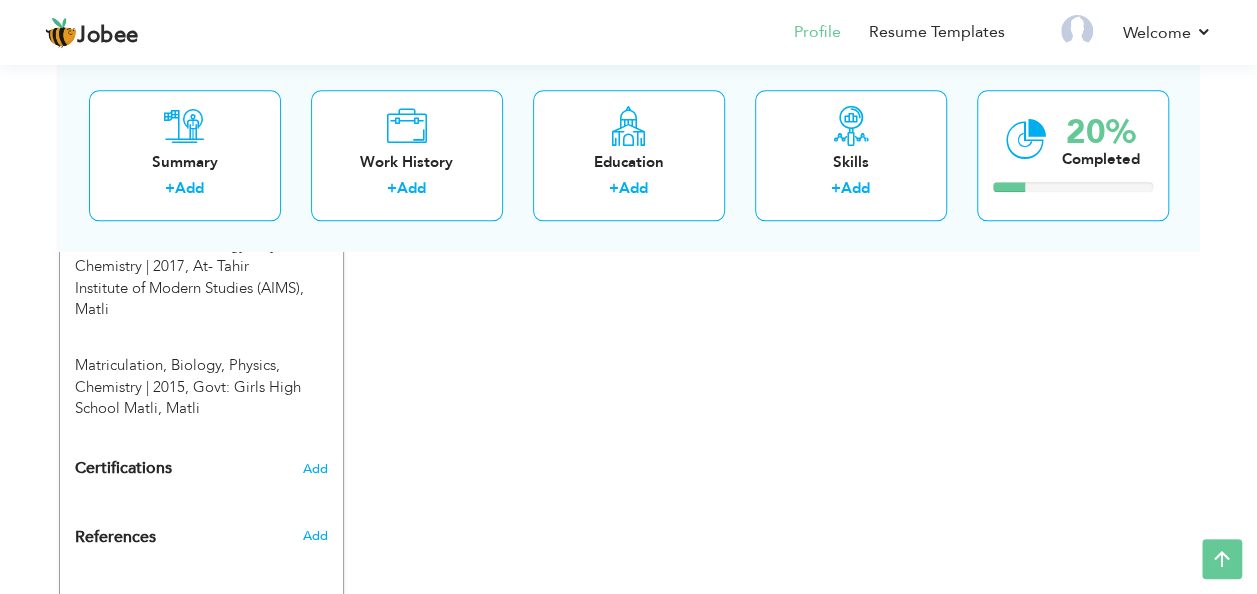 scroll, scrollTop: 1224, scrollLeft: 0, axis: vertical 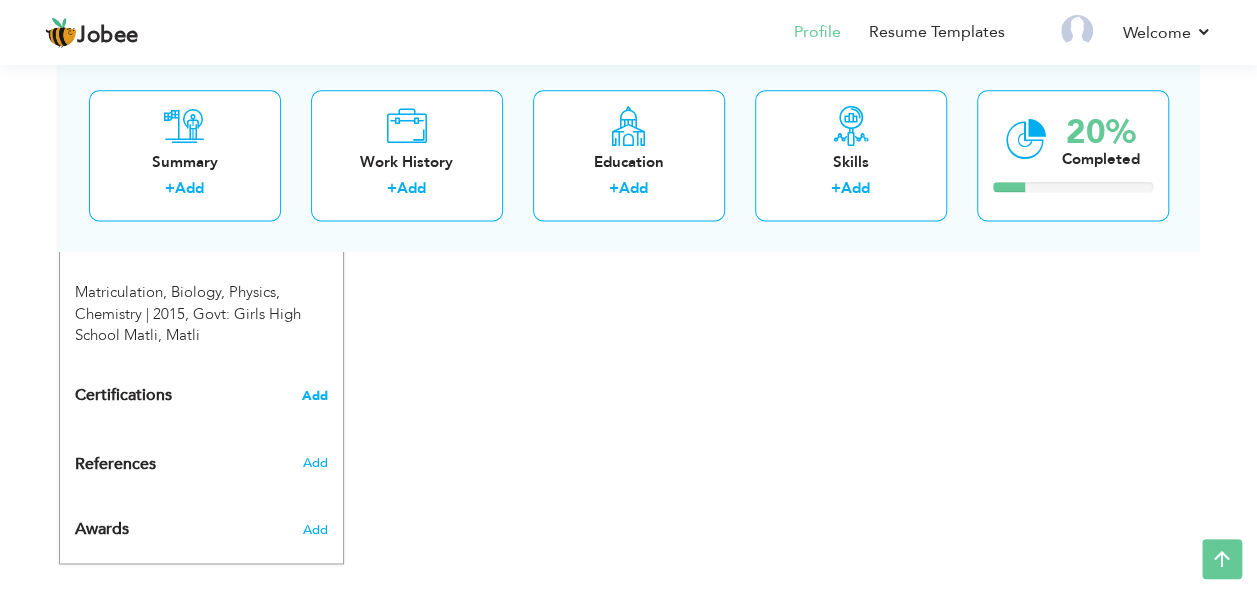 click on "Add" at bounding box center [315, 396] 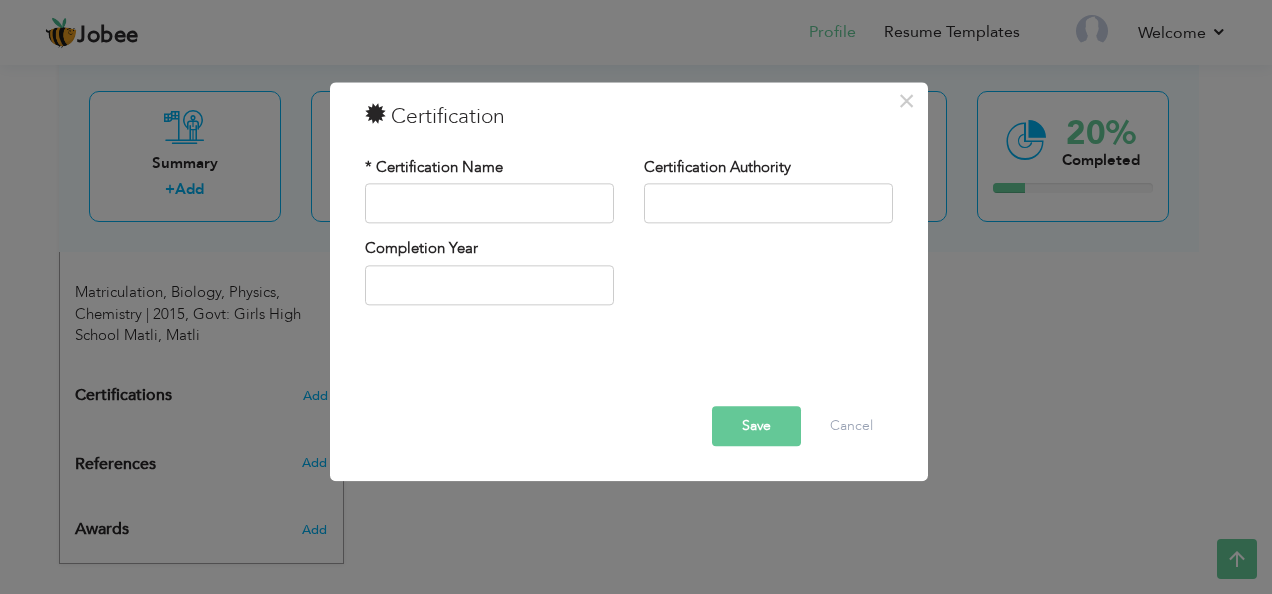 click on "×
Certification
* Certification Name
Certification Authority
Save" at bounding box center (636, 297) 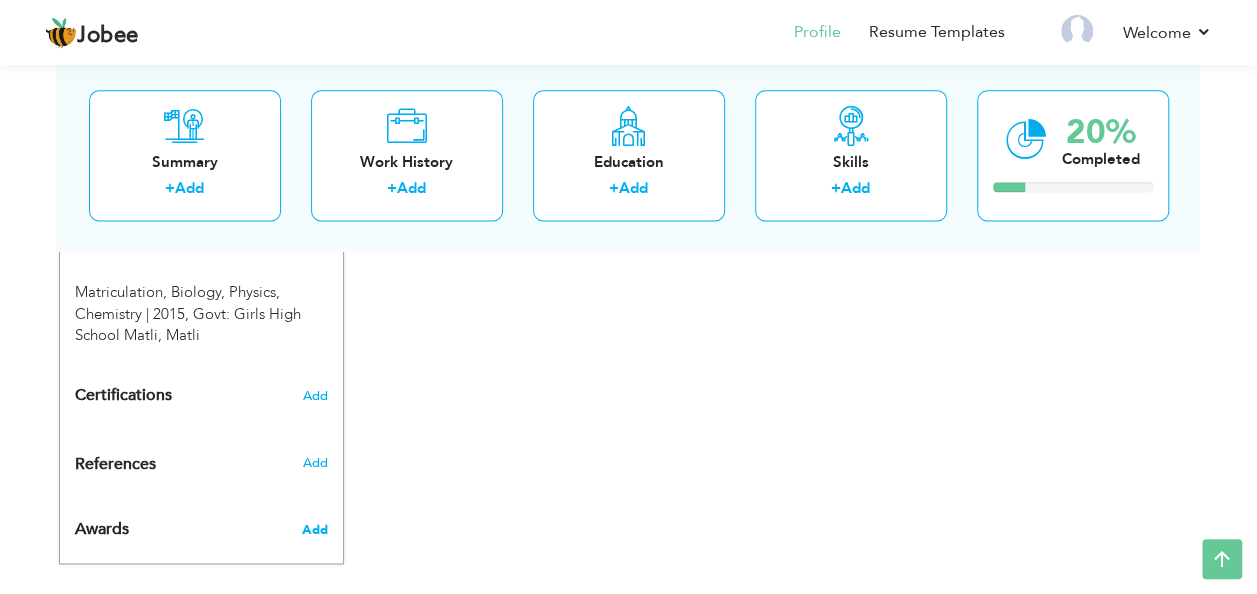 click on "Add" at bounding box center [314, 530] 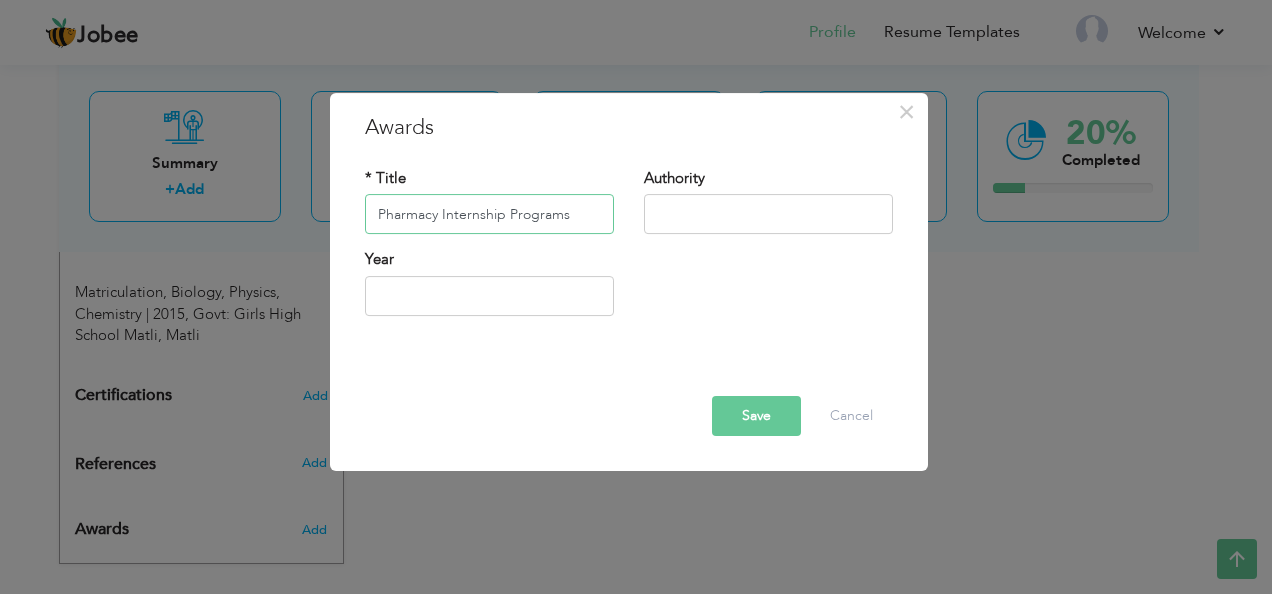 type on "Pharmacy Internship Programs" 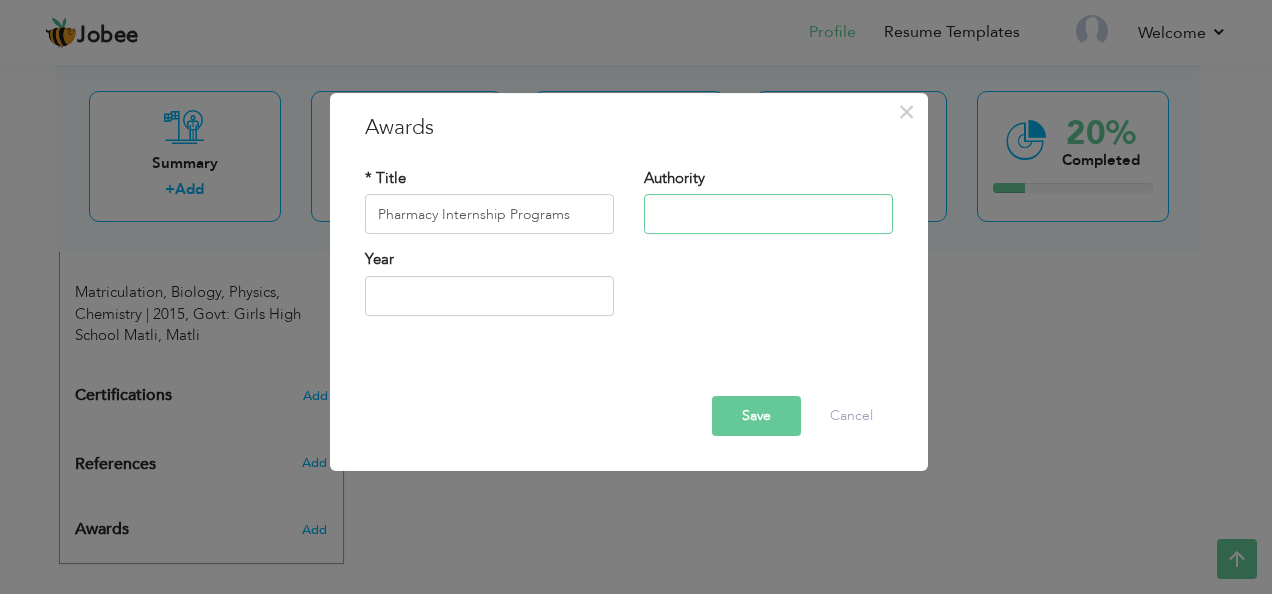 click at bounding box center [768, 215] 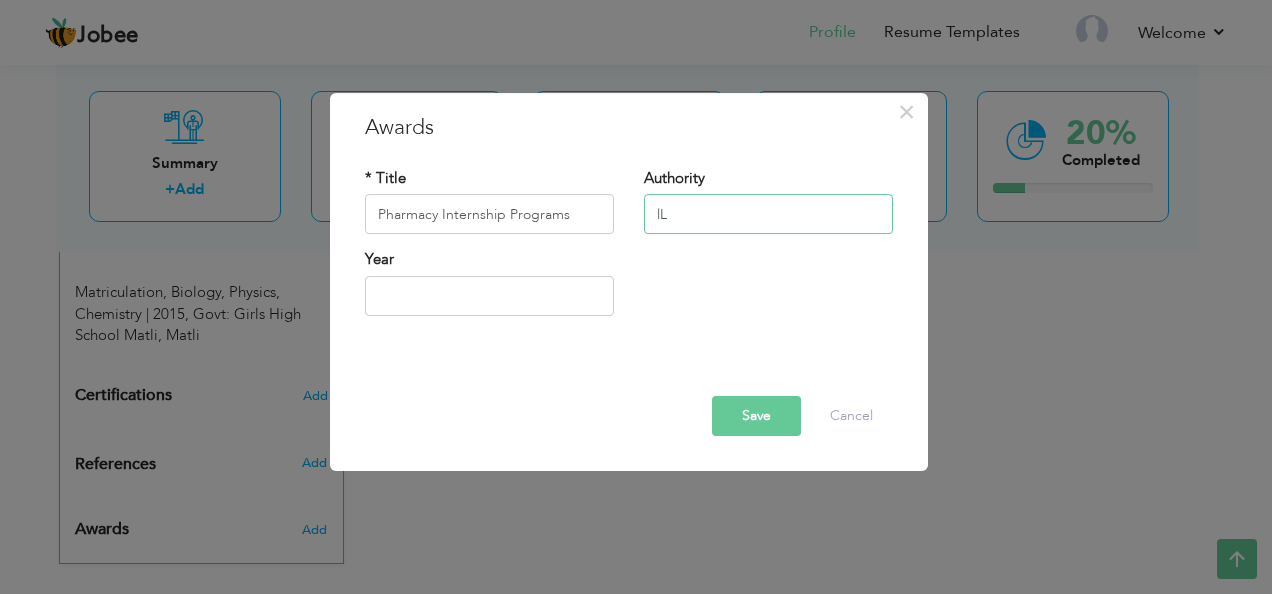 type on "l" 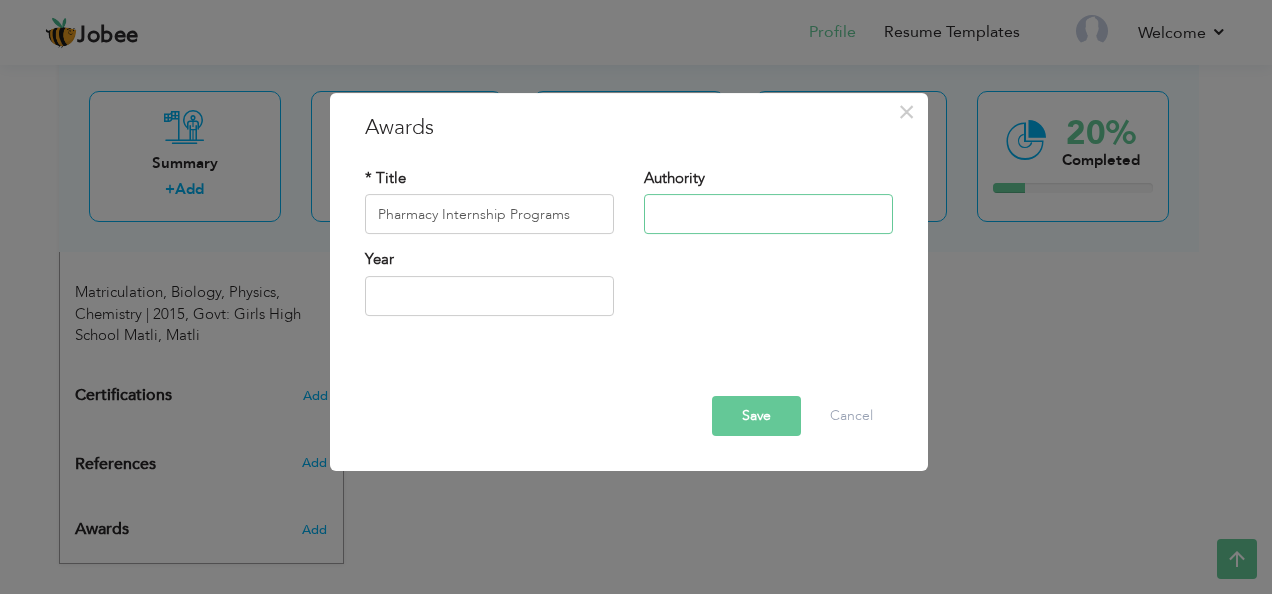 type on "l" 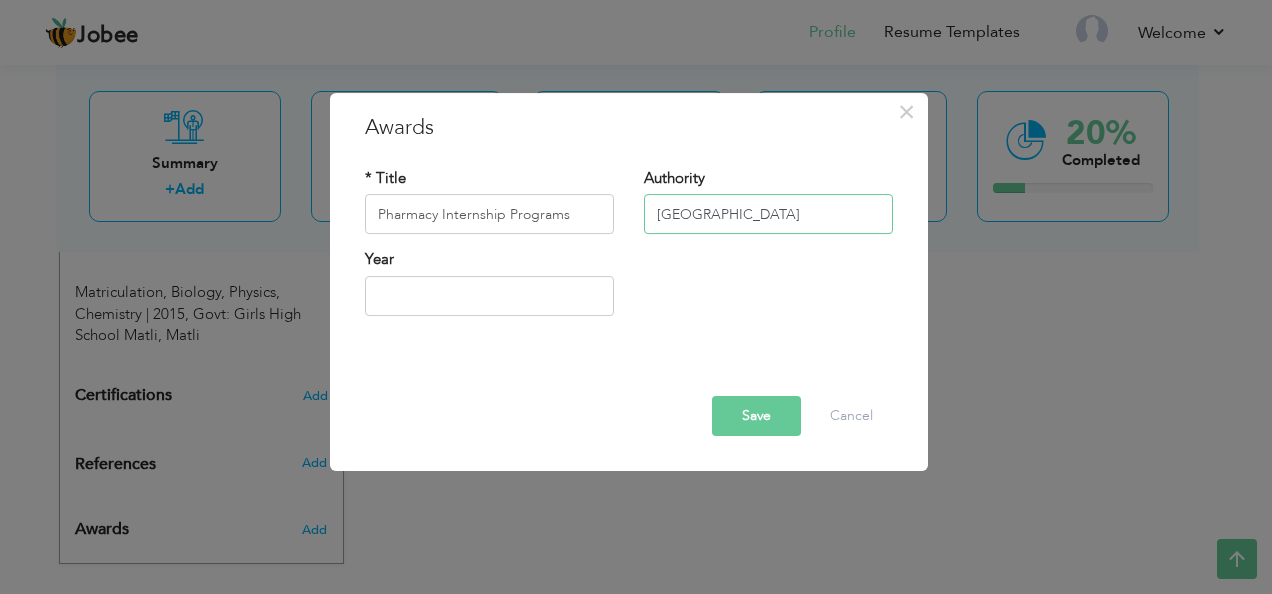 type on "[GEOGRAPHIC_DATA]" 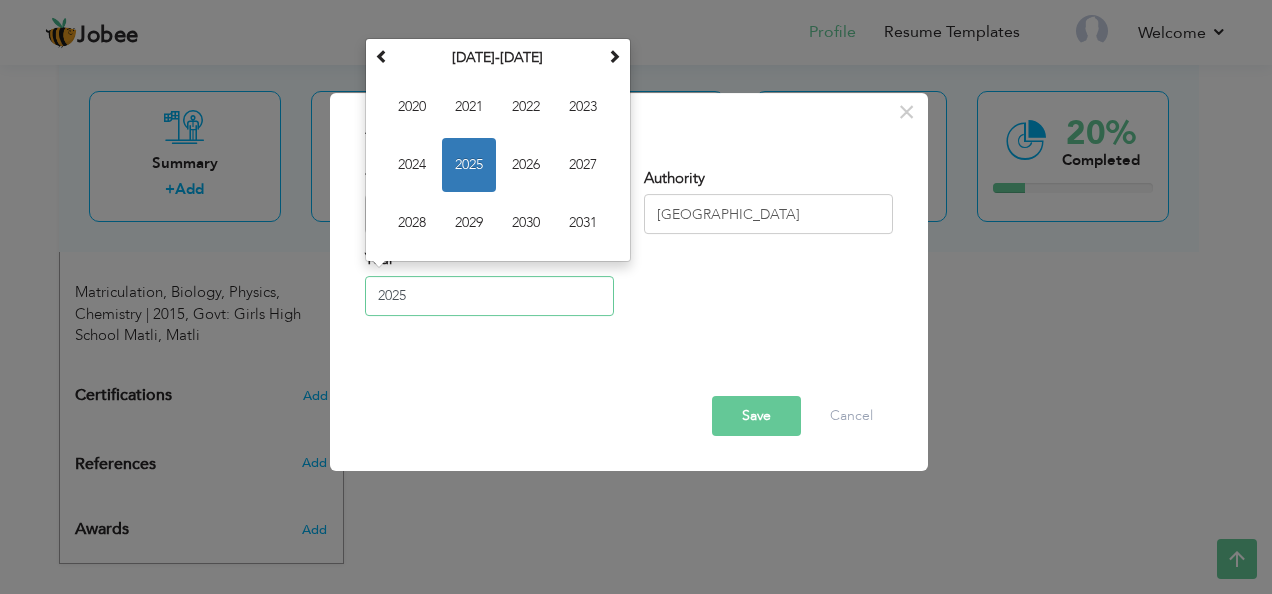 click on "2025" at bounding box center [489, 296] 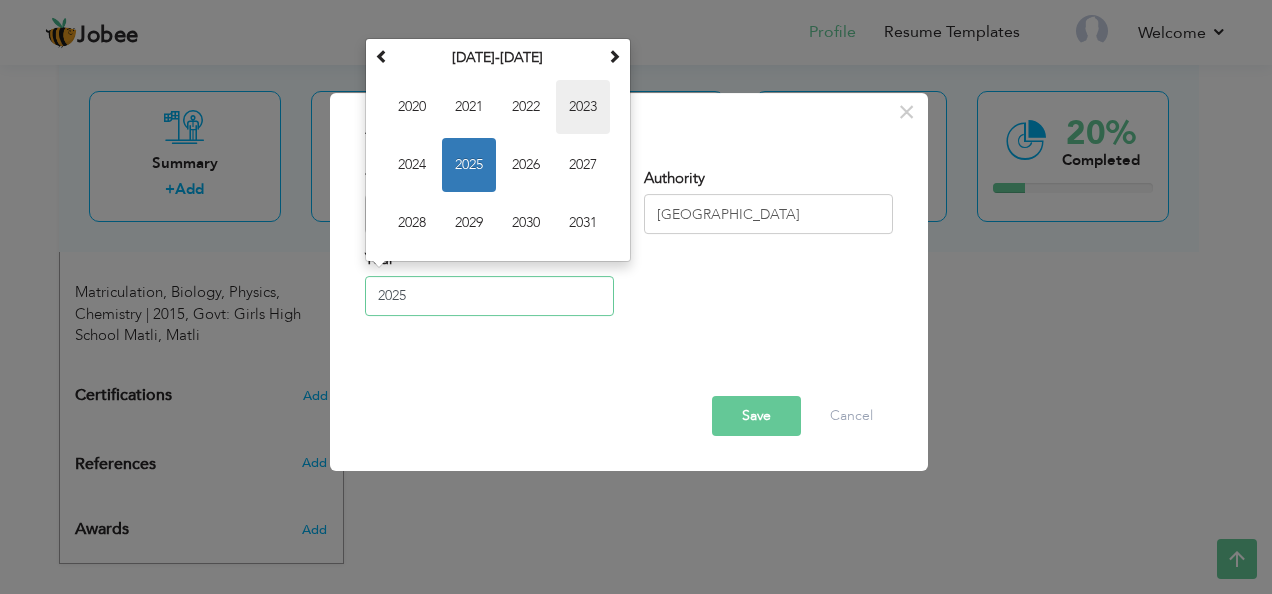 click on "2023" at bounding box center [583, 108] 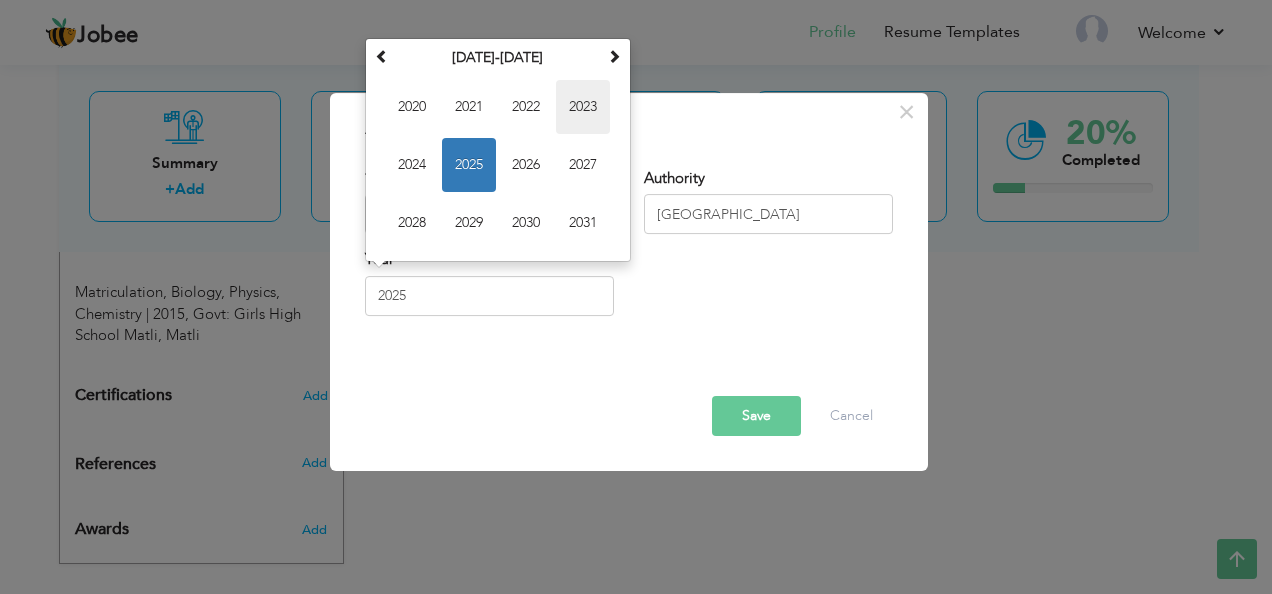 type on "2023" 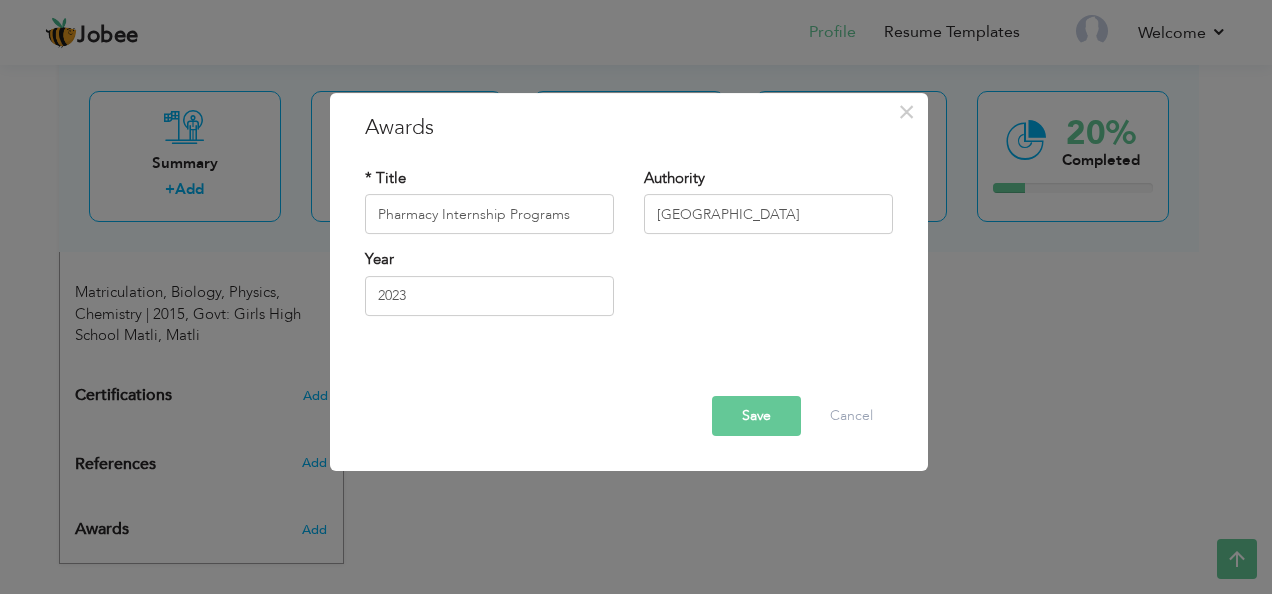 click on "Save" at bounding box center (756, 416) 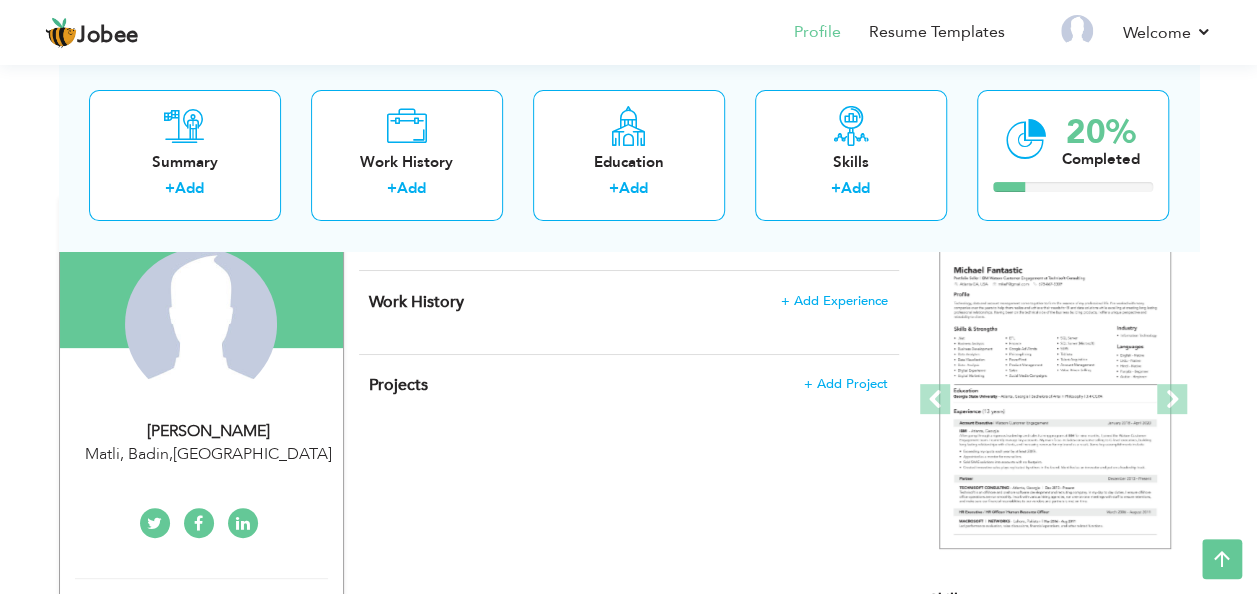 scroll, scrollTop: 0, scrollLeft: 0, axis: both 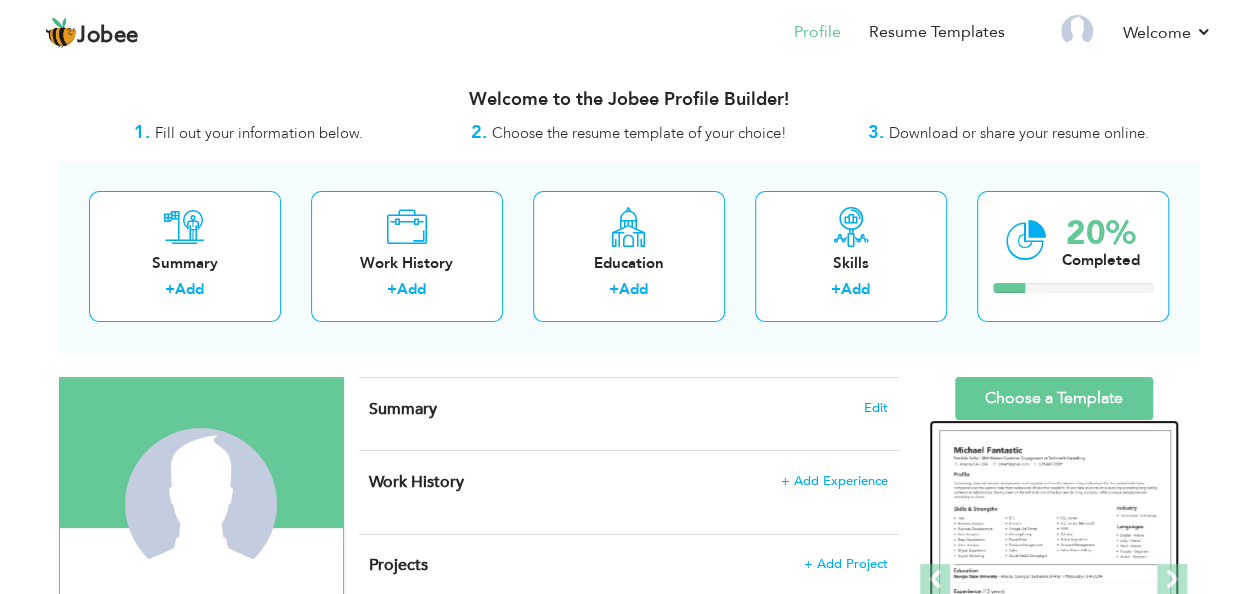 click at bounding box center (1055, 580) 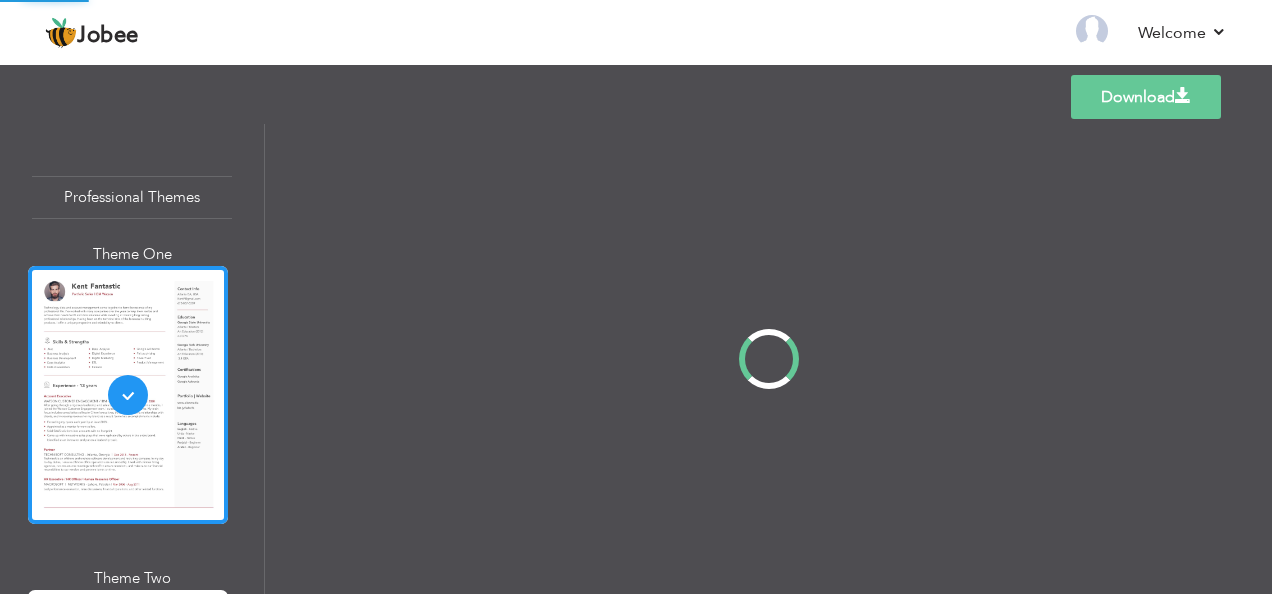 scroll, scrollTop: 0, scrollLeft: 0, axis: both 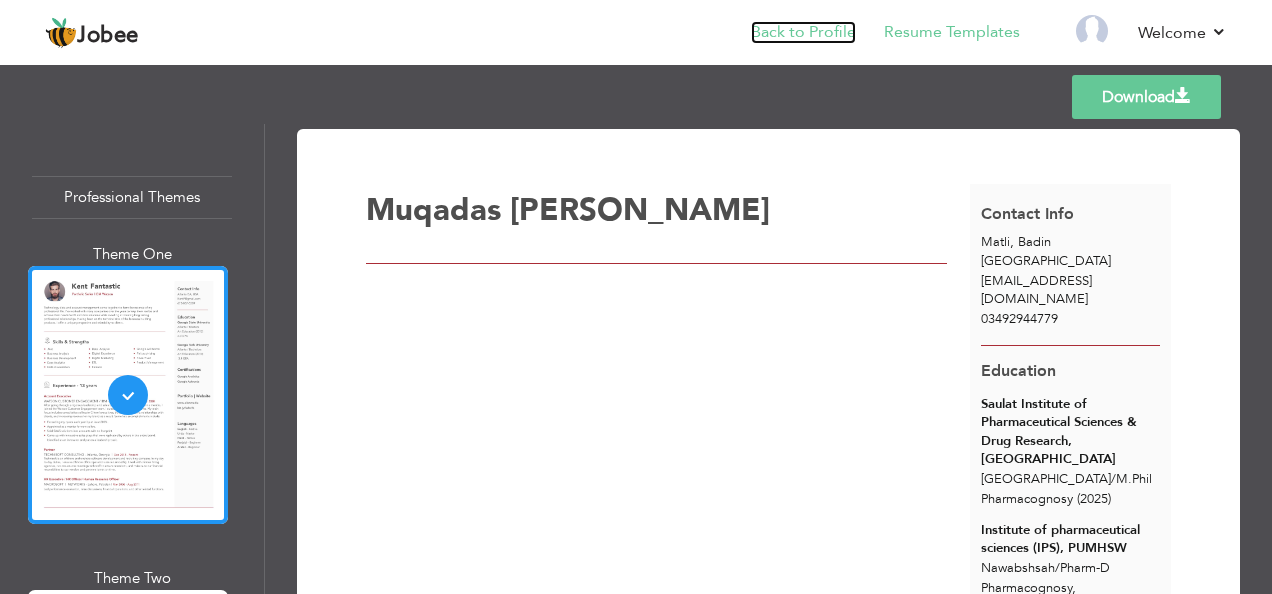 click on "Back to Profile" at bounding box center (803, 32) 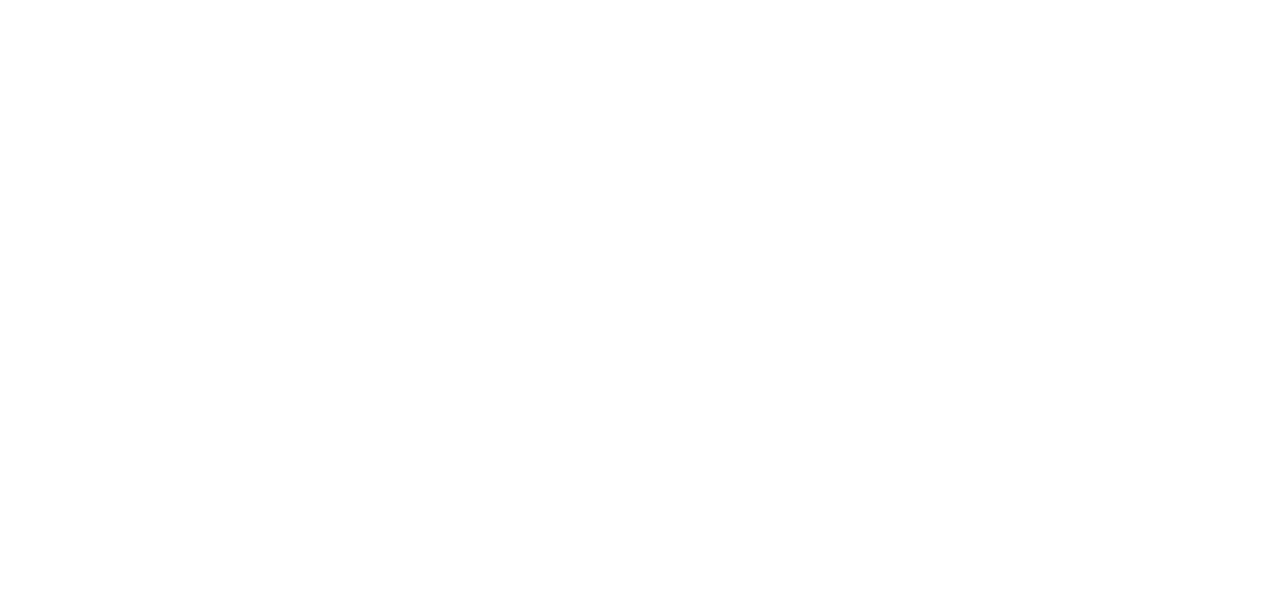 scroll, scrollTop: 0, scrollLeft: 0, axis: both 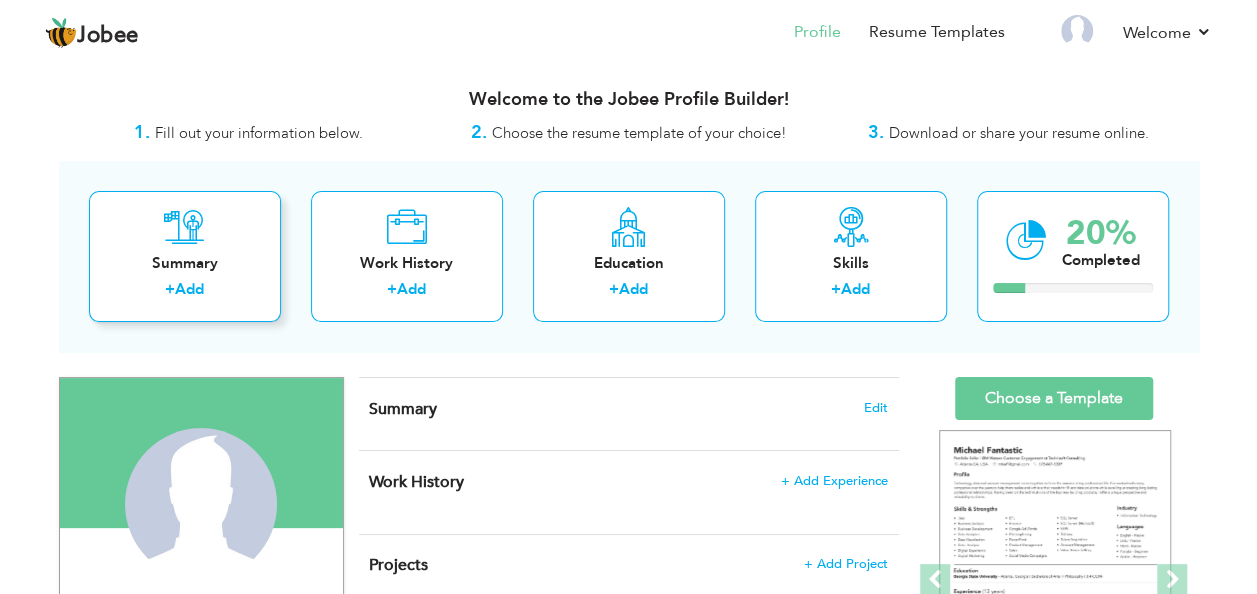 click on "Add" at bounding box center [189, 289] 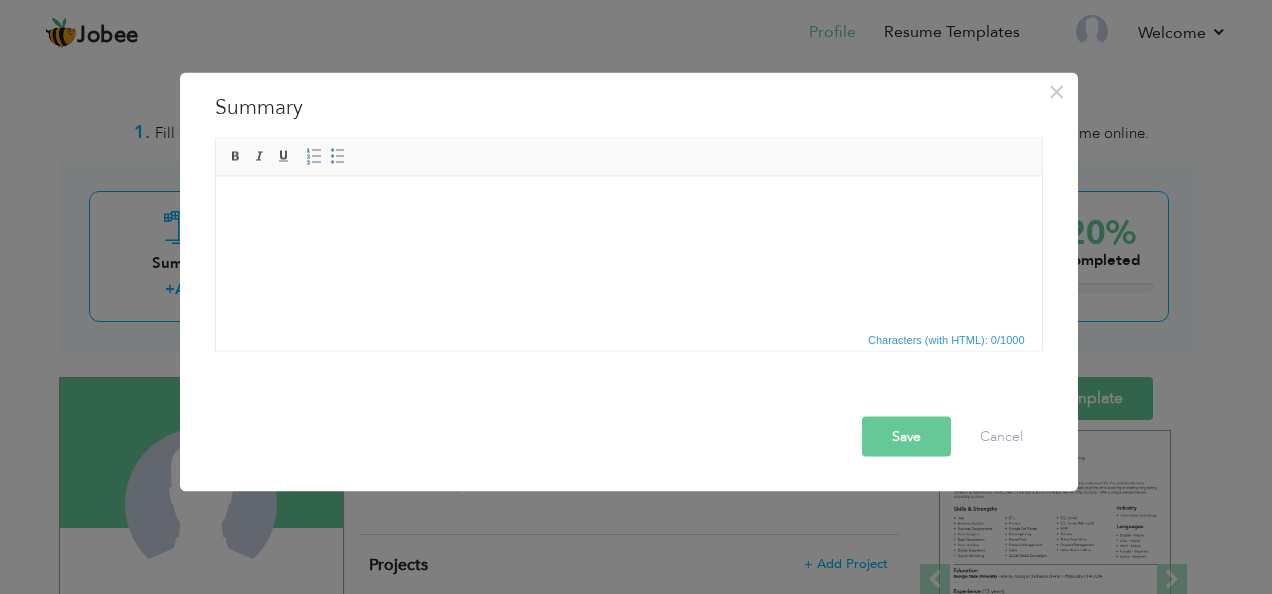 click at bounding box center [628, 206] 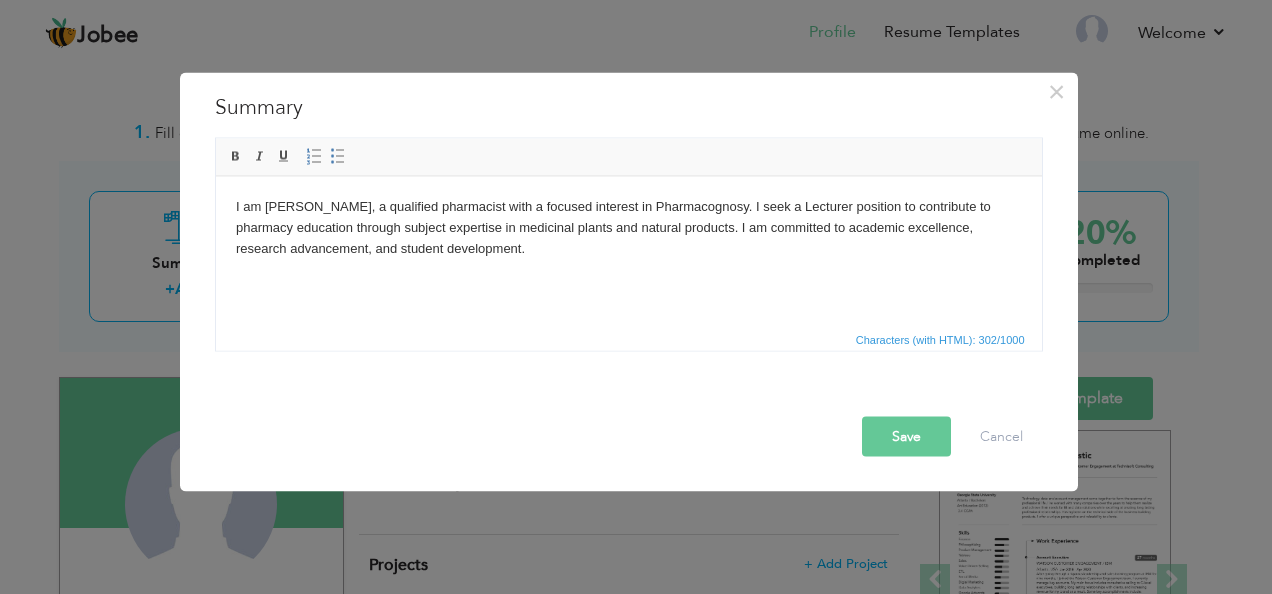 click on "I am Muqadas Jabeen, a qualified pharmacist with a focused interest in Pharmacognosy. I seek a Lecturer position to contribute to pharmacy education through subject expertise in medicinal plants and natural products. I am committed to academic excellence, research advancement, and student development." at bounding box center [628, 227] 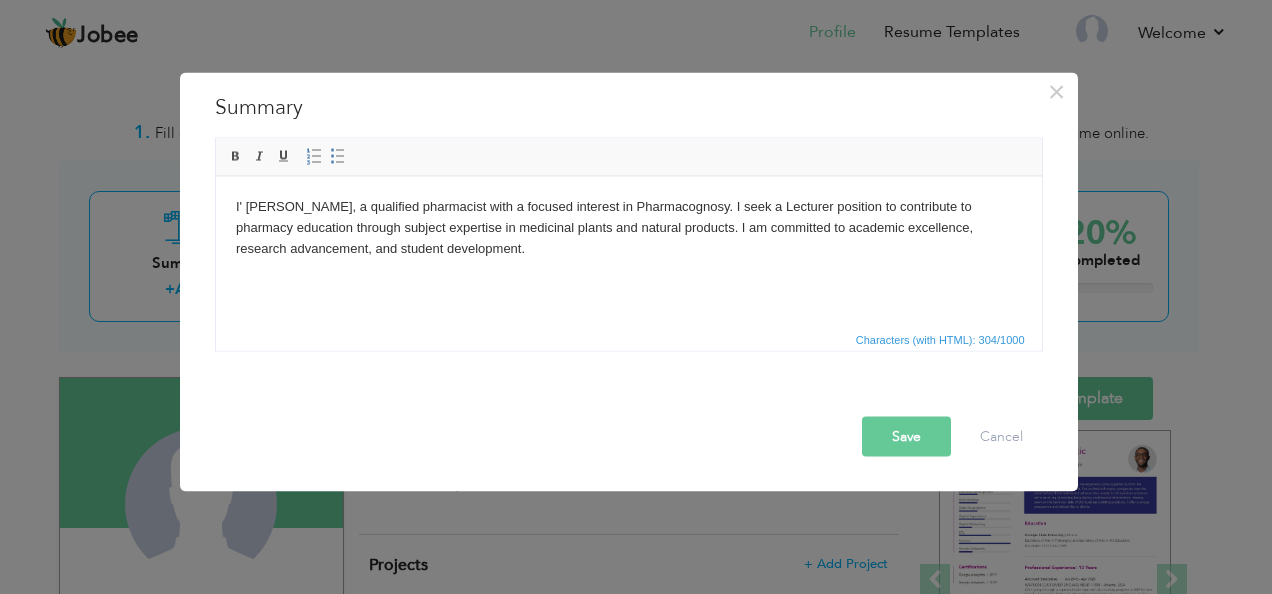 click on "Save" at bounding box center [906, 437] 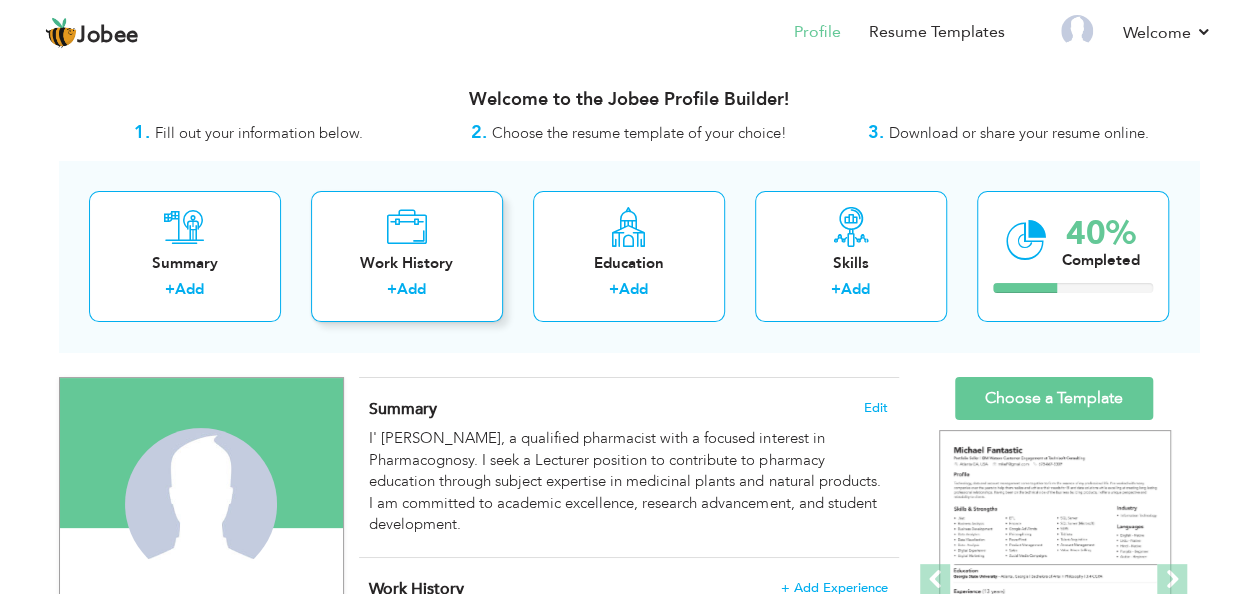 click on "Add" at bounding box center (411, 289) 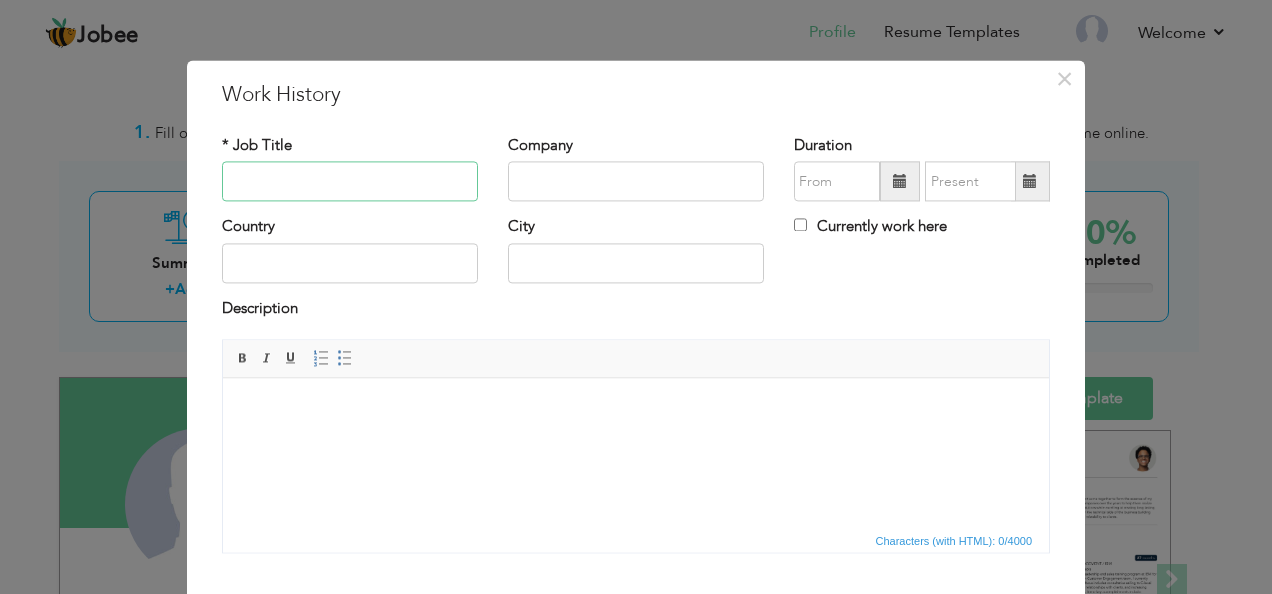click at bounding box center (350, 182) 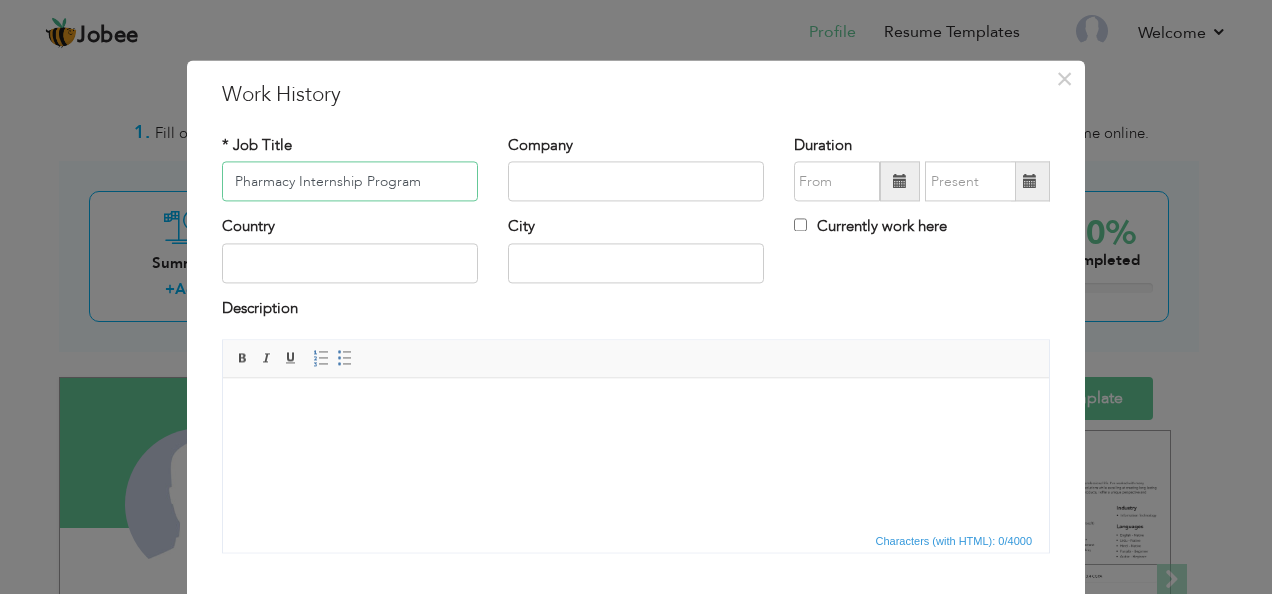 type on "Pharmacy Internship Program" 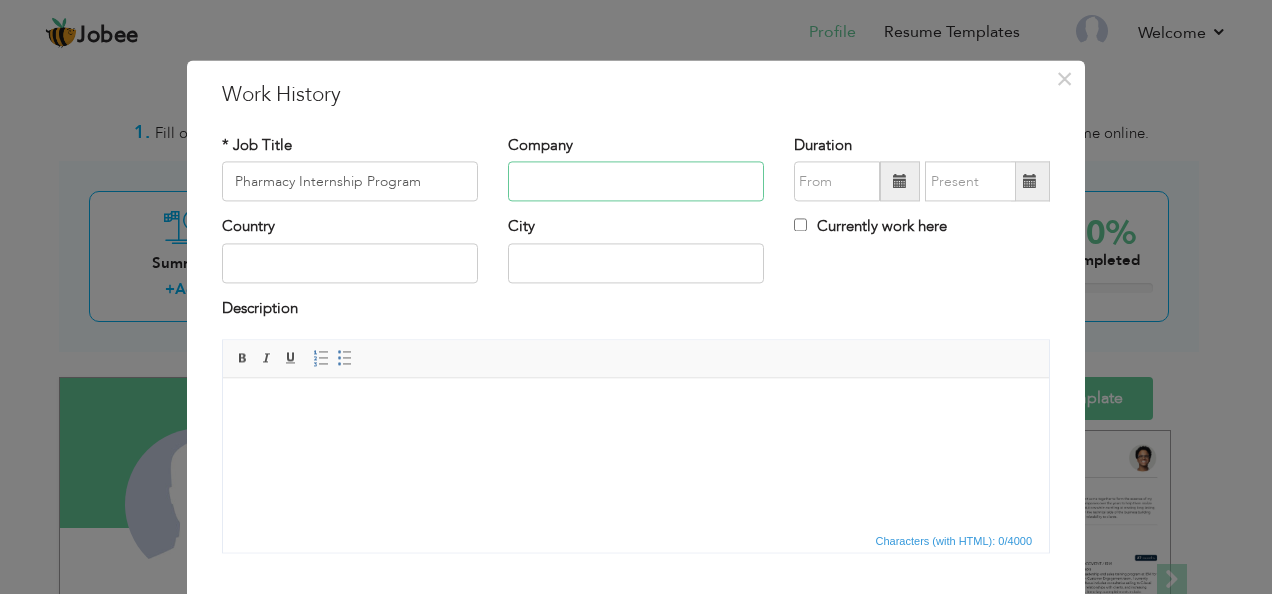 click at bounding box center (636, 182) 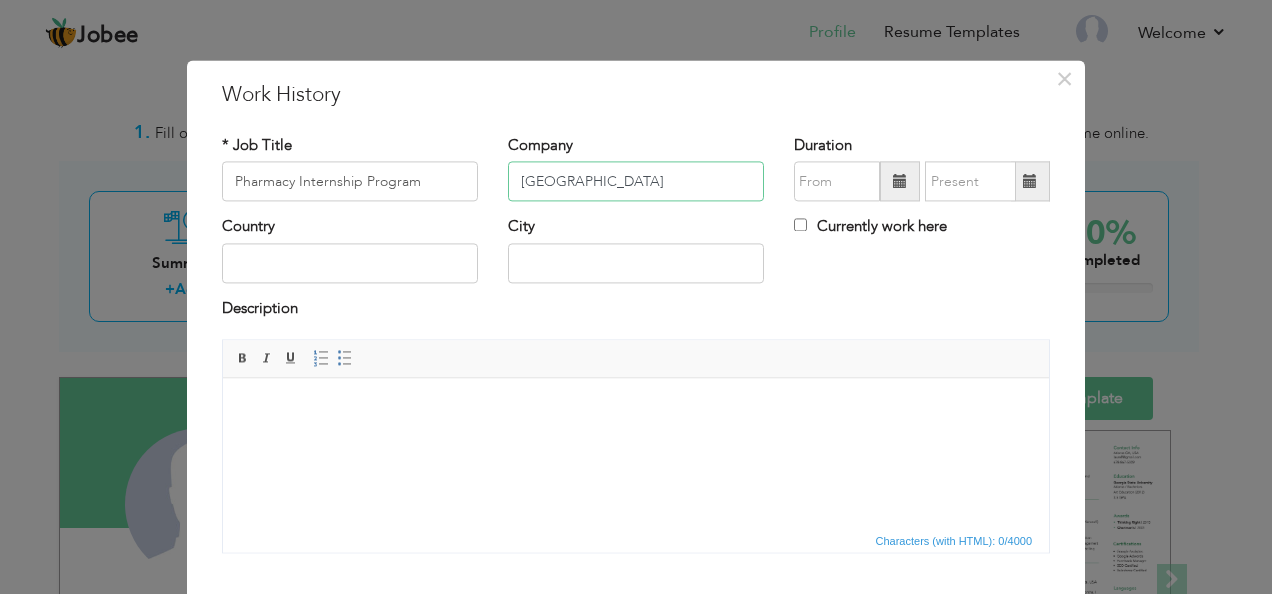 type on "[GEOGRAPHIC_DATA]" 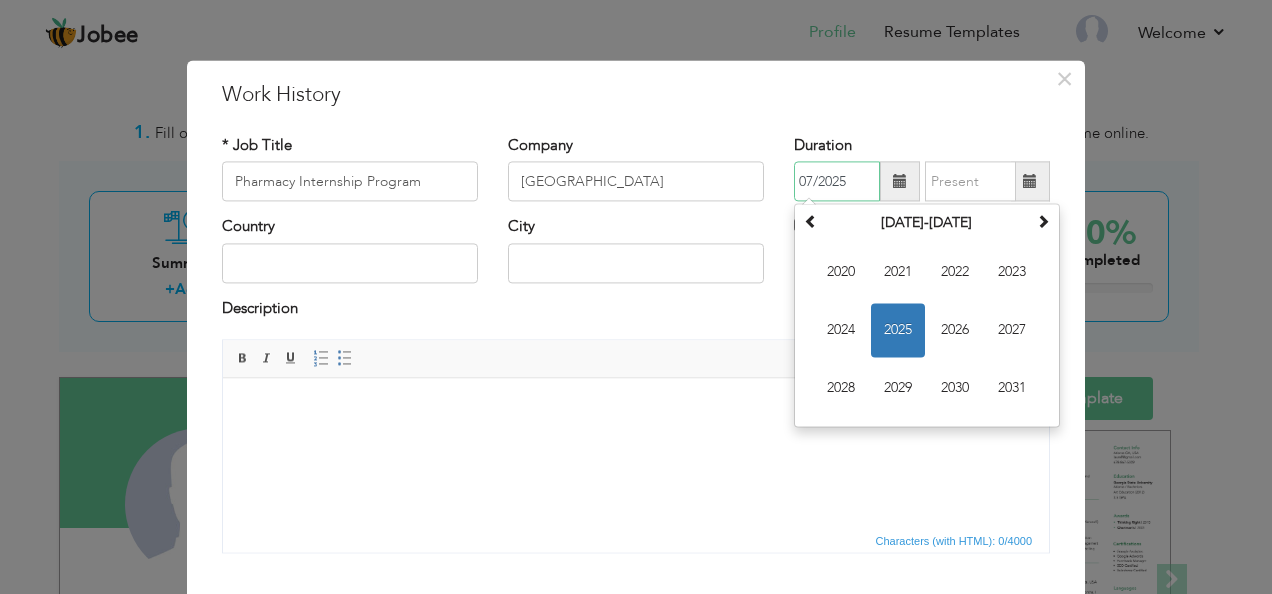 click on "07/2025" at bounding box center [837, 182] 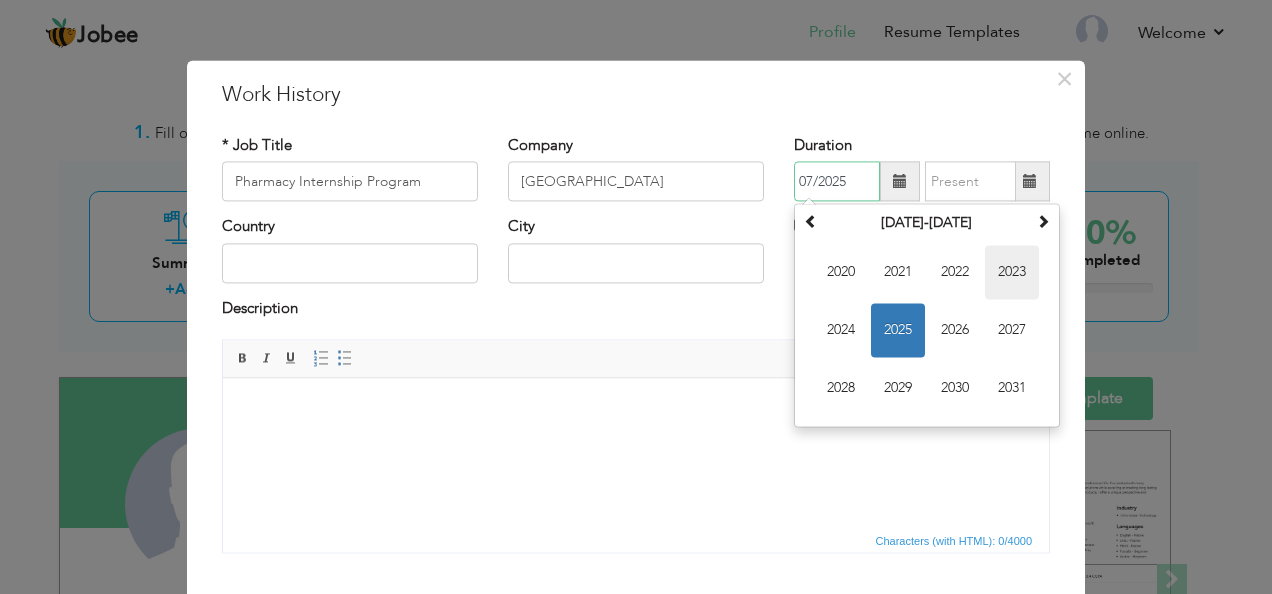 click on "2023" at bounding box center (1012, 273) 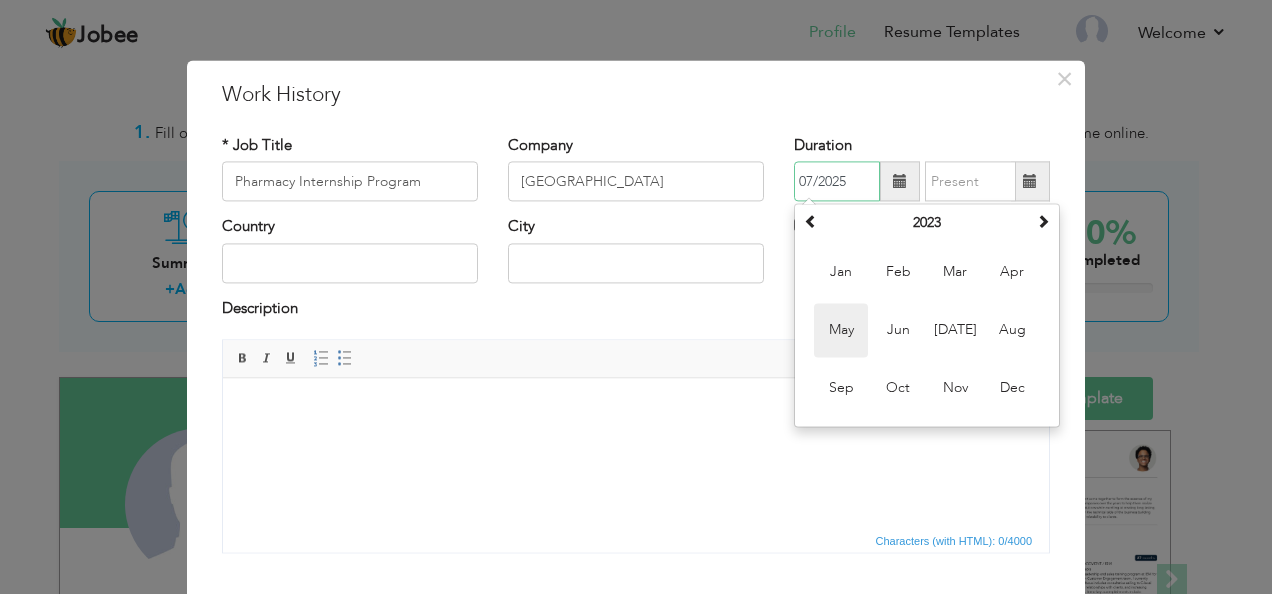 click on "May" at bounding box center (841, 331) 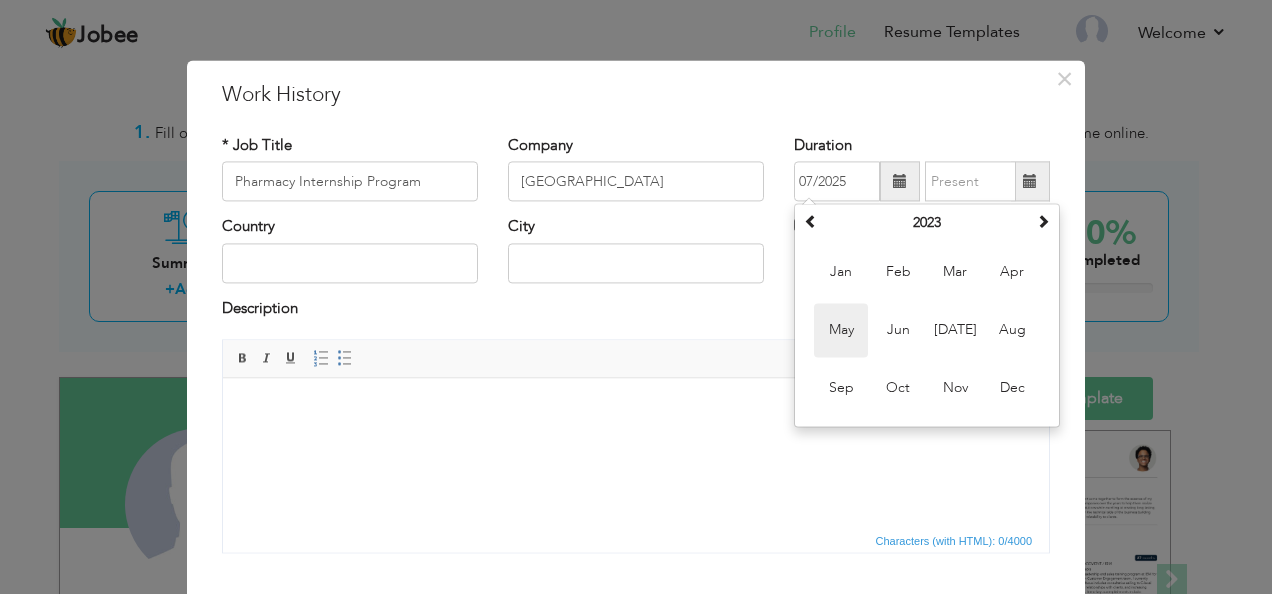 type on "05/2023" 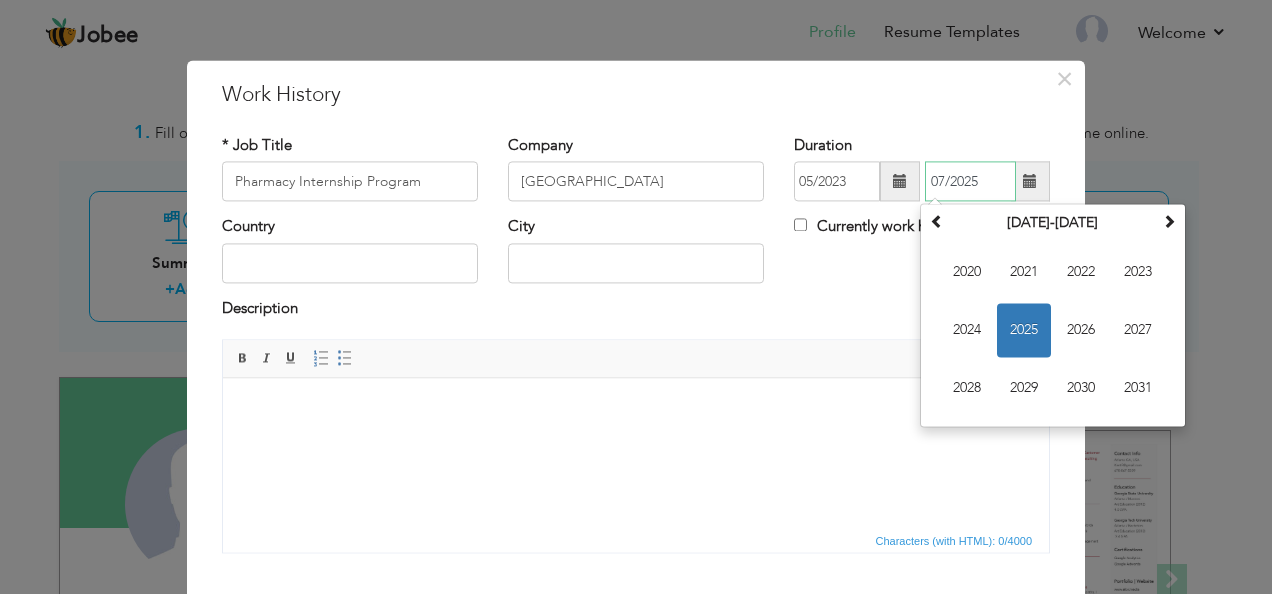 click on "07/2025" at bounding box center (970, 182) 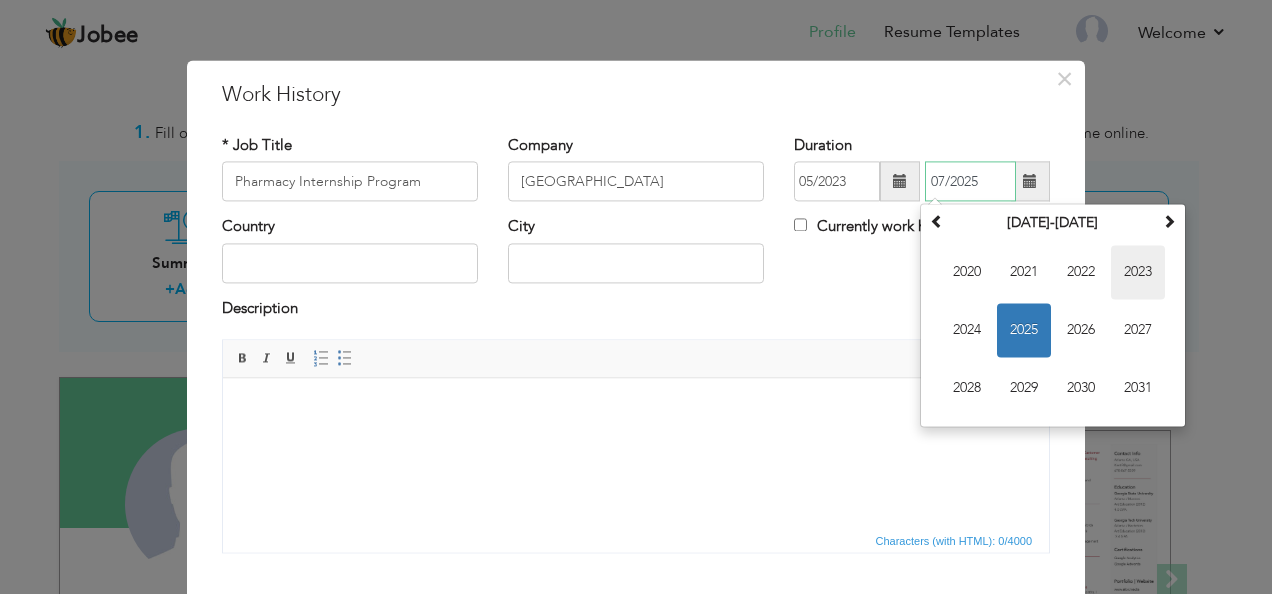 click on "2023" at bounding box center (1138, 273) 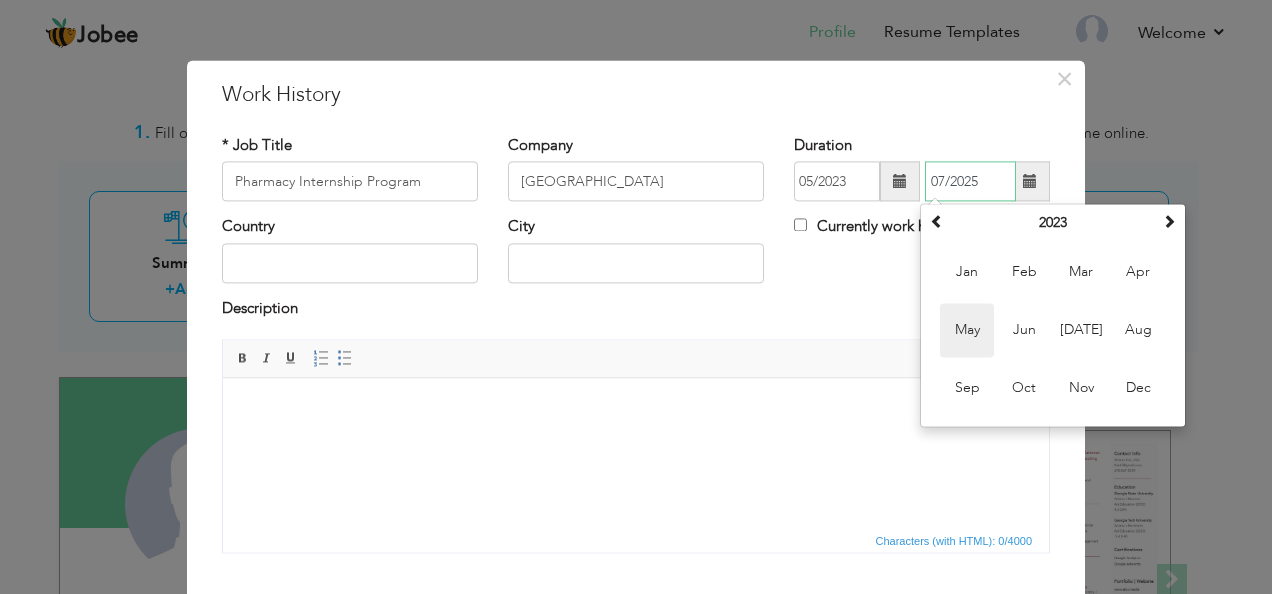 click on "May" at bounding box center [967, 331] 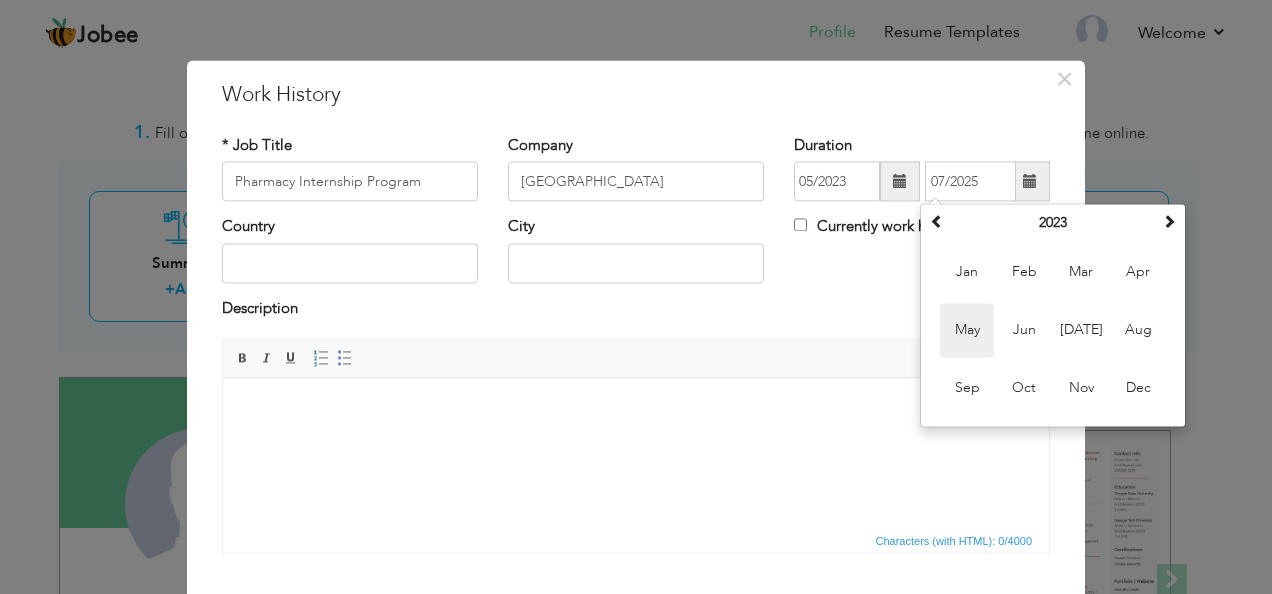type on "05/2023" 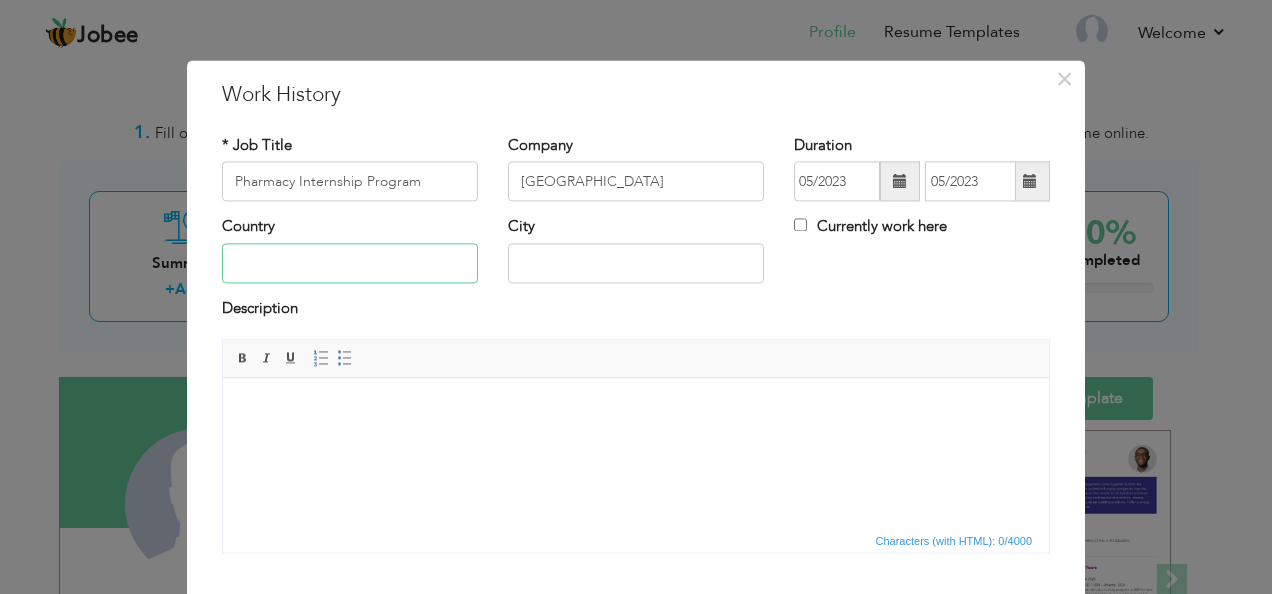 click at bounding box center [350, 263] 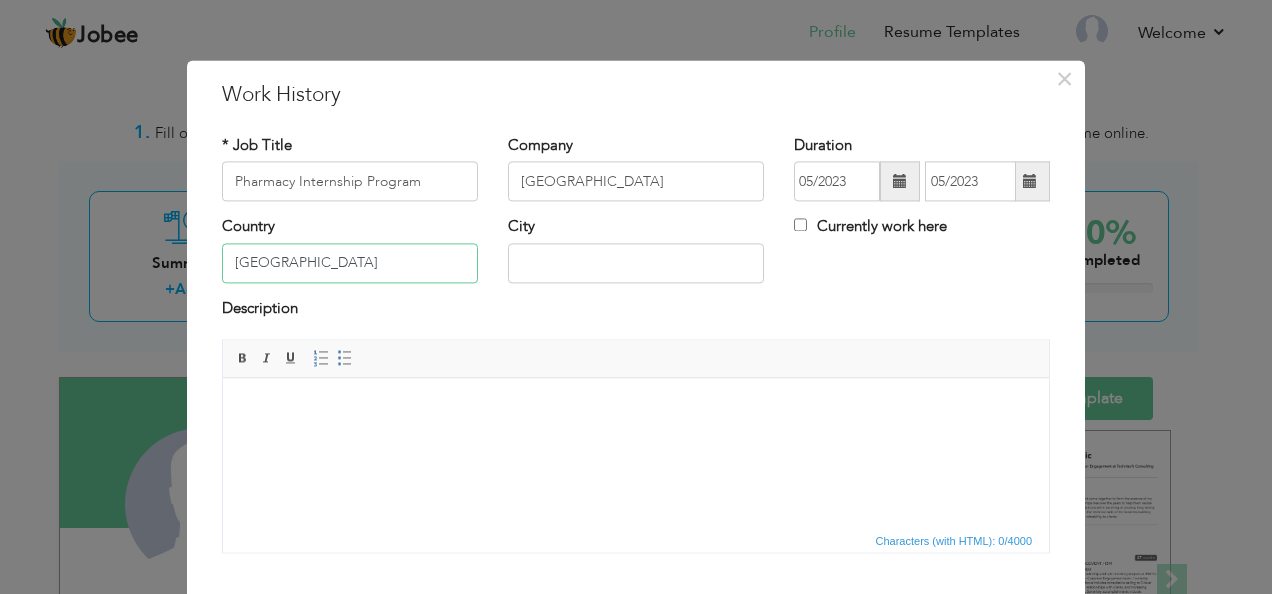 type on "[GEOGRAPHIC_DATA]" 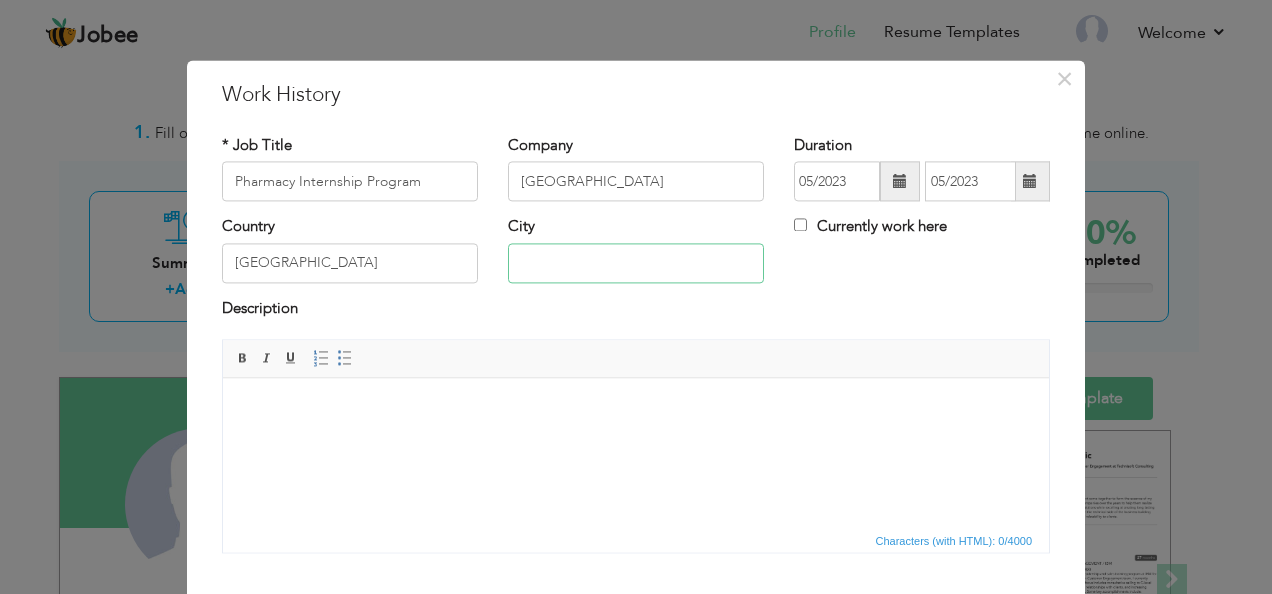 click at bounding box center (636, 263) 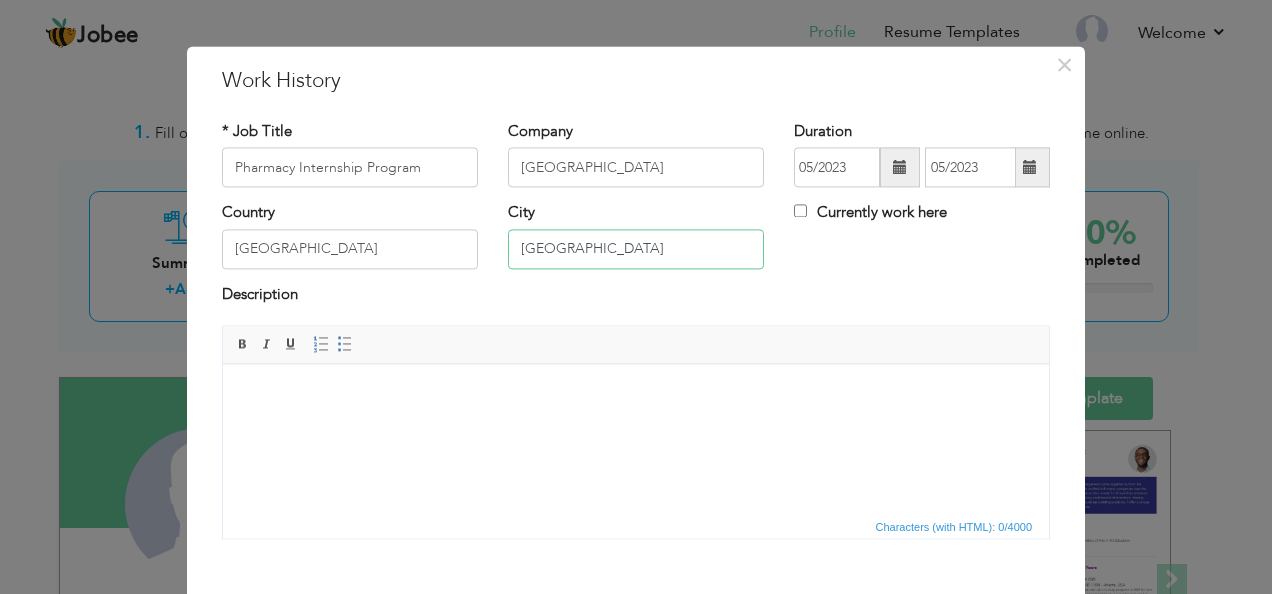 scroll, scrollTop: 120, scrollLeft: 0, axis: vertical 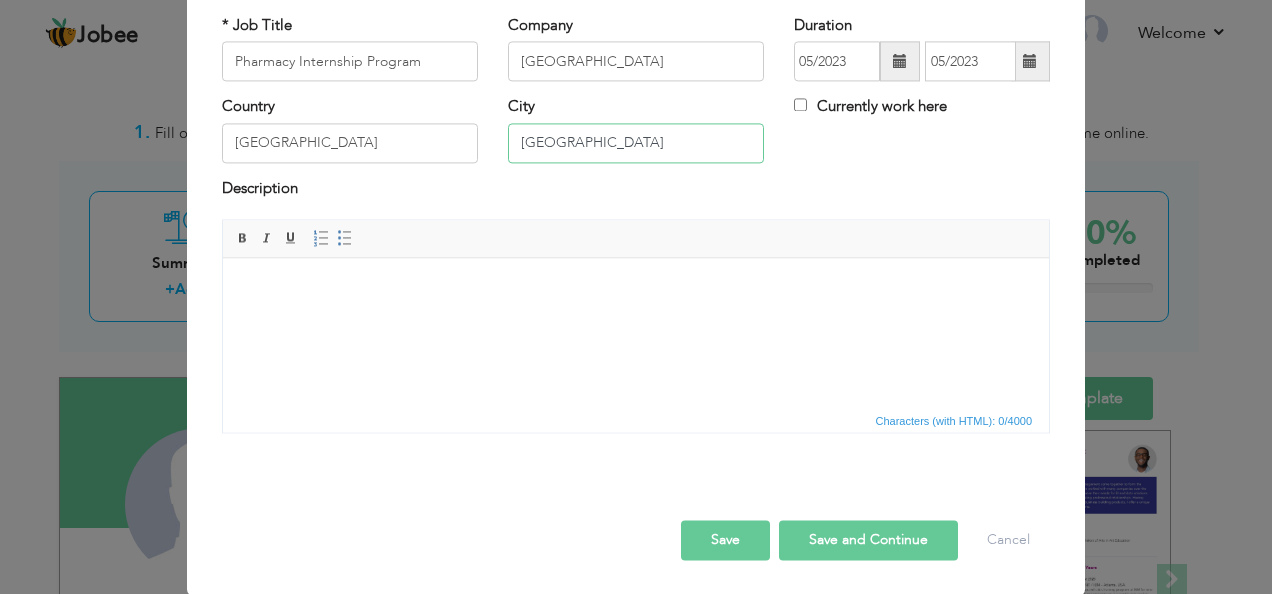 type on "[GEOGRAPHIC_DATA]" 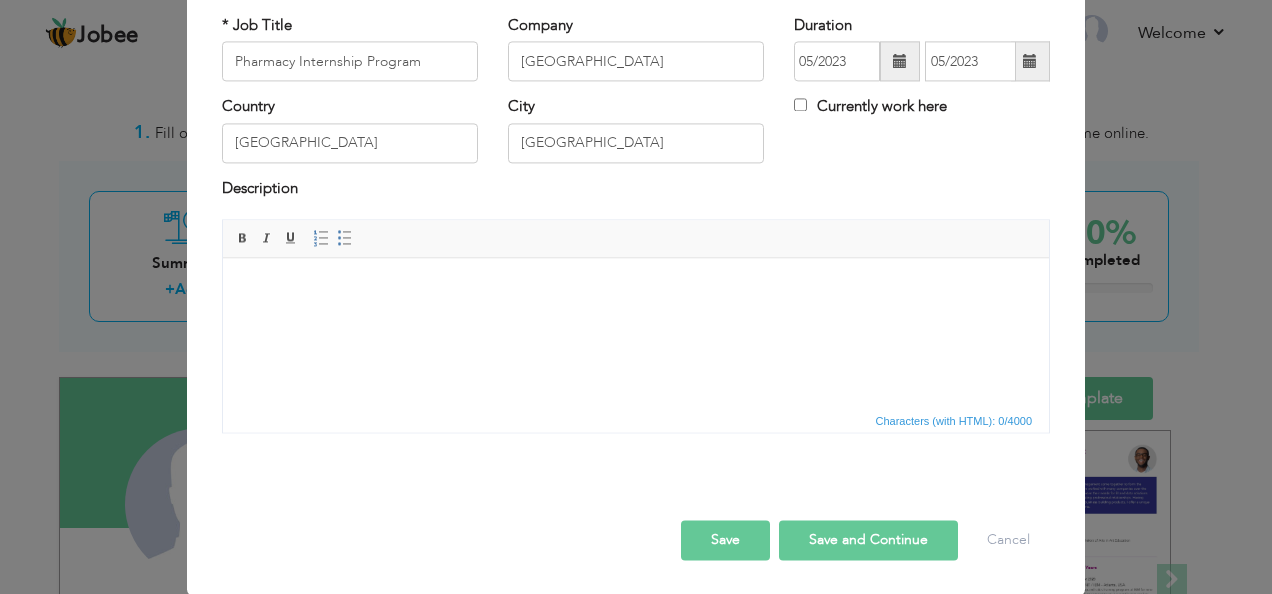 click on "Save and Continue" at bounding box center [868, 541] 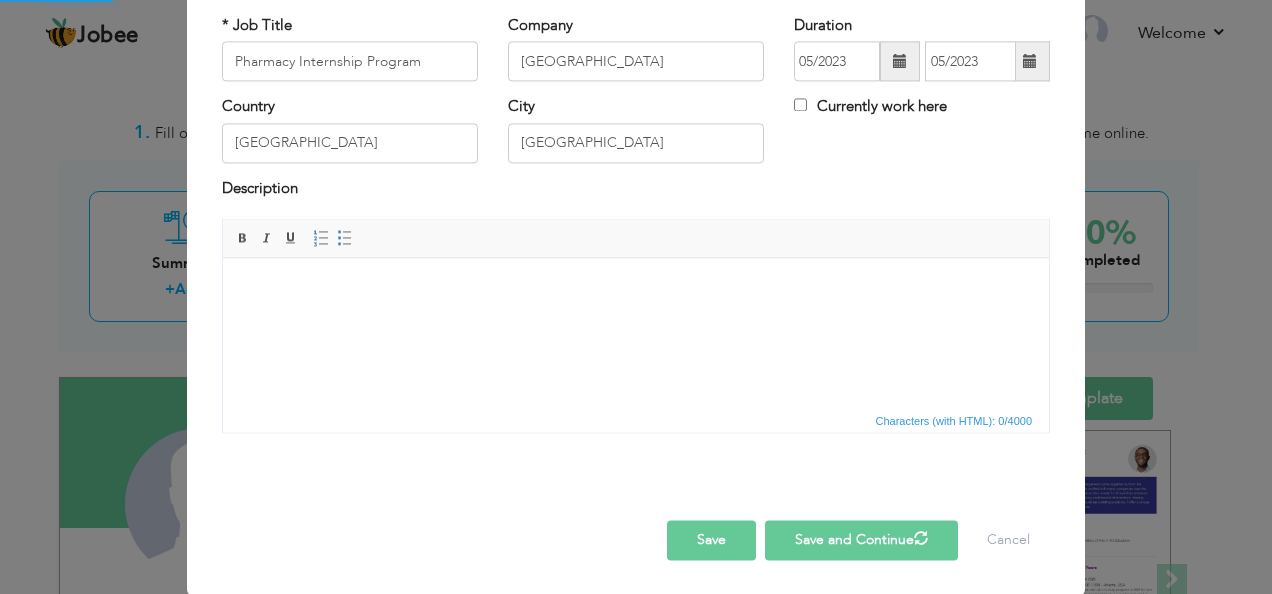 type 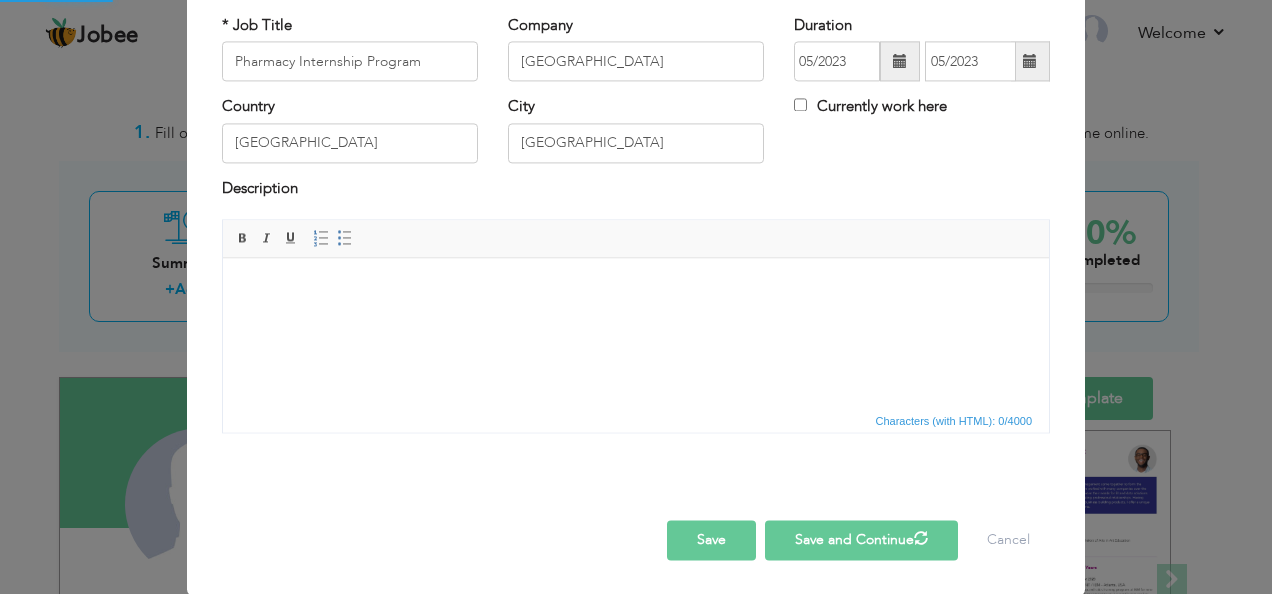 type 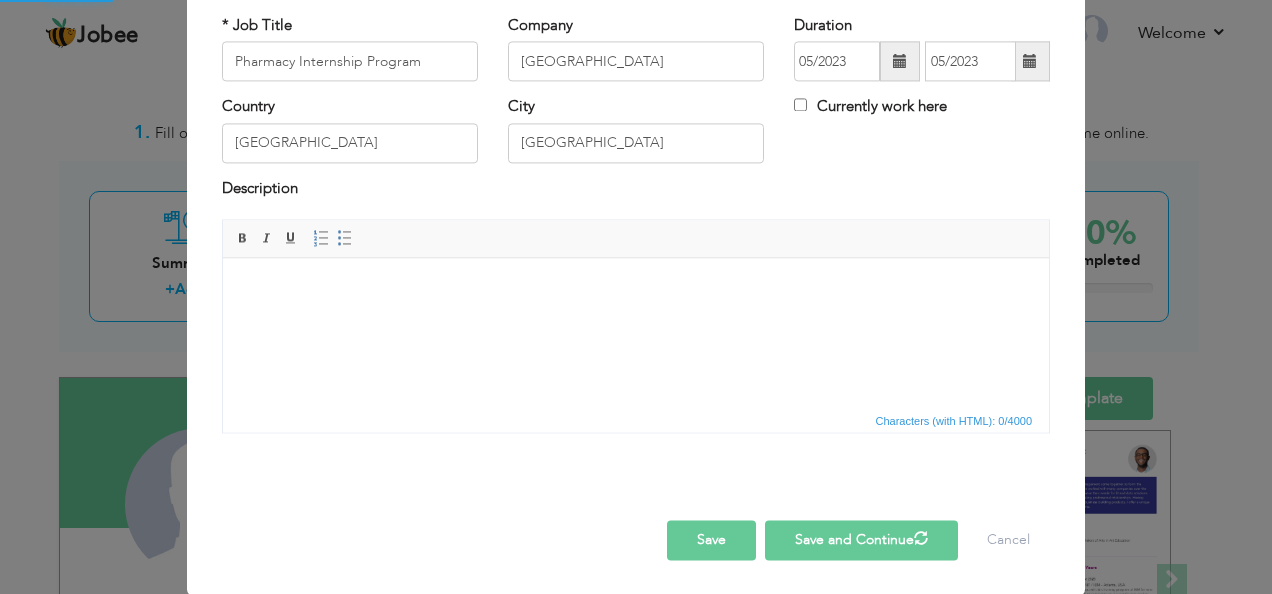 type 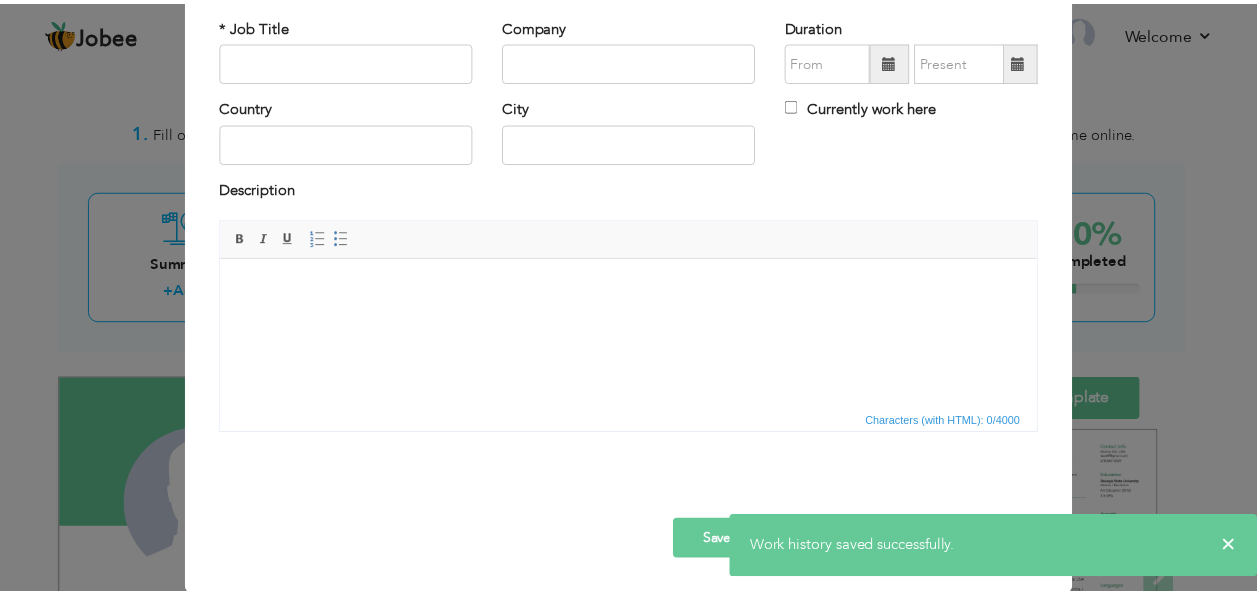 scroll, scrollTop: 0, scrollLeft: 0, axis: both 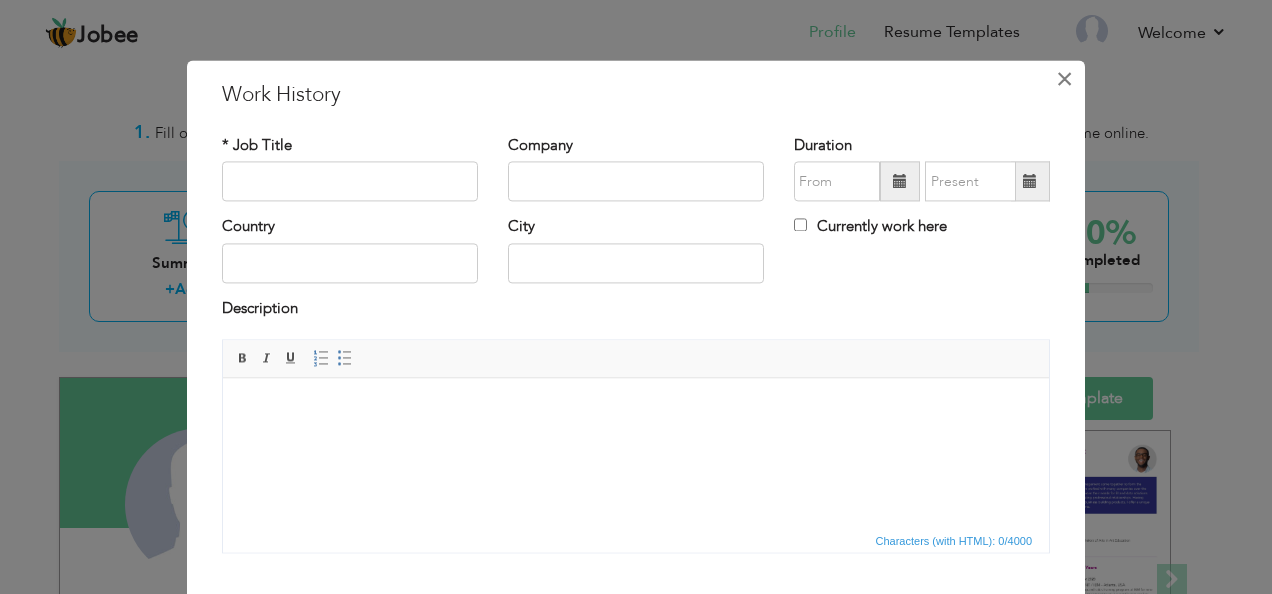 click on "×" at bounding box center (1064, 79) 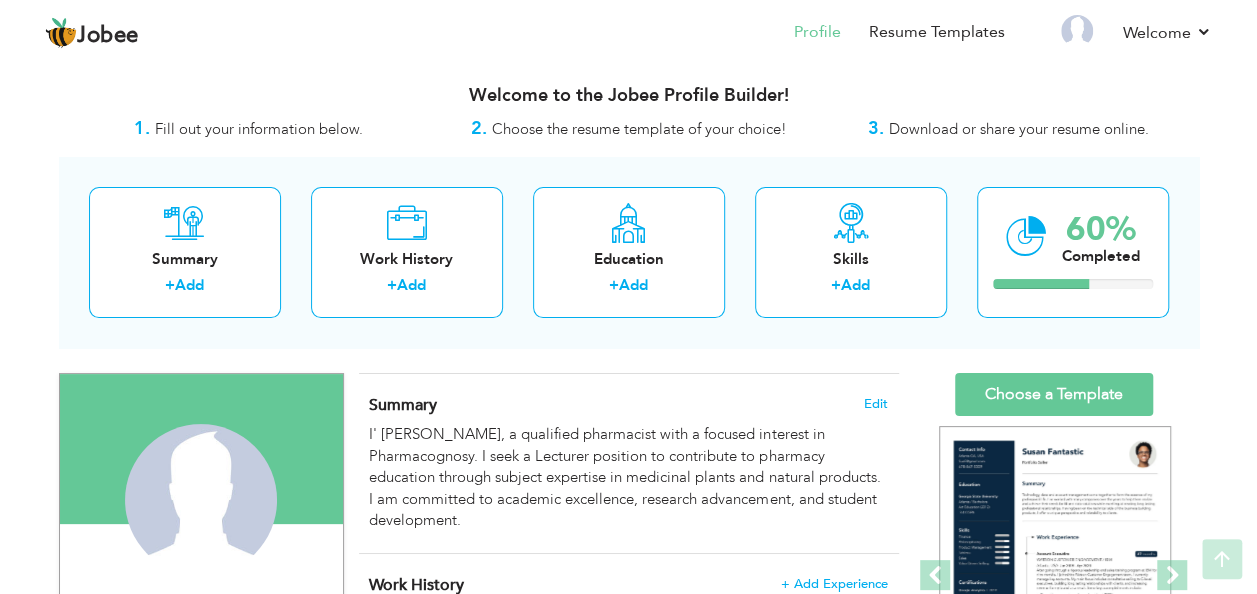 scroll, scrollTop: 0, scrollLeft: 0, axis: both 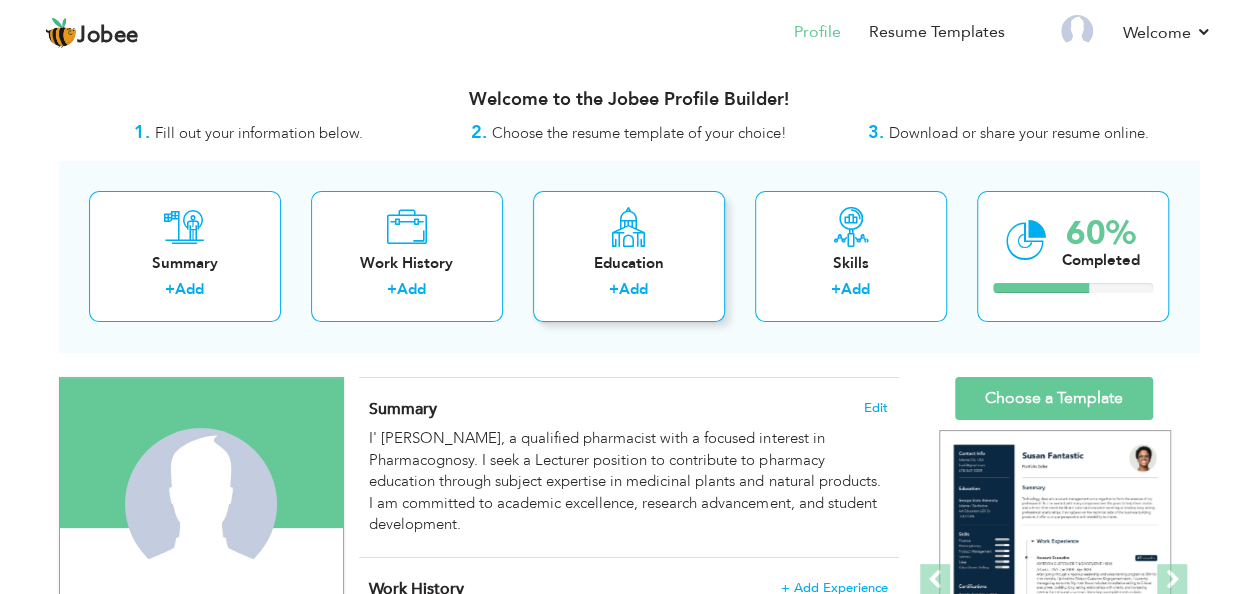 click on "Add" at bounding box center [633, 289] 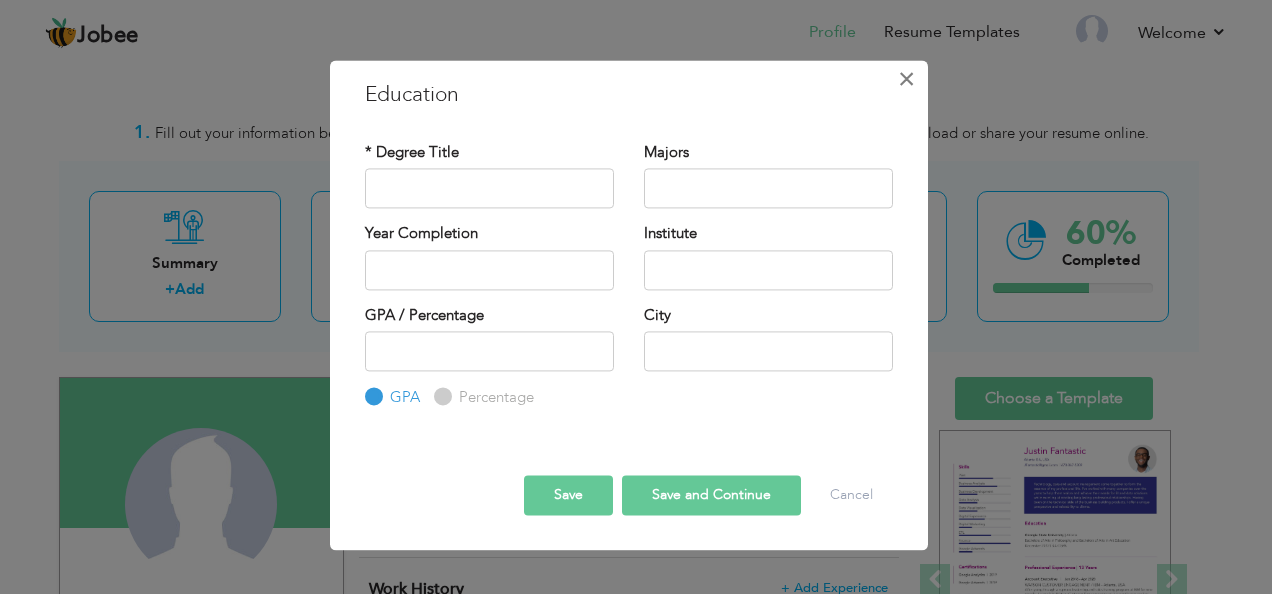 click on "×" at bounding box center (906, 79) 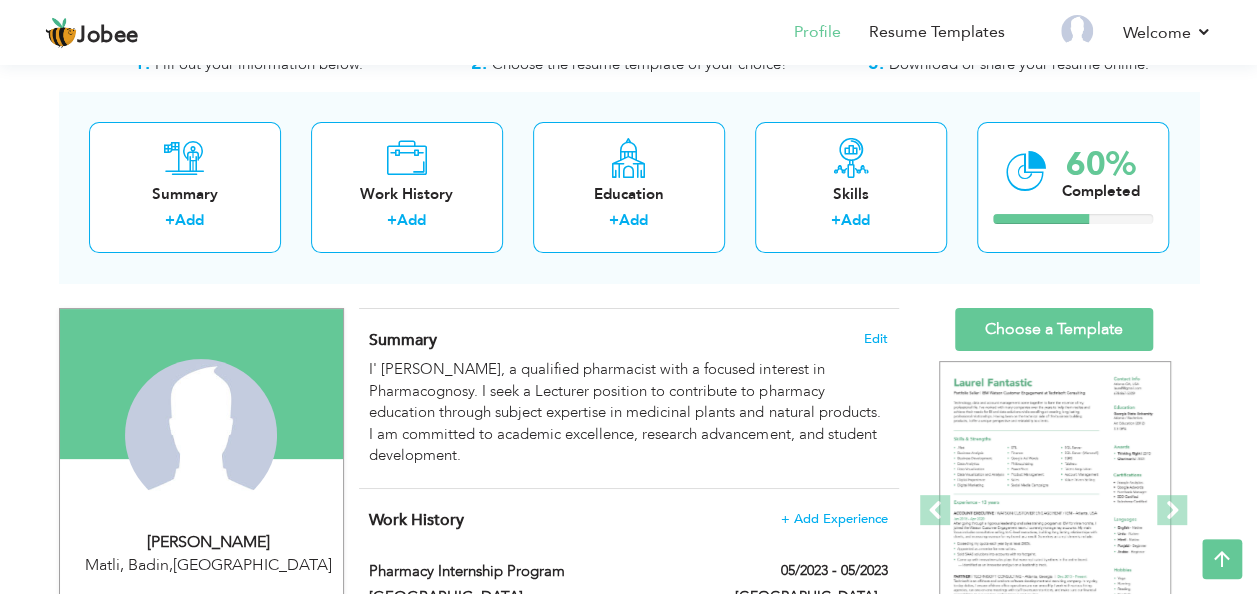 scroll, scrollTop: 0, scrollLeft: 0, axis: both 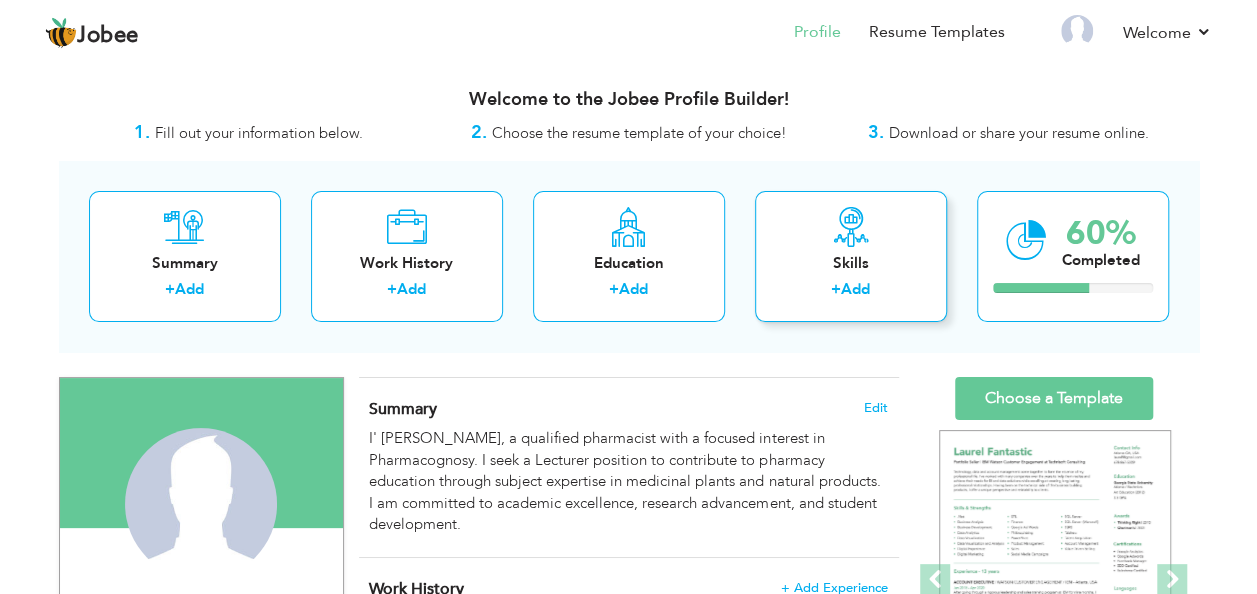 click on "Add" at bounding box center (855, 289) 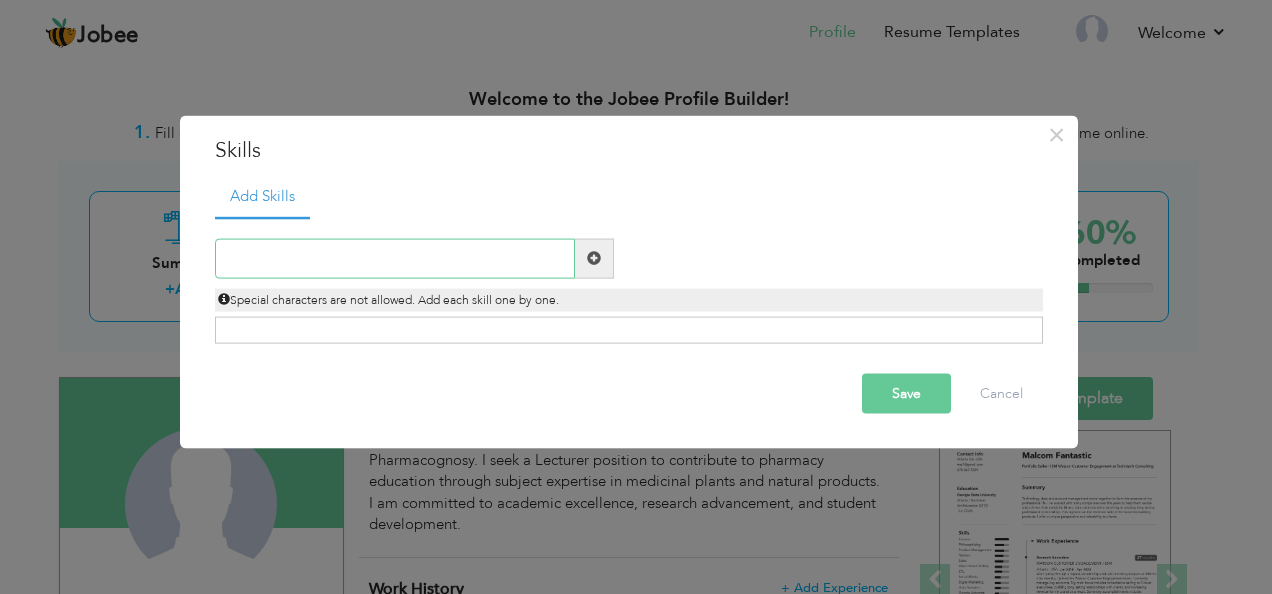 click at bounding box center (395, 258) 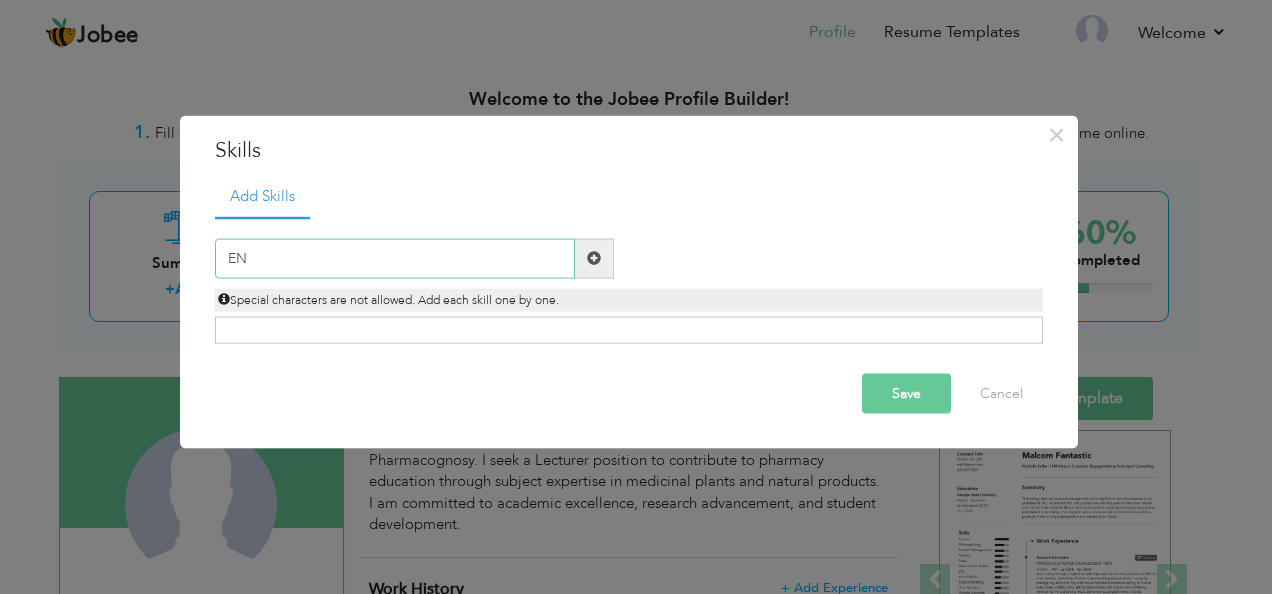 type on "E" 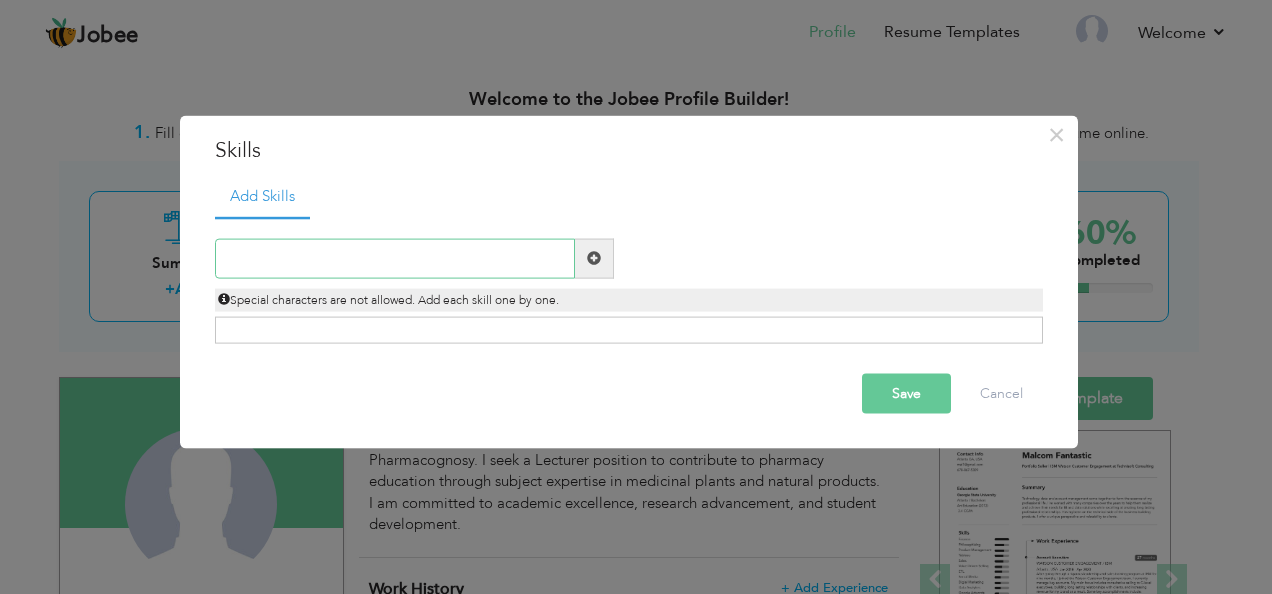 click at bounding box center [395, 258] 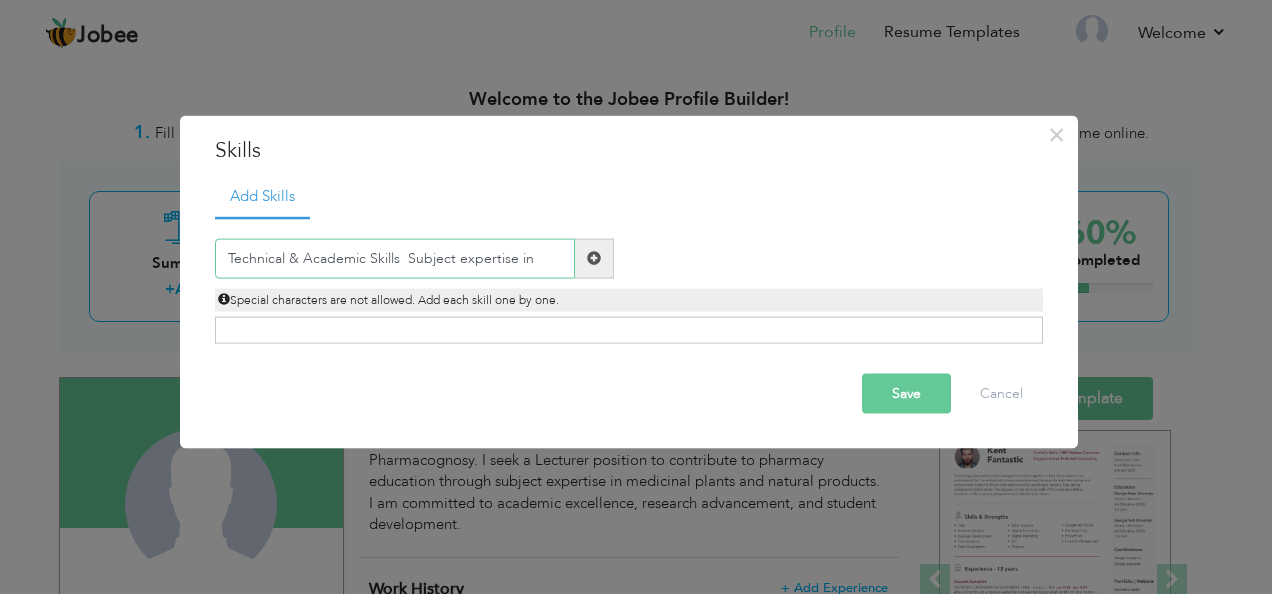 type on "Technical & Academic Skills  Subject expertise in" 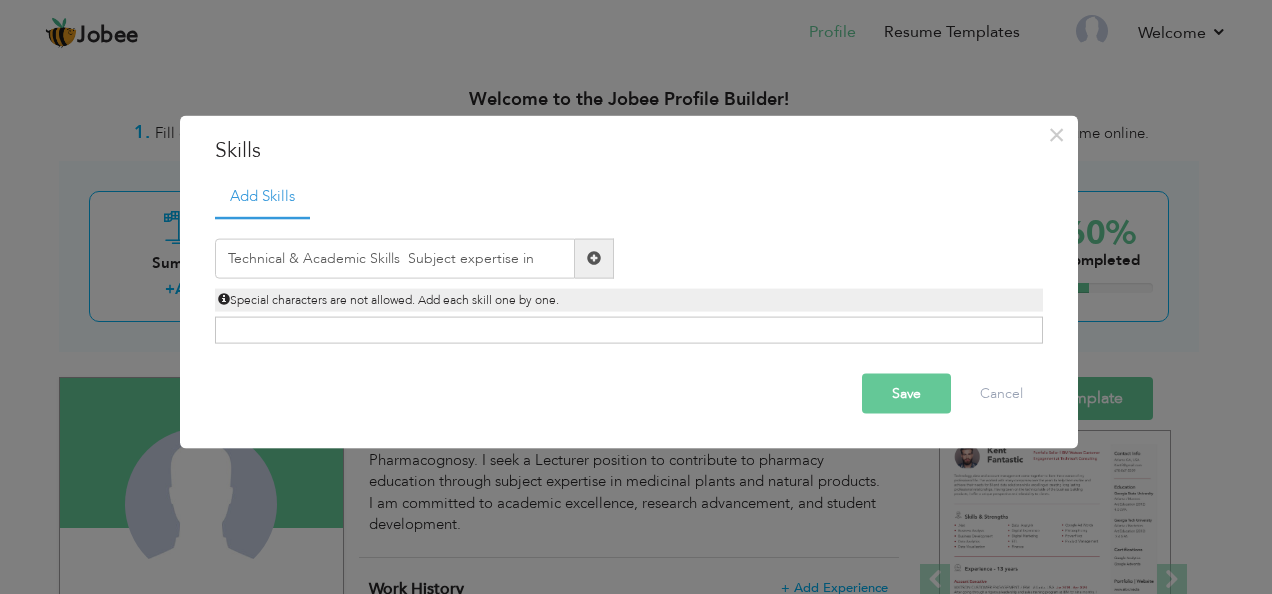 click at bounding box center [594, 258] 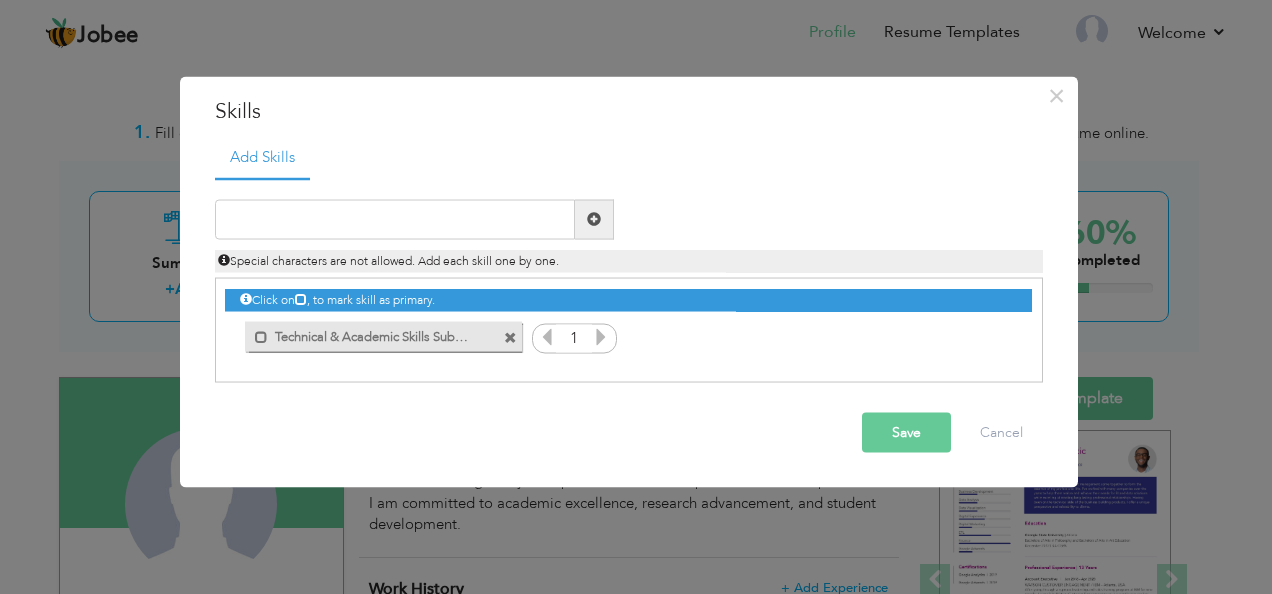 click at bounding box center (547, 336) 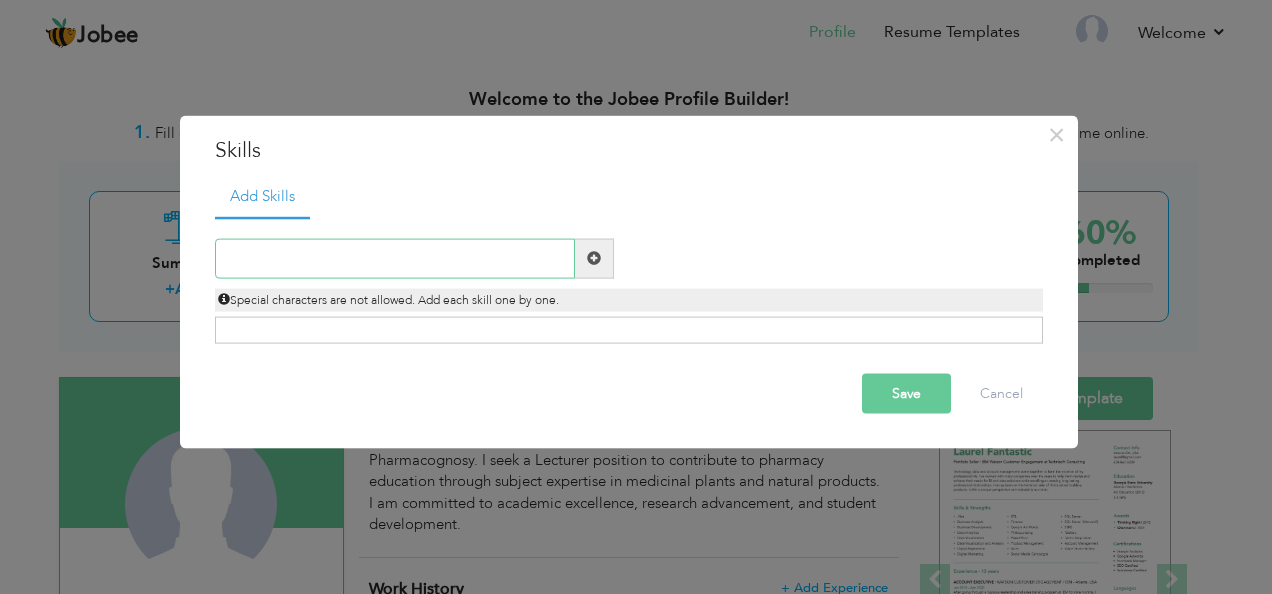 click at bounding box center [395, 258] 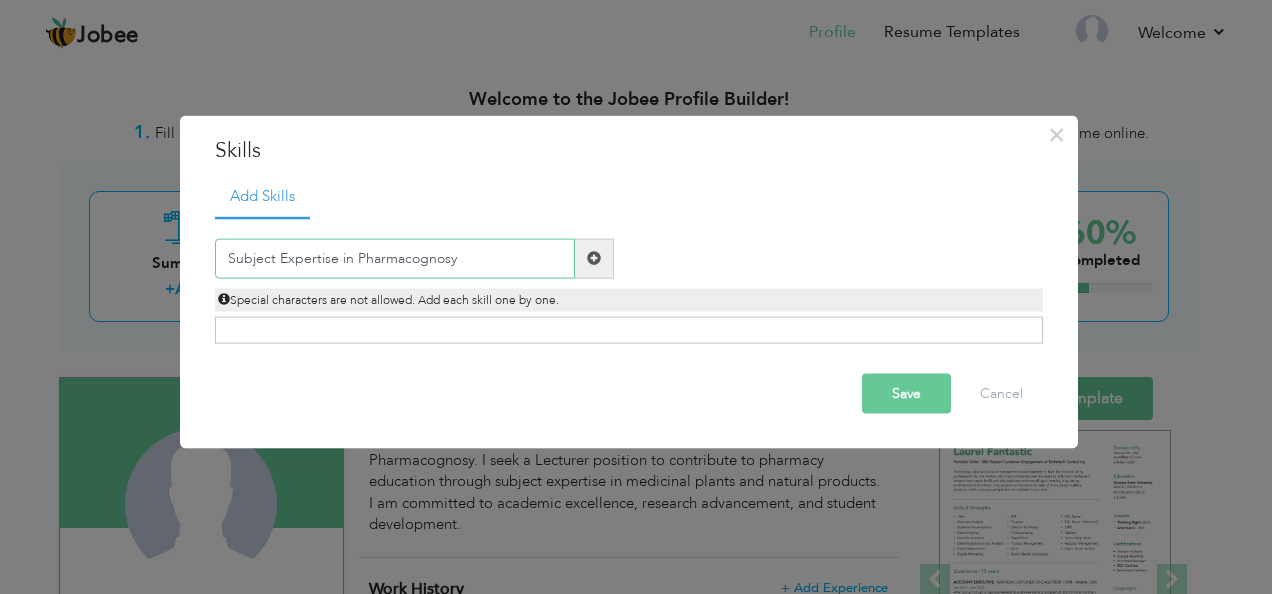 type on "Subject Expertise in Pharmacognosy" 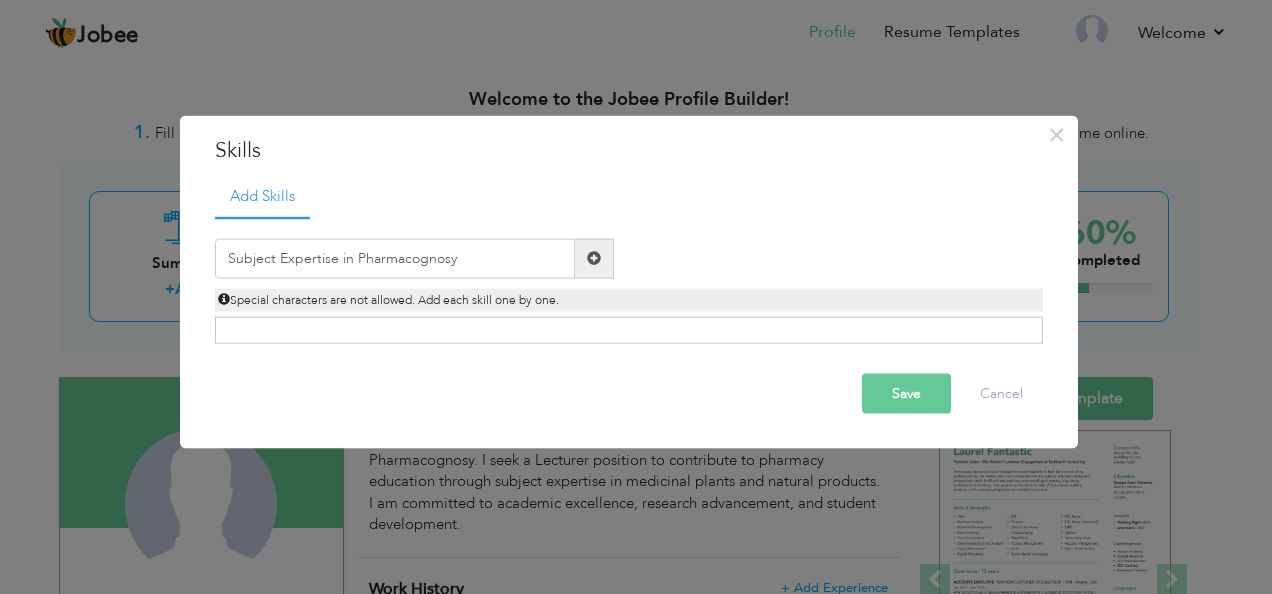 click at bounding box center [594, 258] 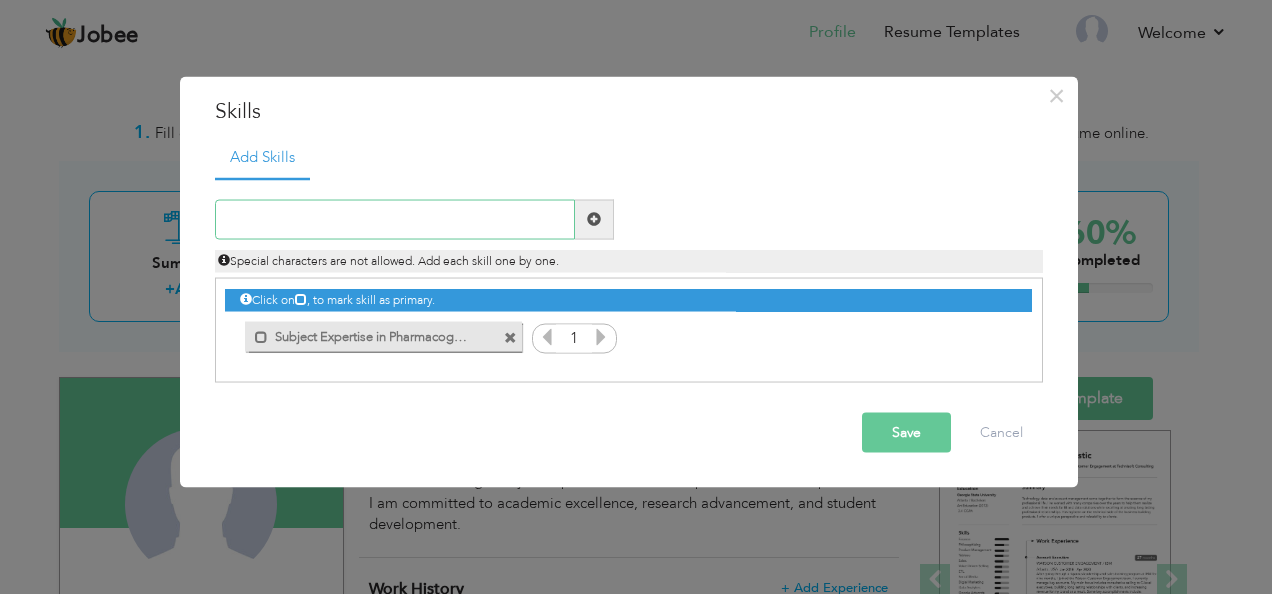 click at bounding box center (395, 219) 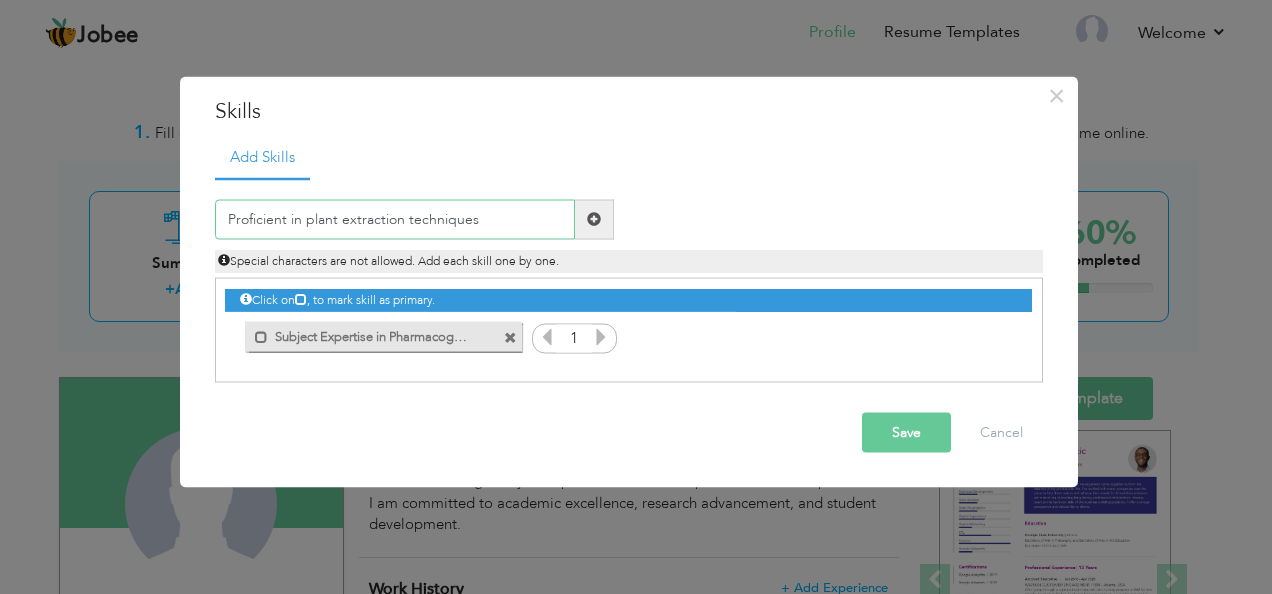 type on "Proficient in plant extraction techniques" 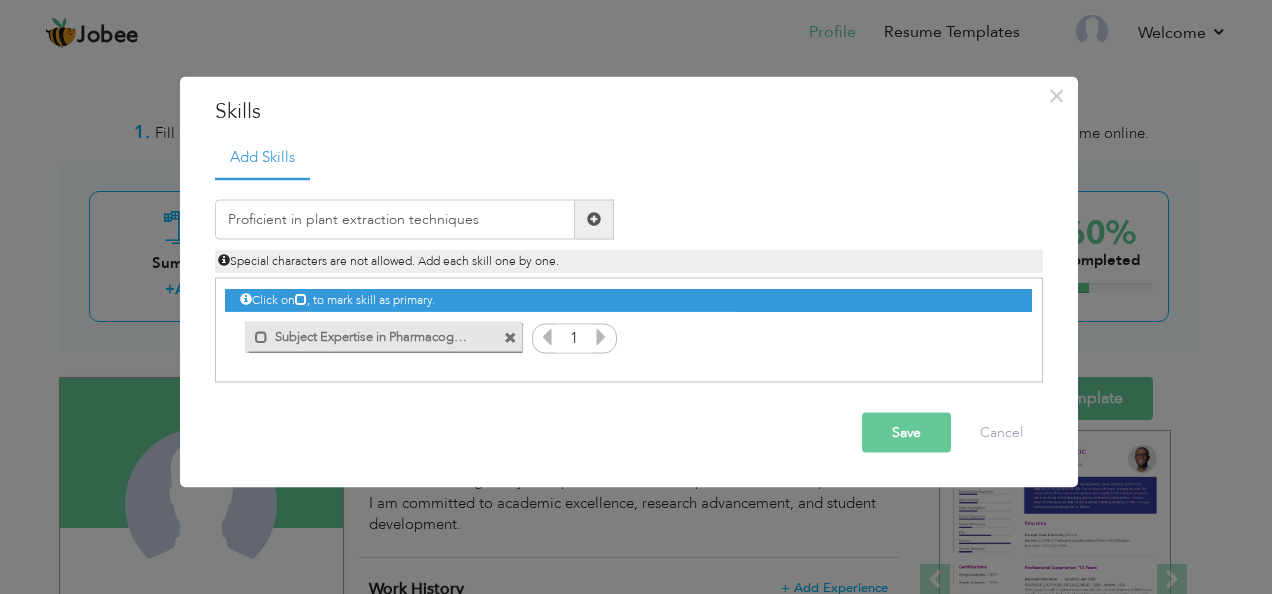 click at bounding box center (594, 219) 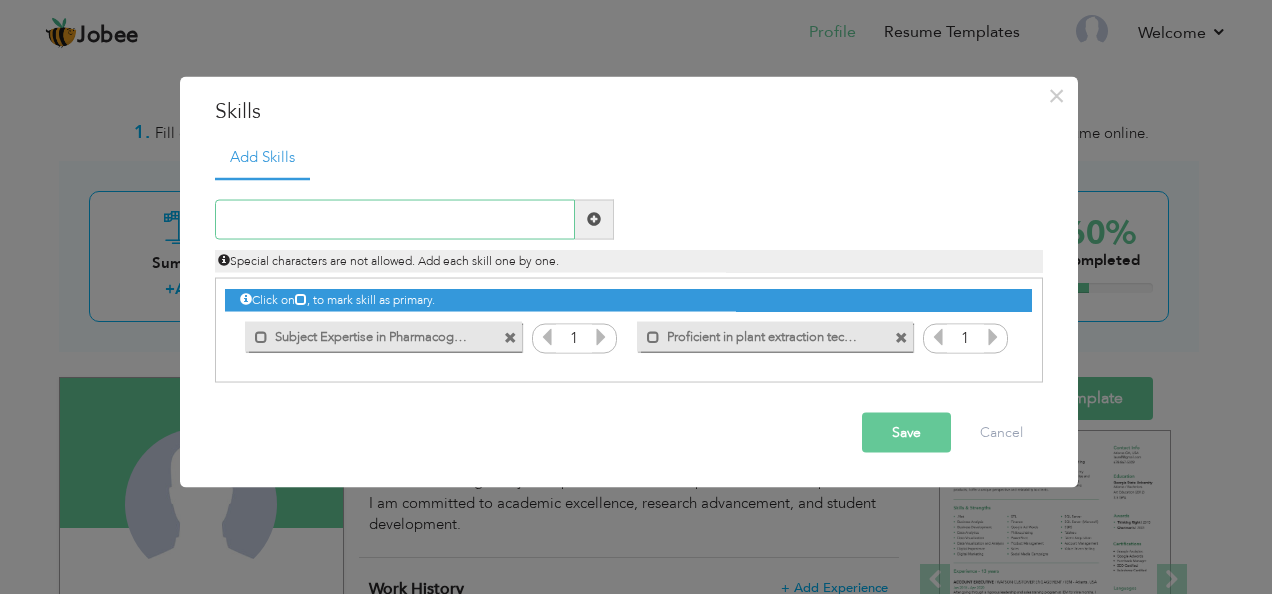 click at bounding box center [395, 219] 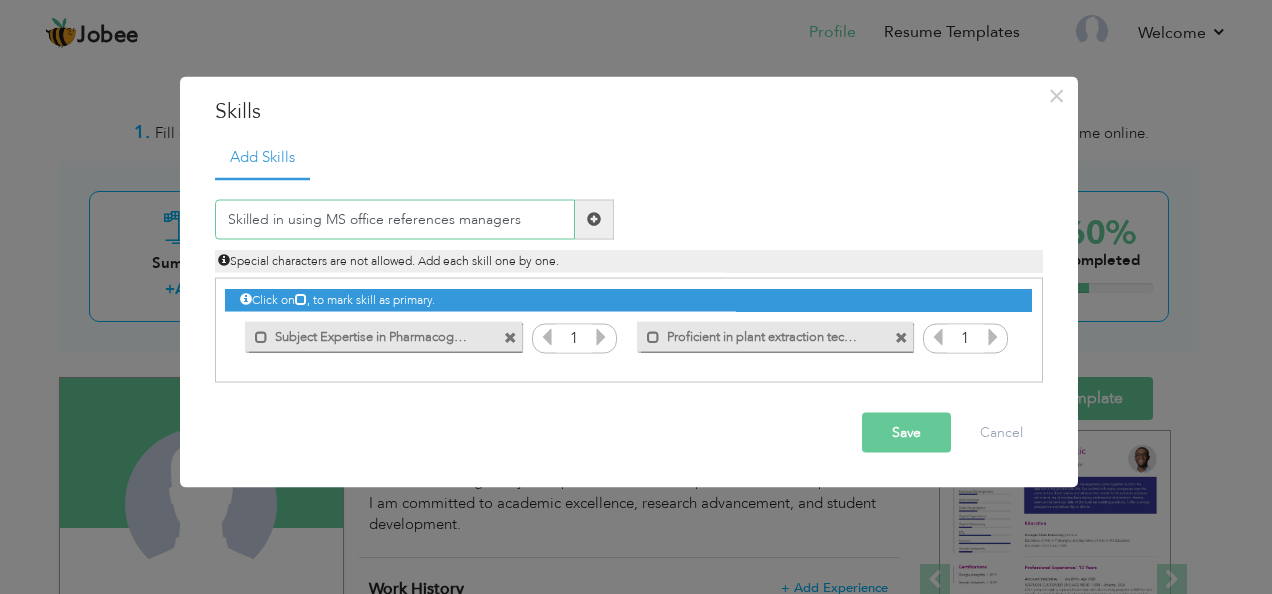 click on "Skilled in using MS office references managers" at bounding box center (395, 219) 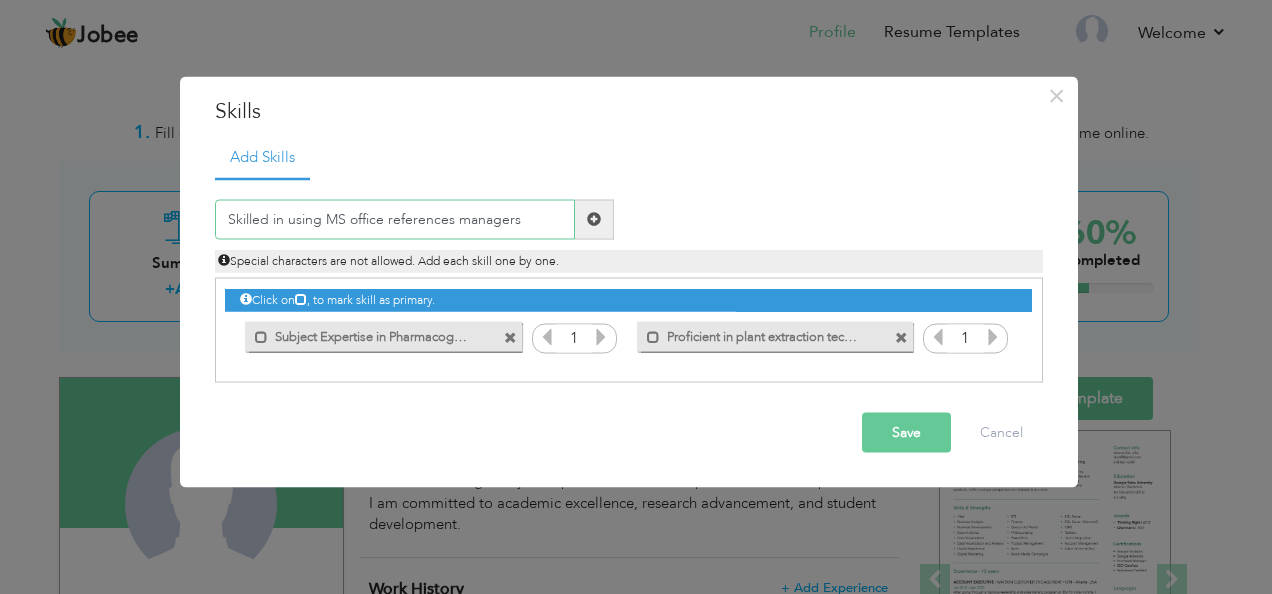 click on "Skilled in using MS office references managers" at bounding box center (395, 219) 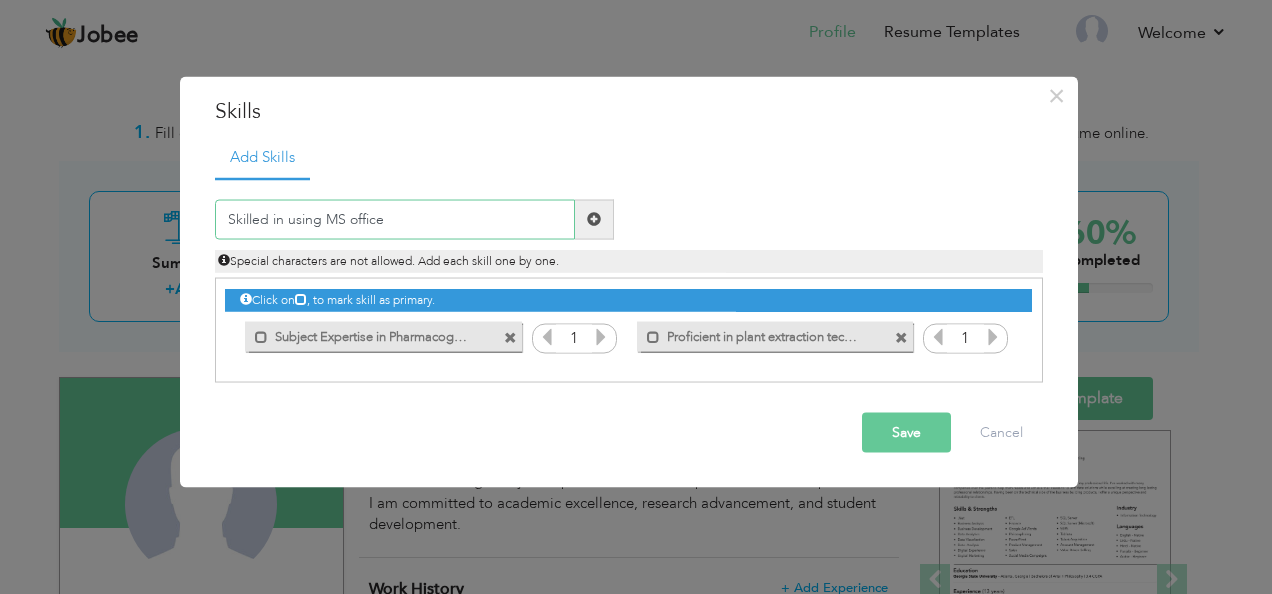 type on "Skilled in using MS office" 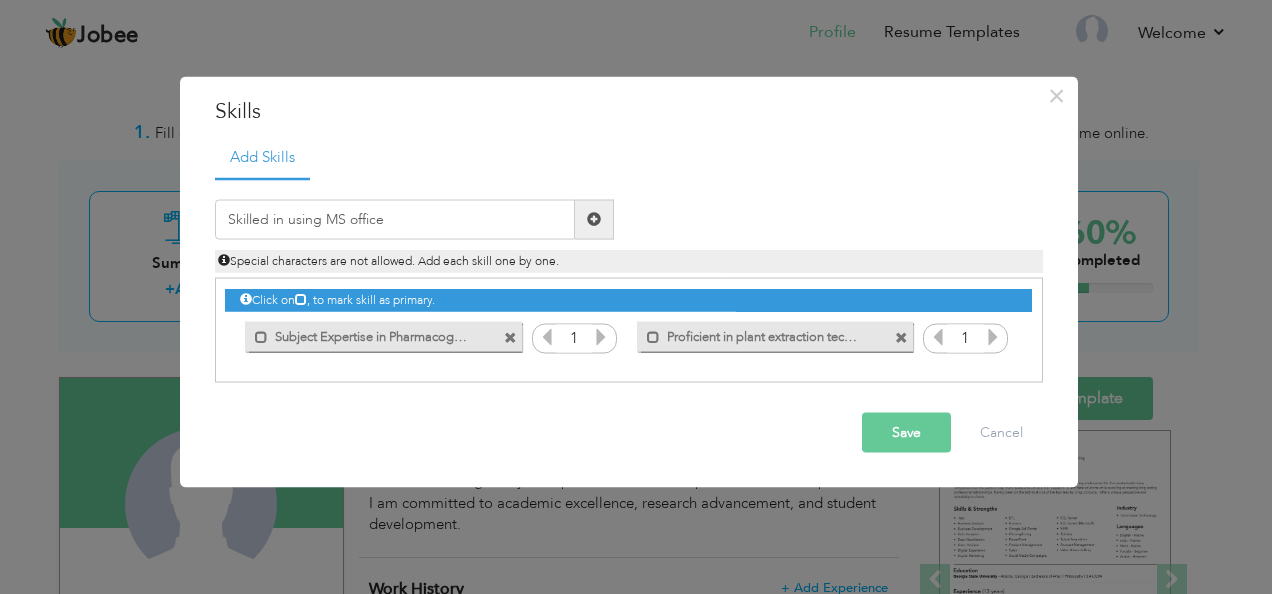 click at bounding box center [594, 219] 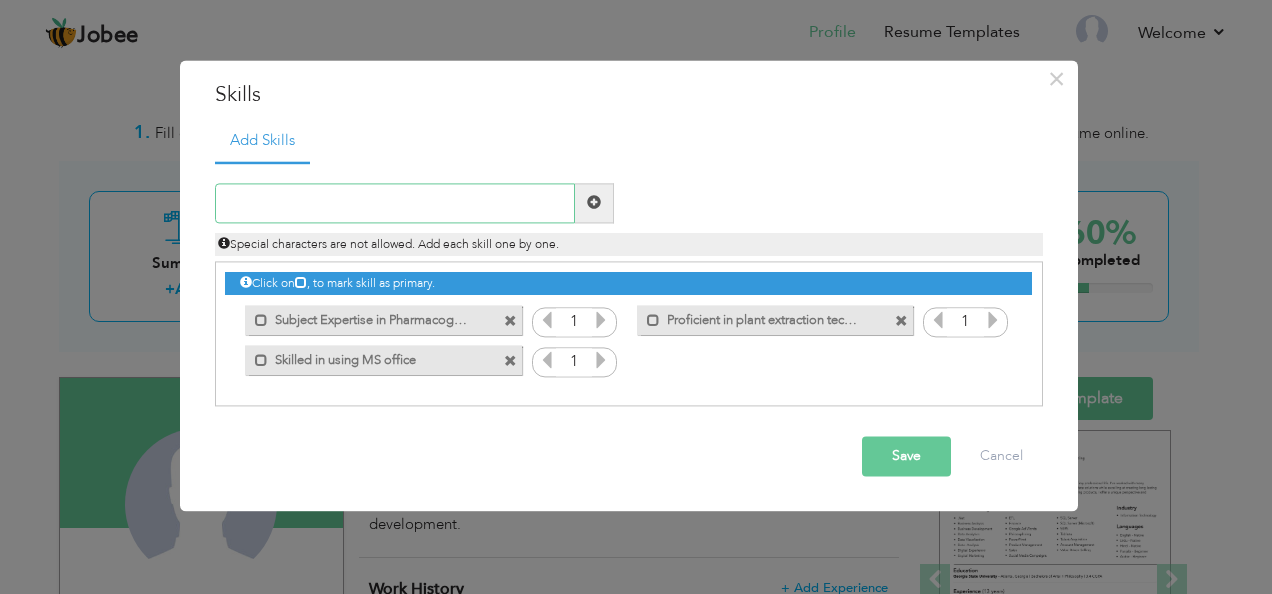 click at bounding box center [395, 203] 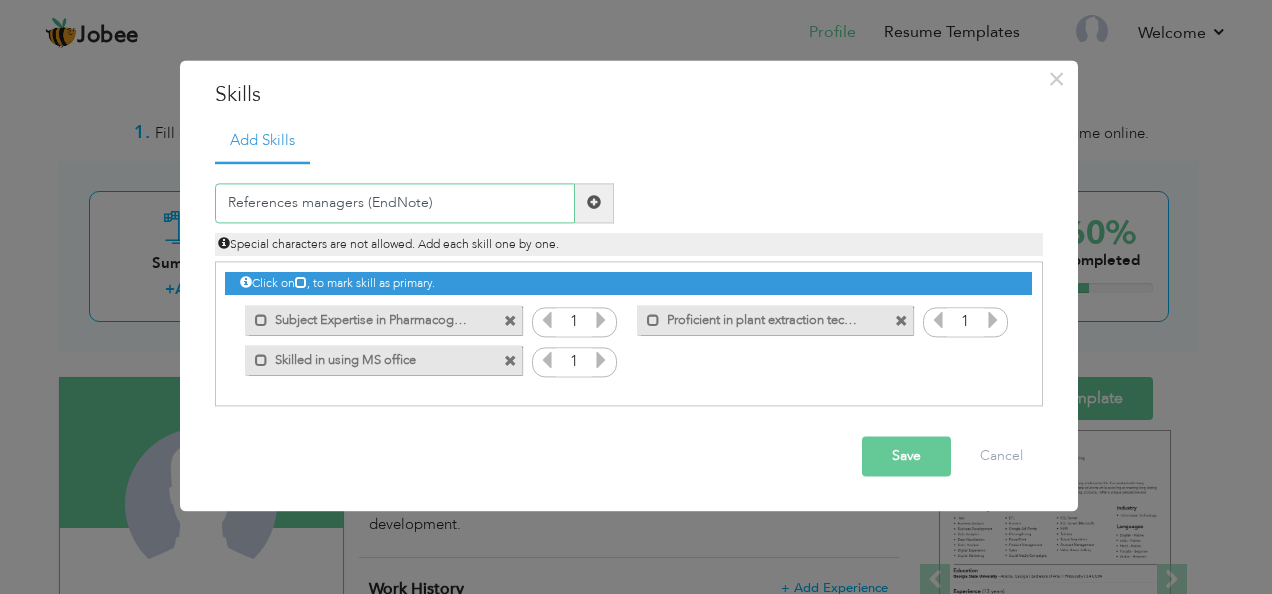 type on "References managers (EndNote)" 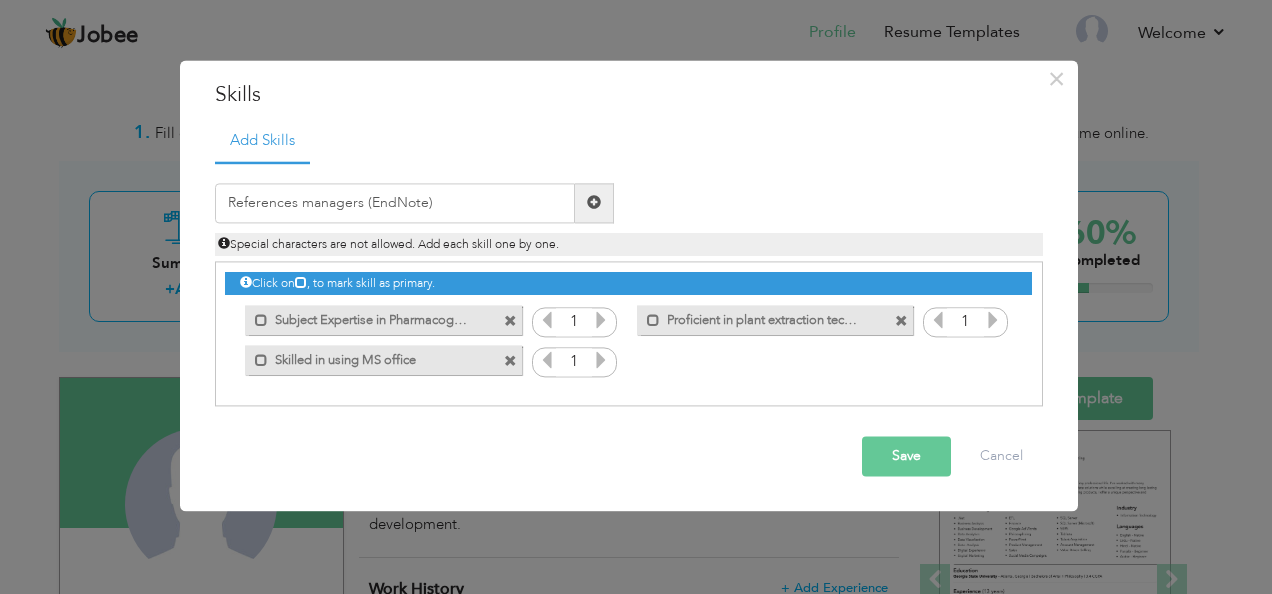 click at bounding box center [594, 203] 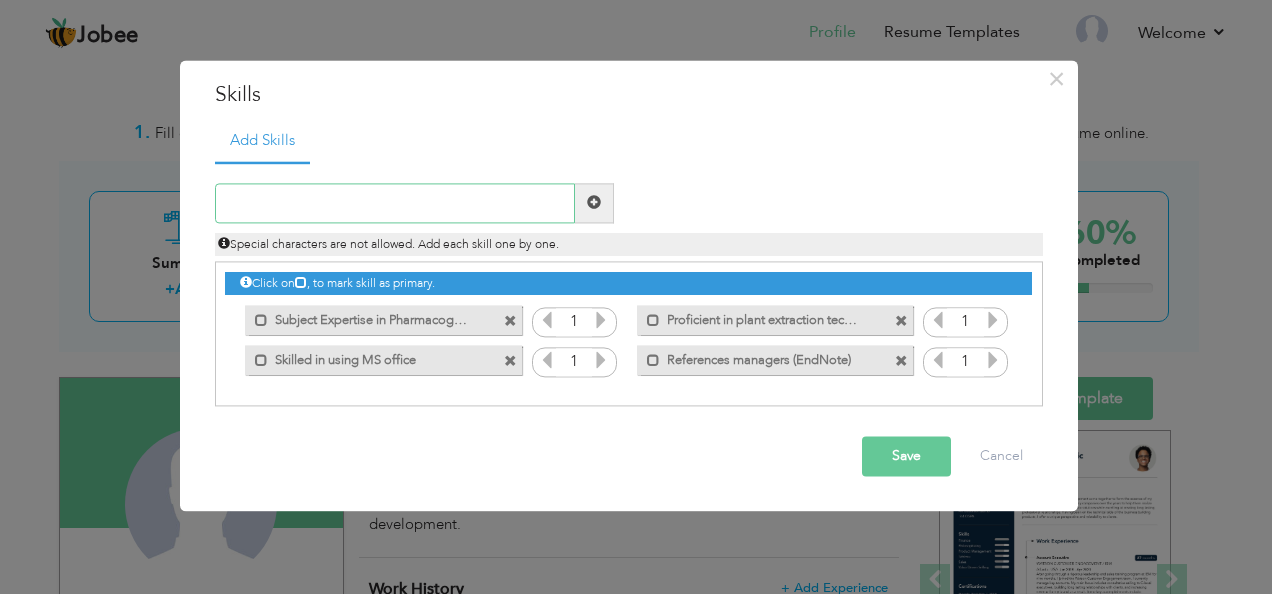 click at bounding box center (395, 203) 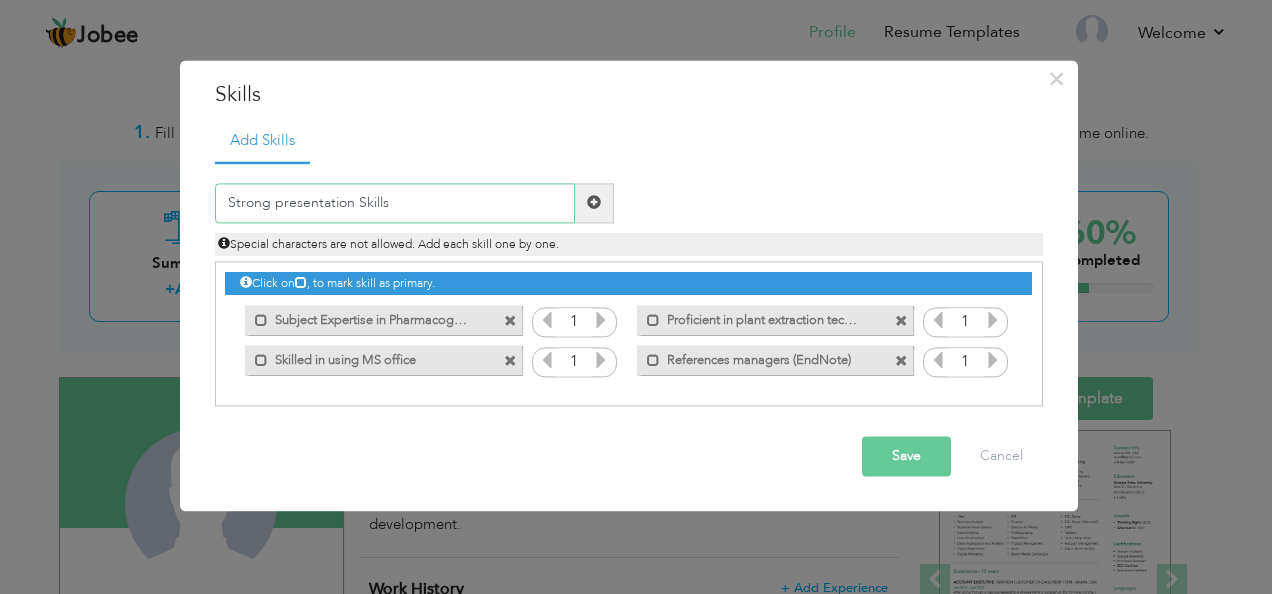 type on "Strong presentation Skills" 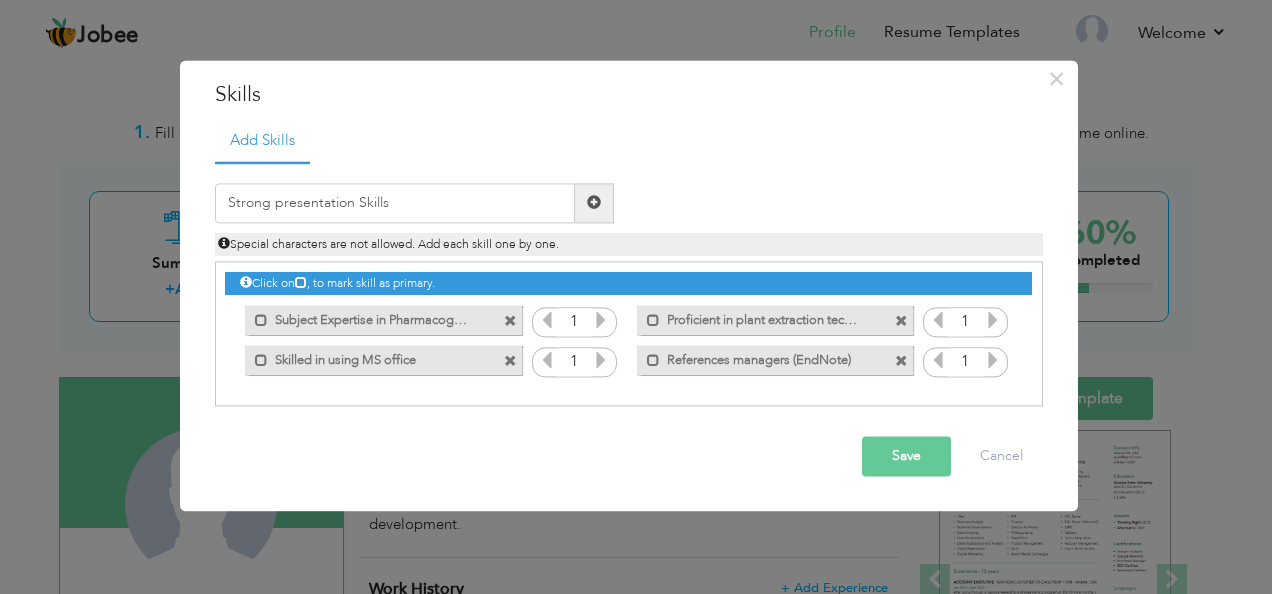 click at bounding box center (594, 203) 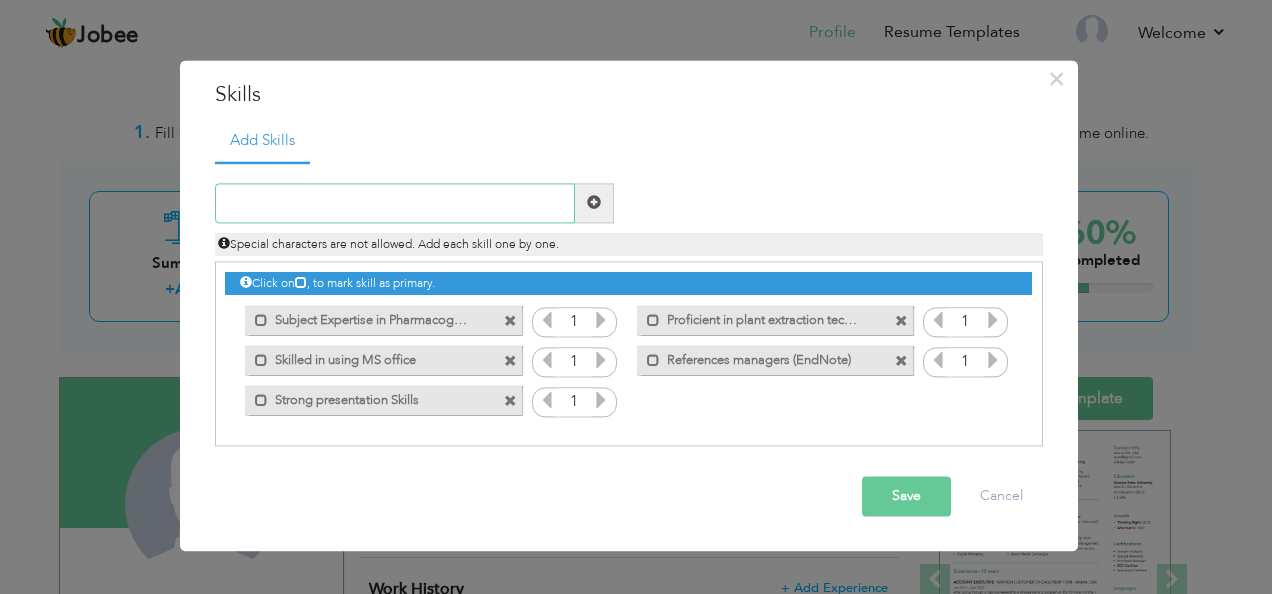 click at bounding box center (395, 203) 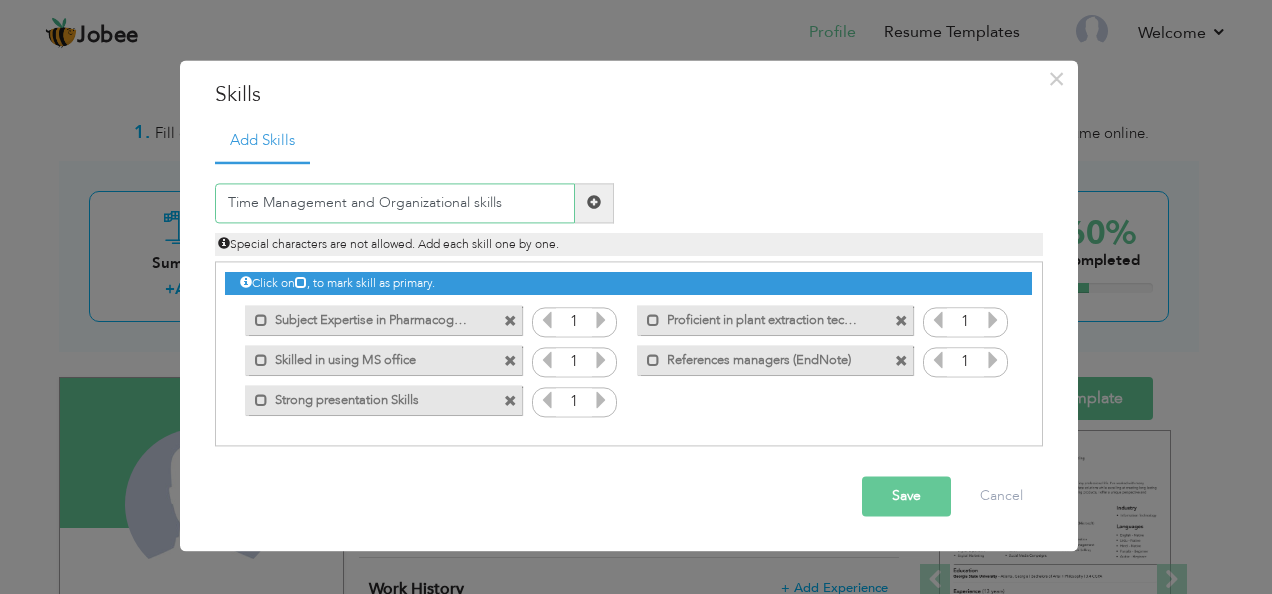 type on "Time Management and Organizational skills" 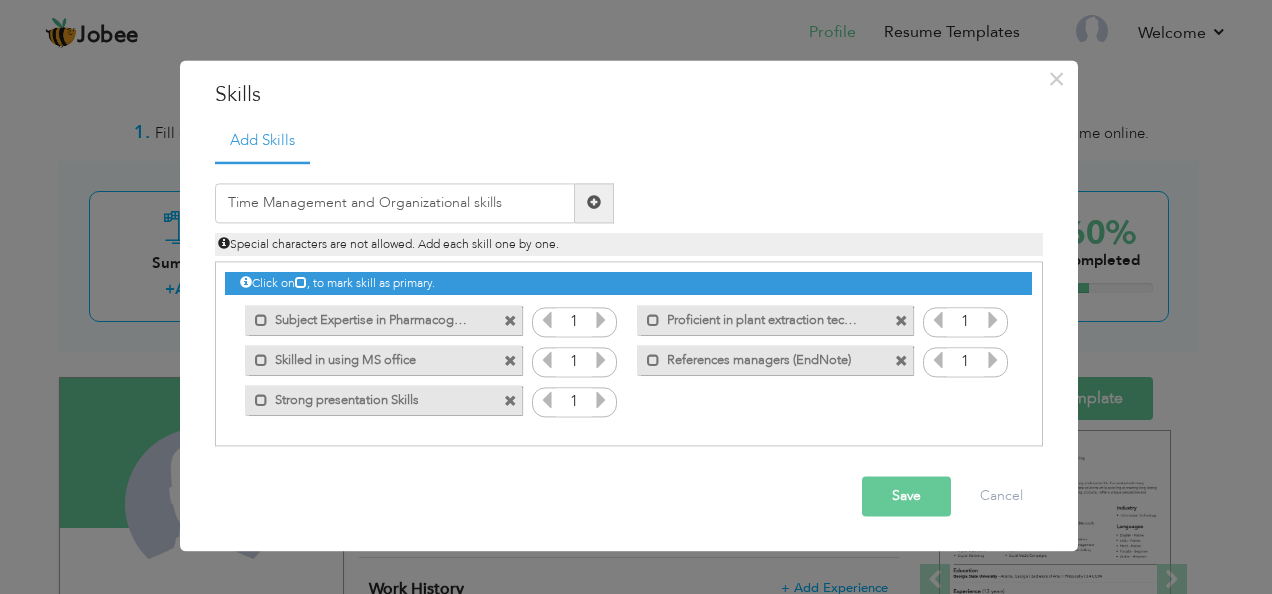 click at bounding box center (594, 203) 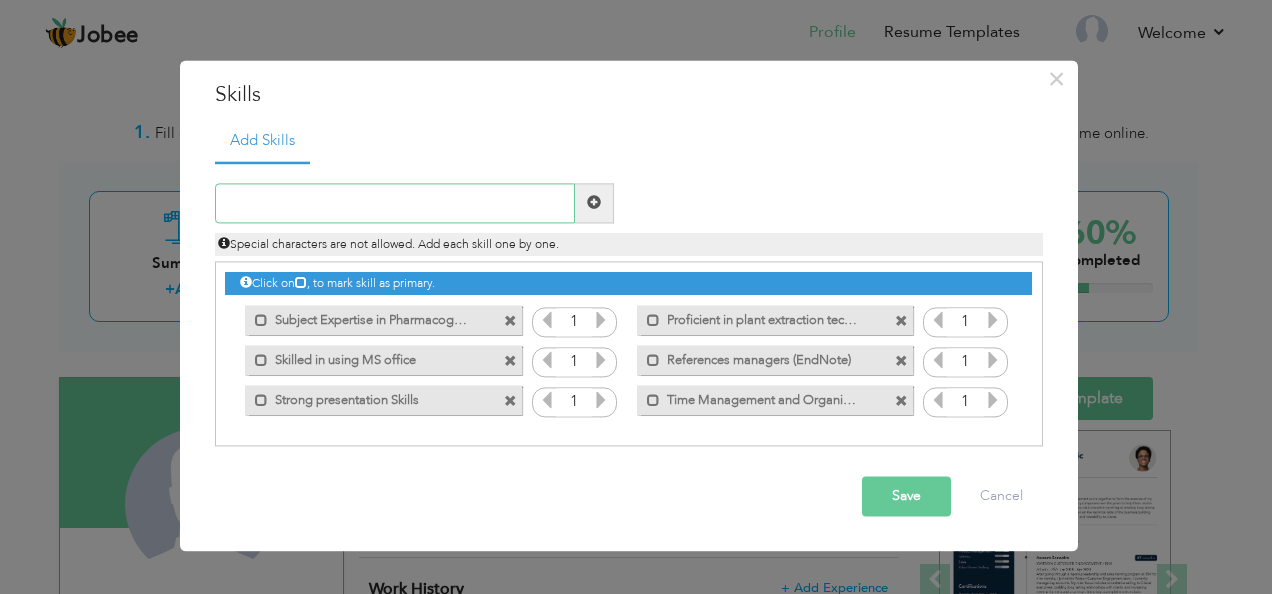 click at bounding box center [395, 203] 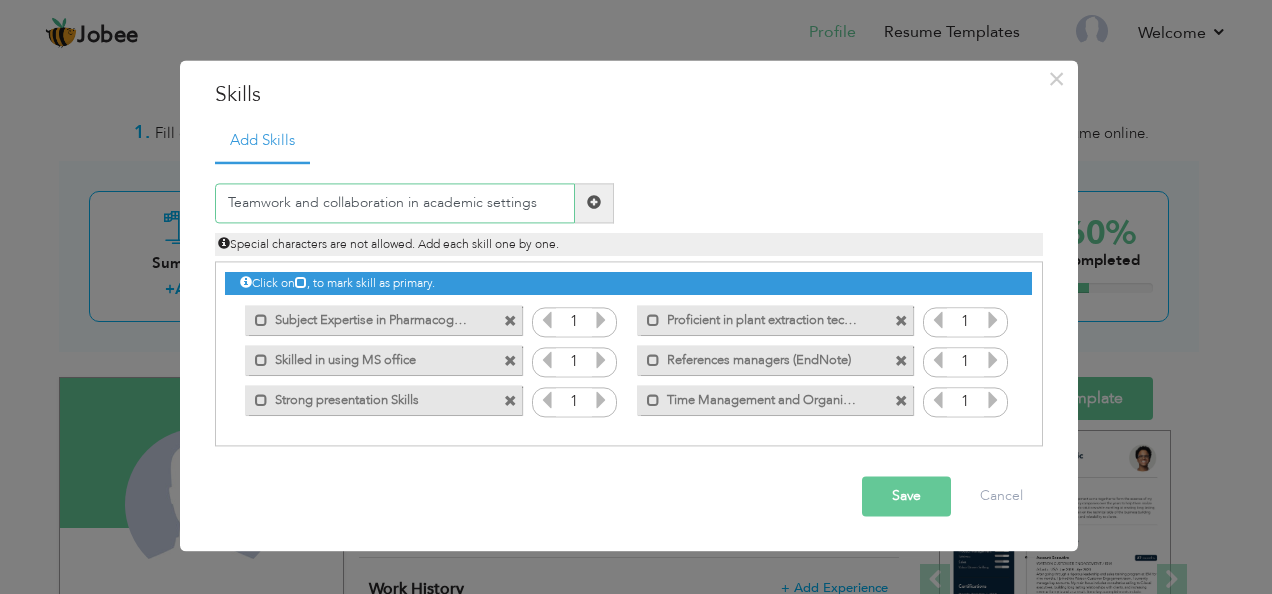 type on "Teamwork and collaboration in academic settings" 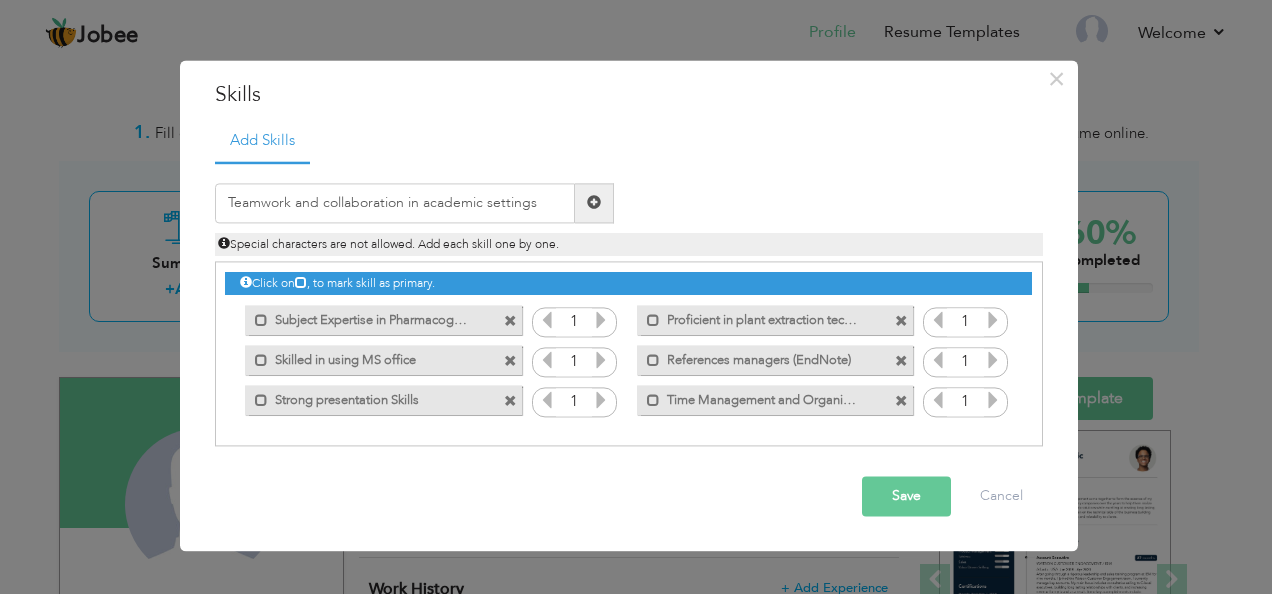 click at bounding box center (594, 203) 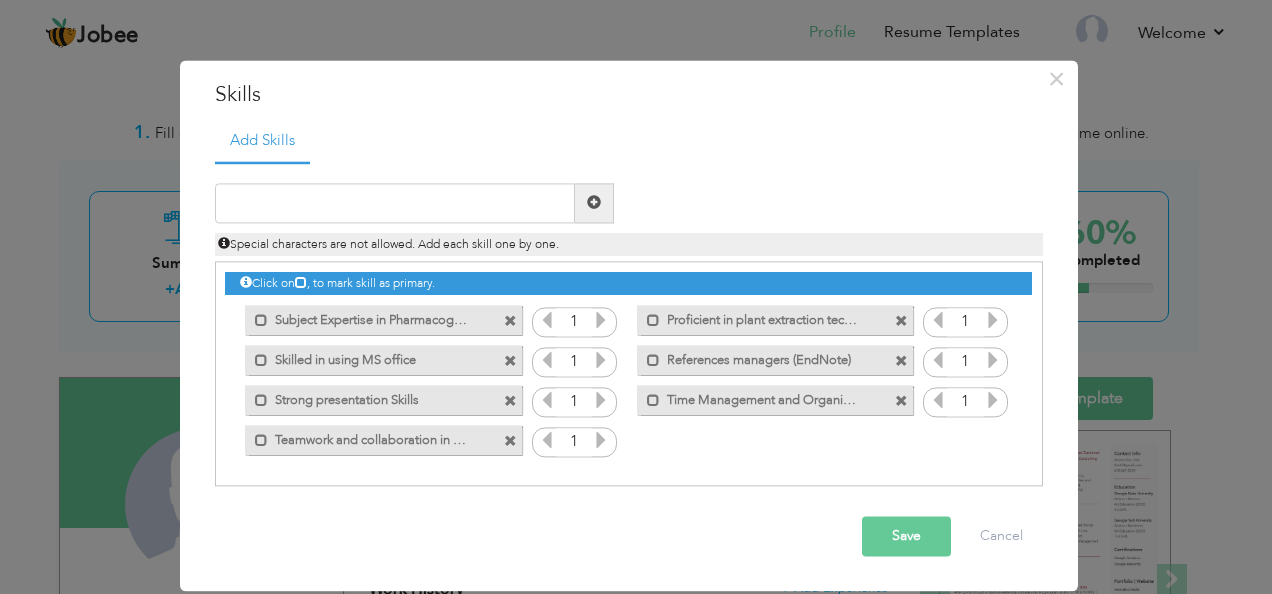 click on "Save" at bounding box center (906, 536) 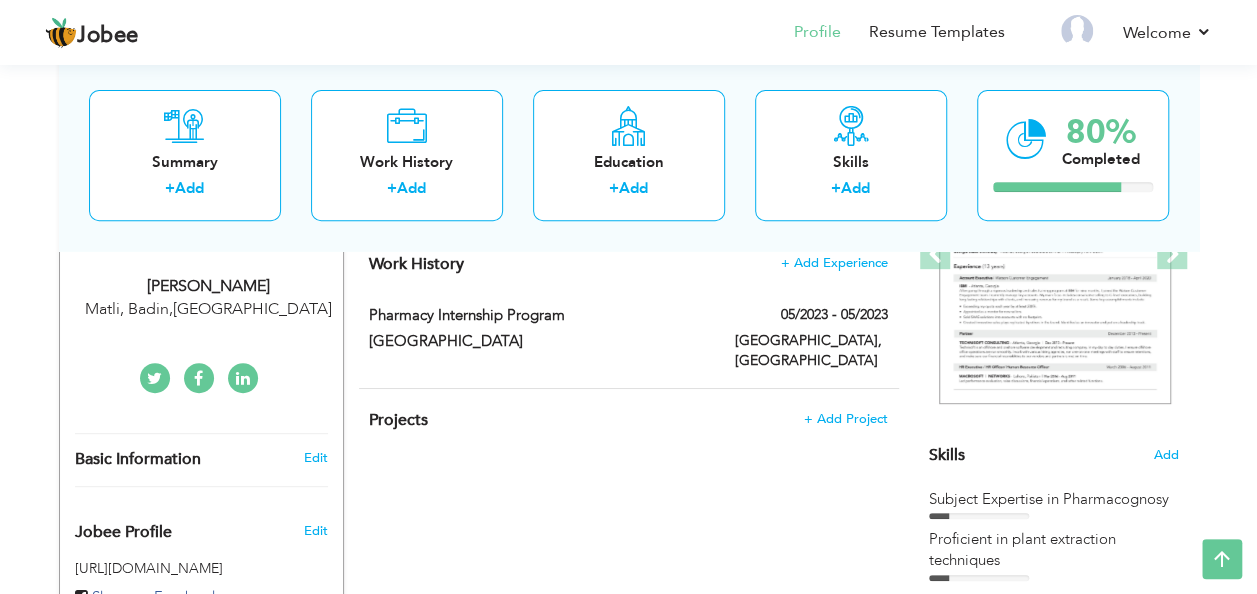 scroll, scrollTop: 326, scrollLeft: 0, axis: vertical 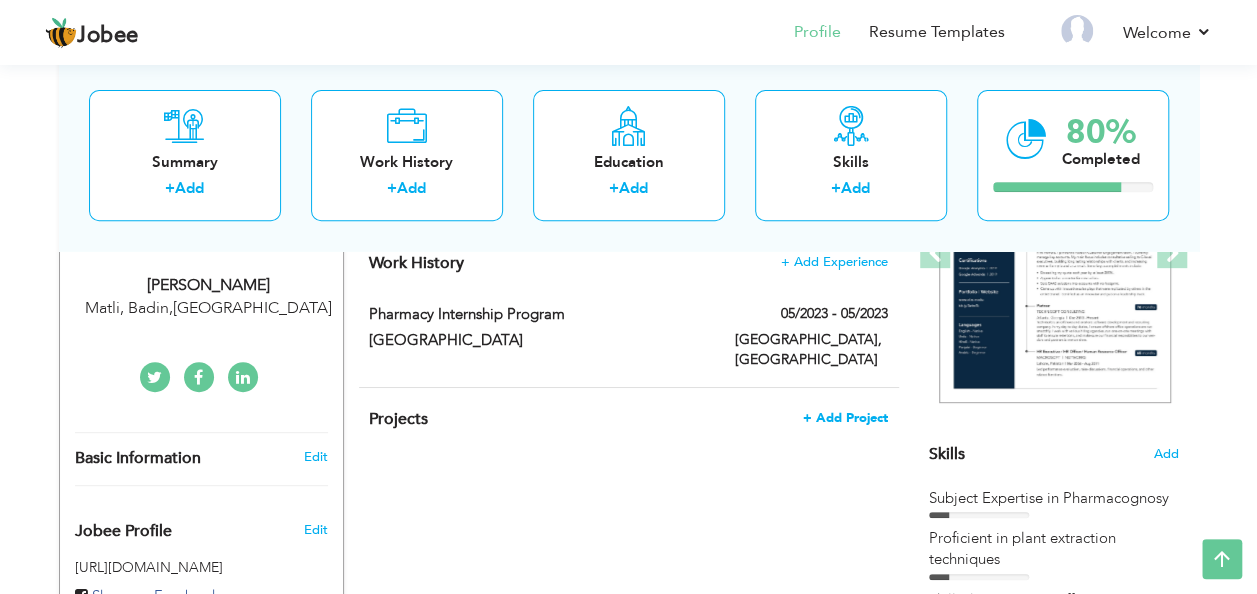 click on "+ Add Project" at bounding box center (845, 418) 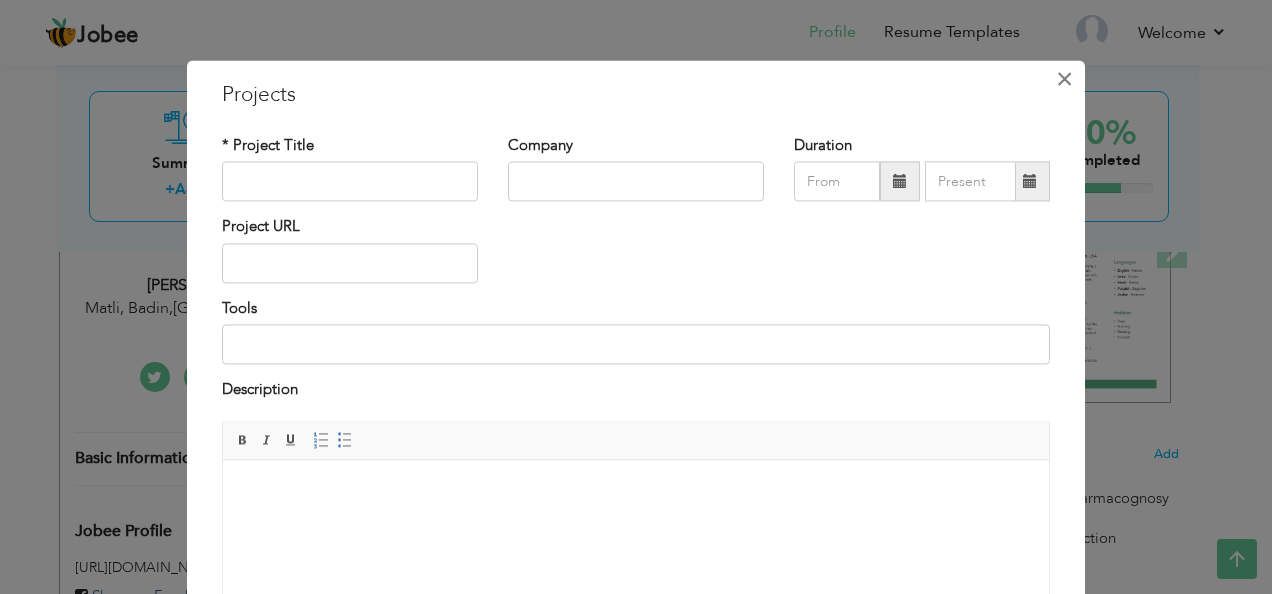 click on "×" at bounding box center (1064, 79) 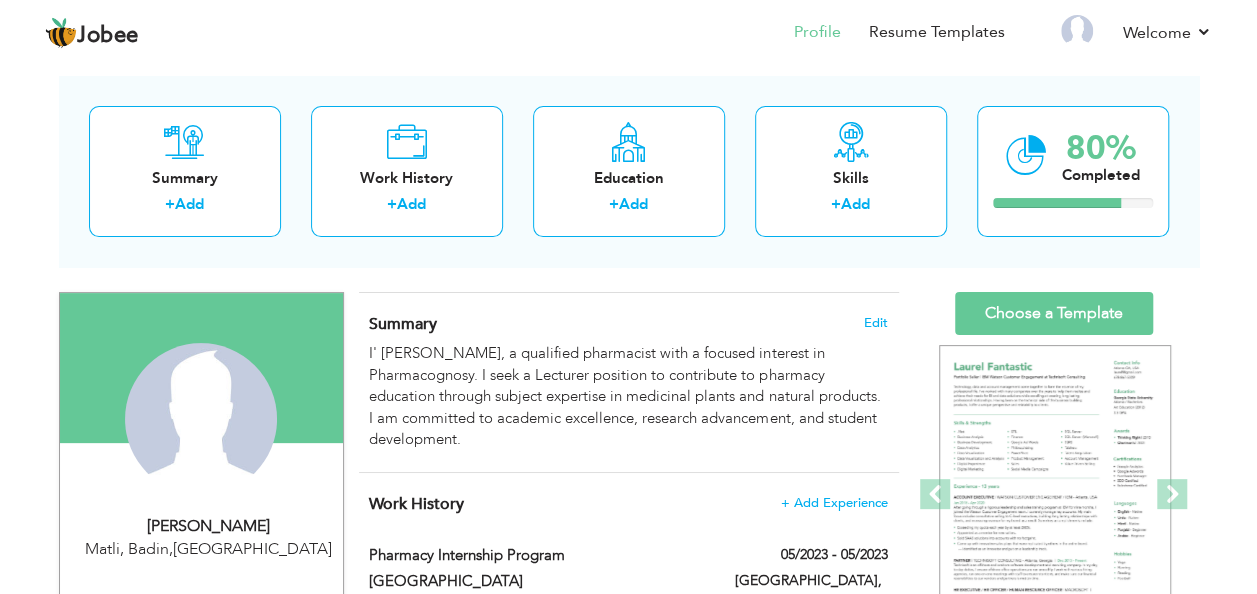 scroll, scrollTop: 86, scrollLeft: 0, axis: vertical 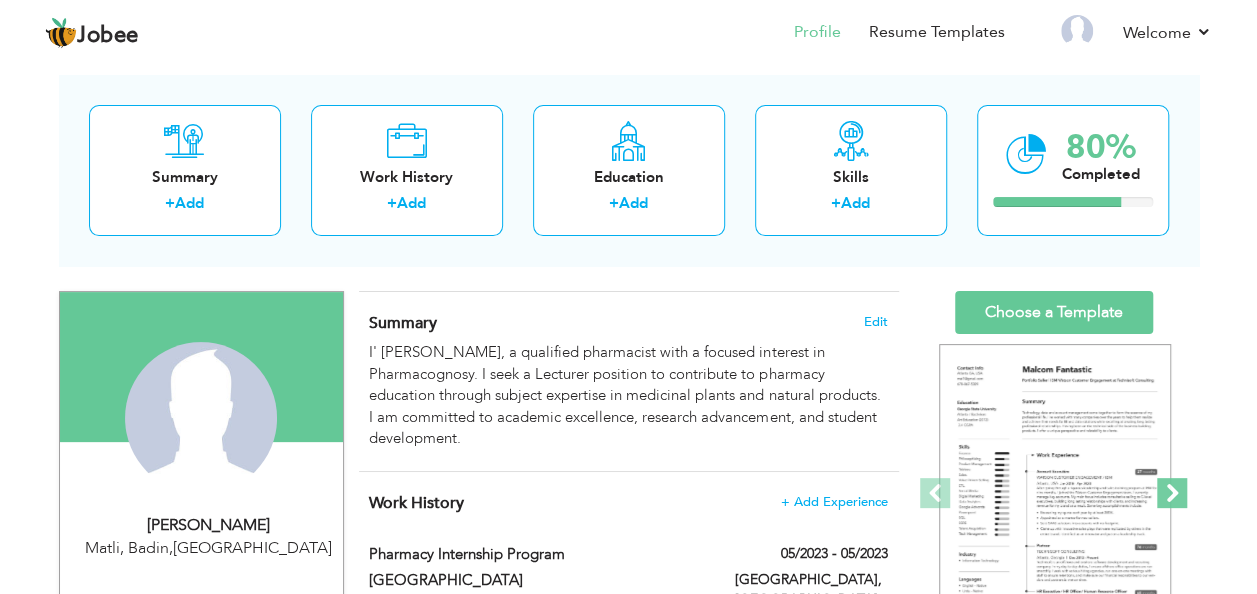 click at bounding box center [1172, 493] 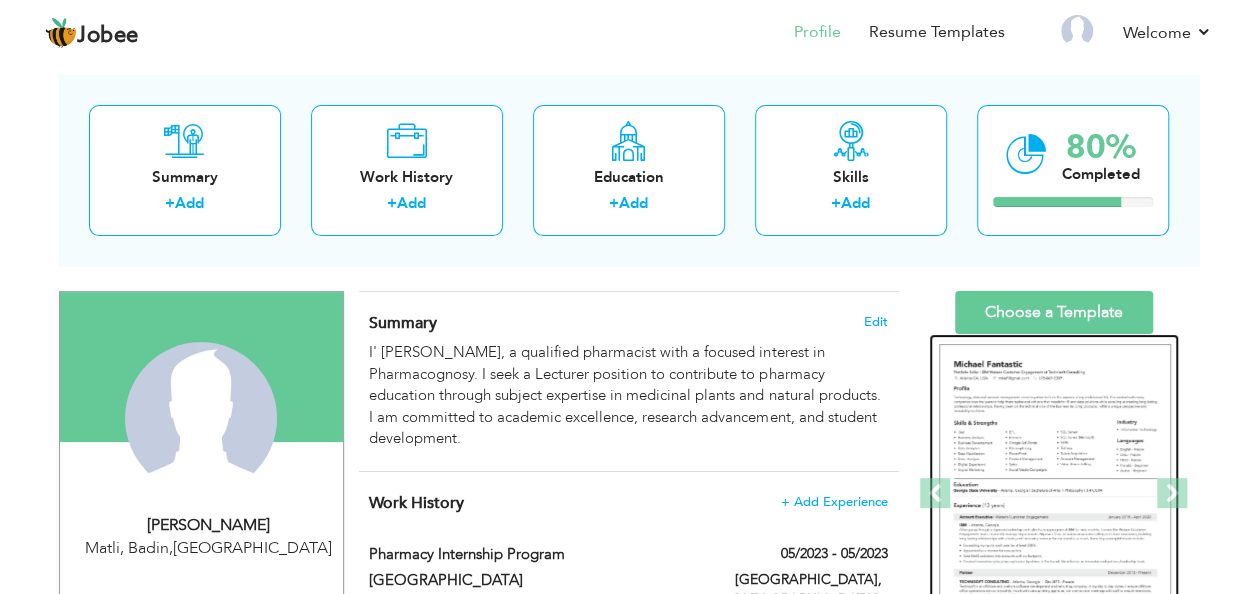 click at bounding box center (1055, 494) 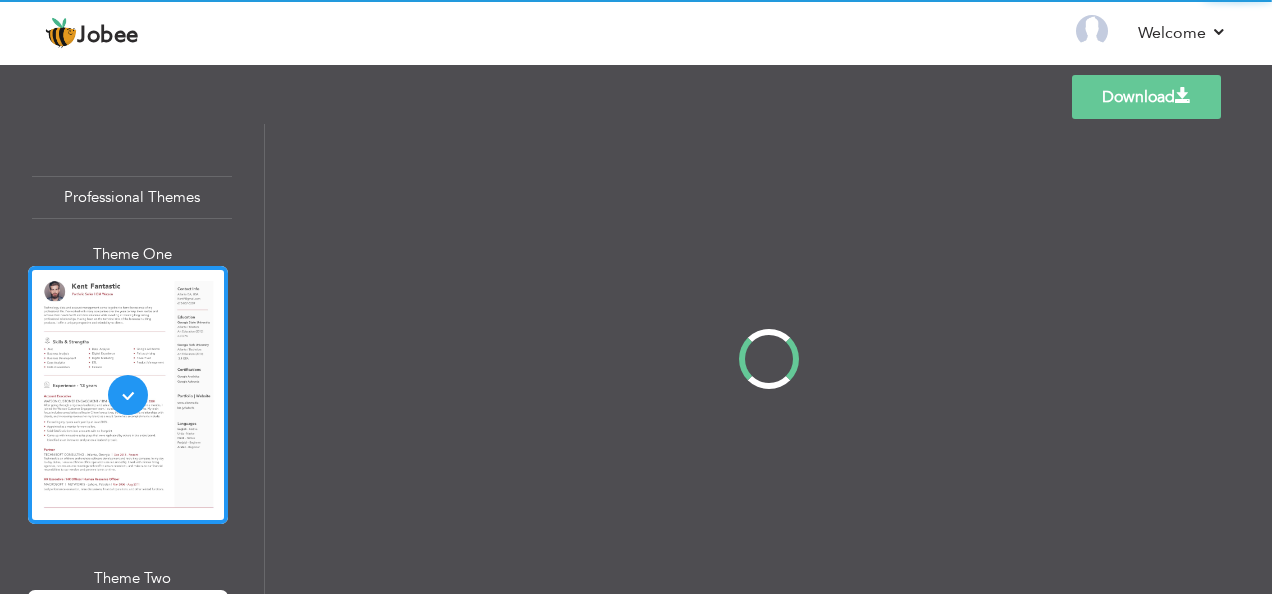 scroll, scrollTop: 0, scrollLeft: 0, axis: both 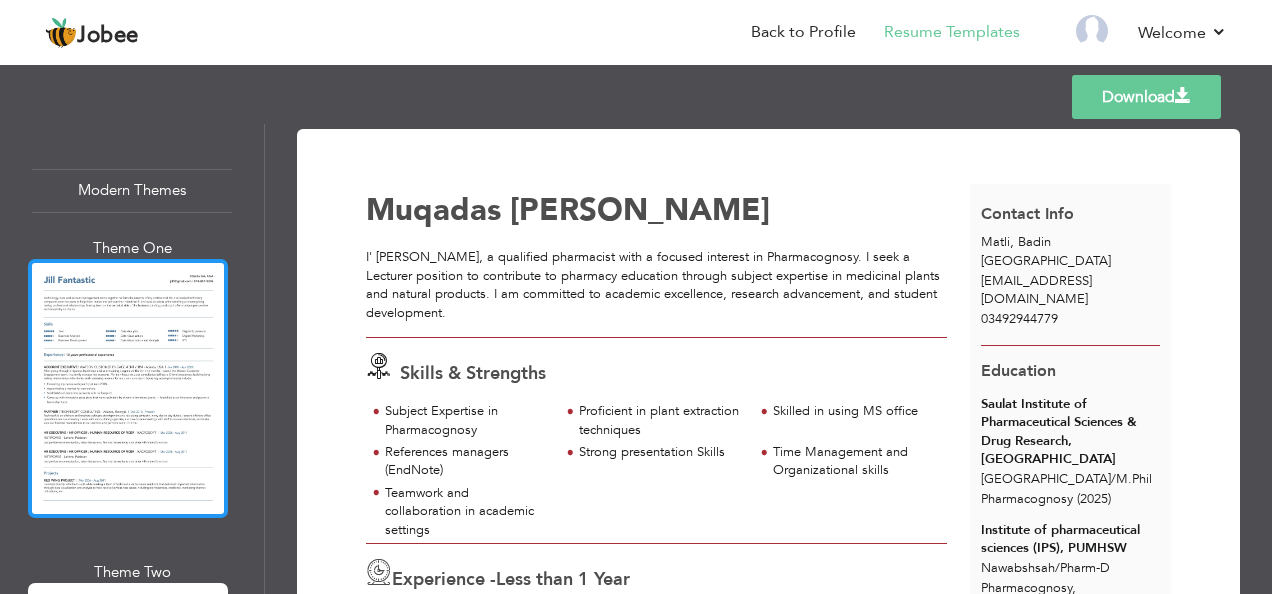 click at bounding box center (128, 388) 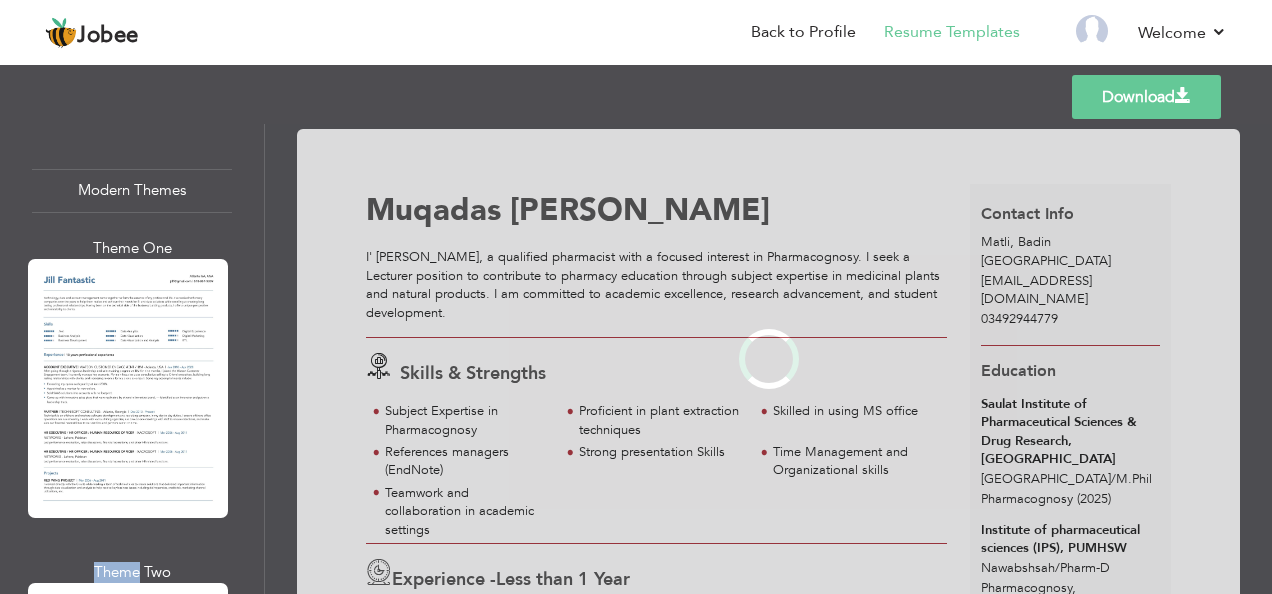 click on "Professional Themes
Theme One
Theme Two
Theme Three
Theme Four" at bounding box center (636, 359) 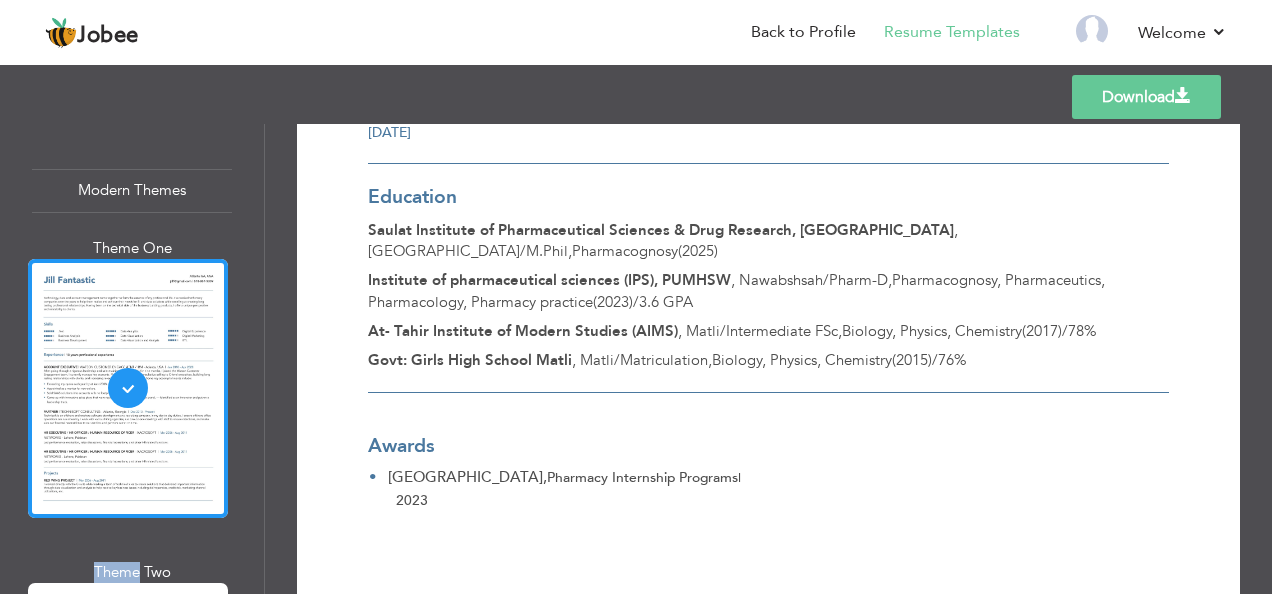 scroll, scrollTop: 539, scrollLeft: 0, axis: vertical 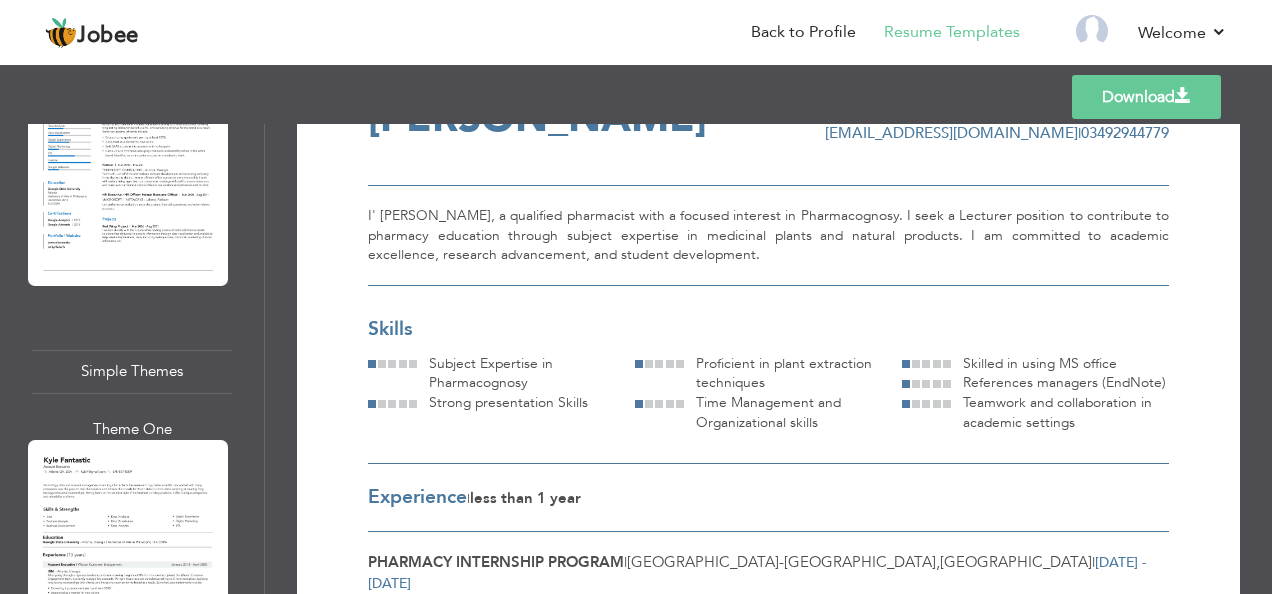 click at bounding box center [128, 569] 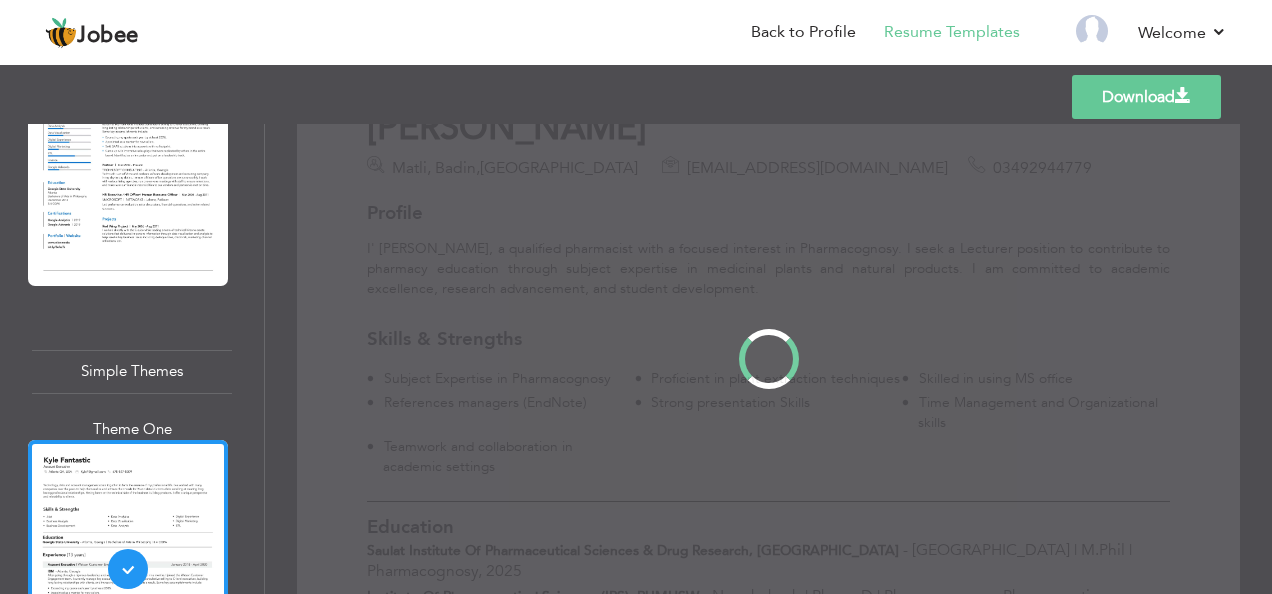 scroll, scrollTop: 0, scrollLeft: 0, axis: both 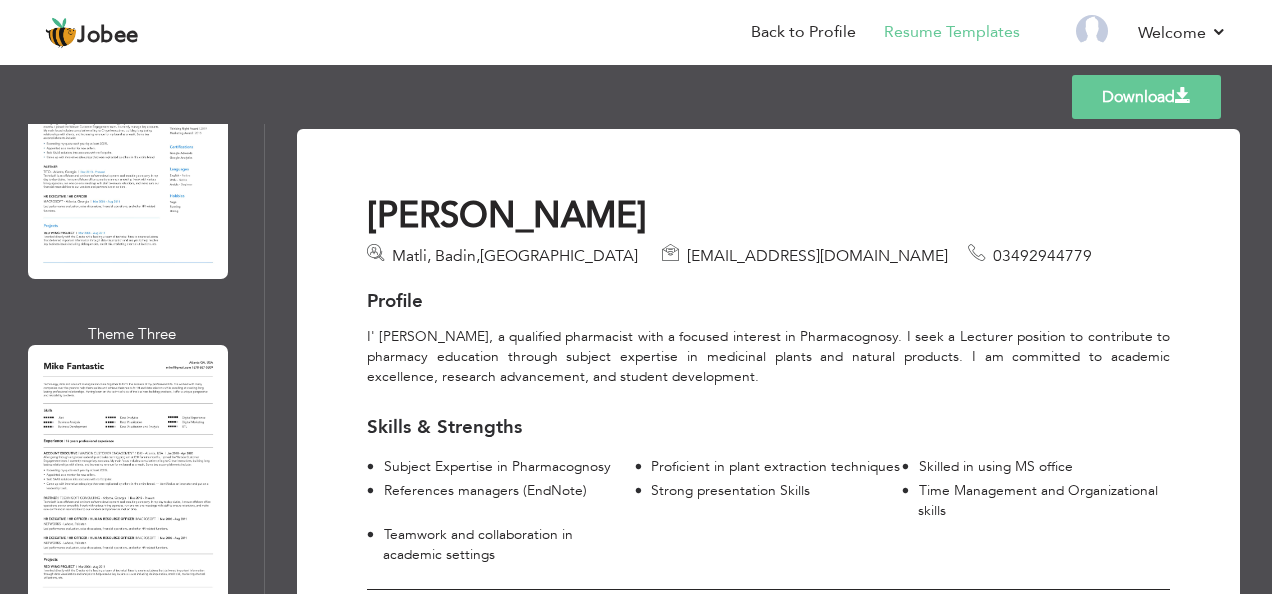 click at bounding box center (128, 474) 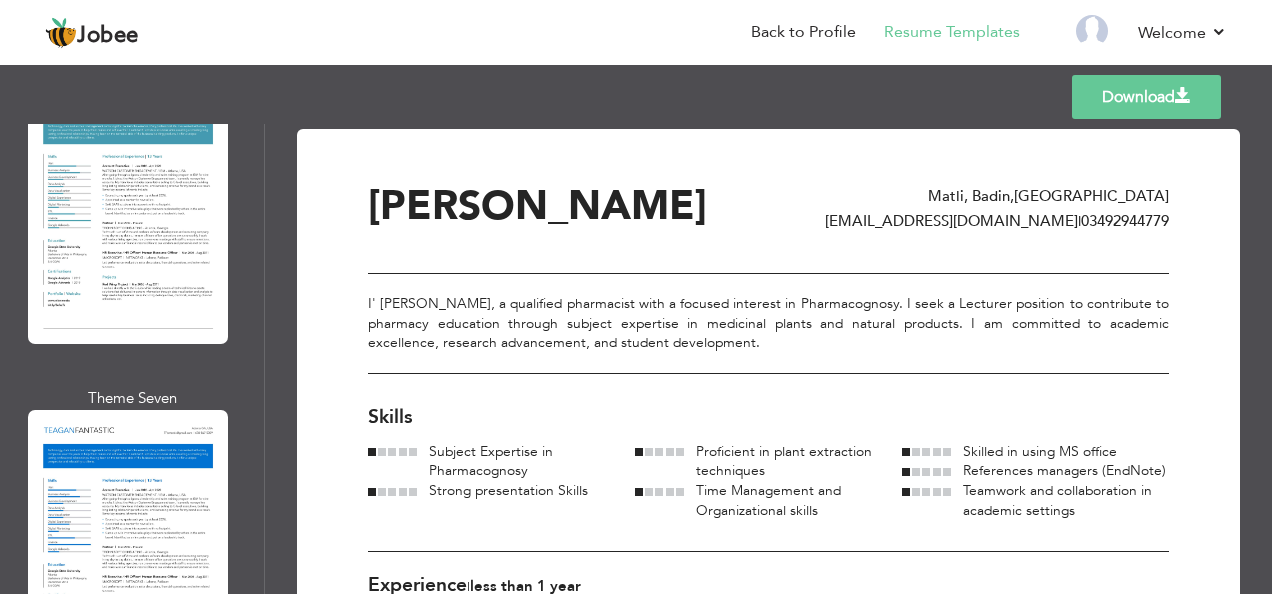 scroll, scrollTop: 7228, scrollLeft: 0, axis: vertical 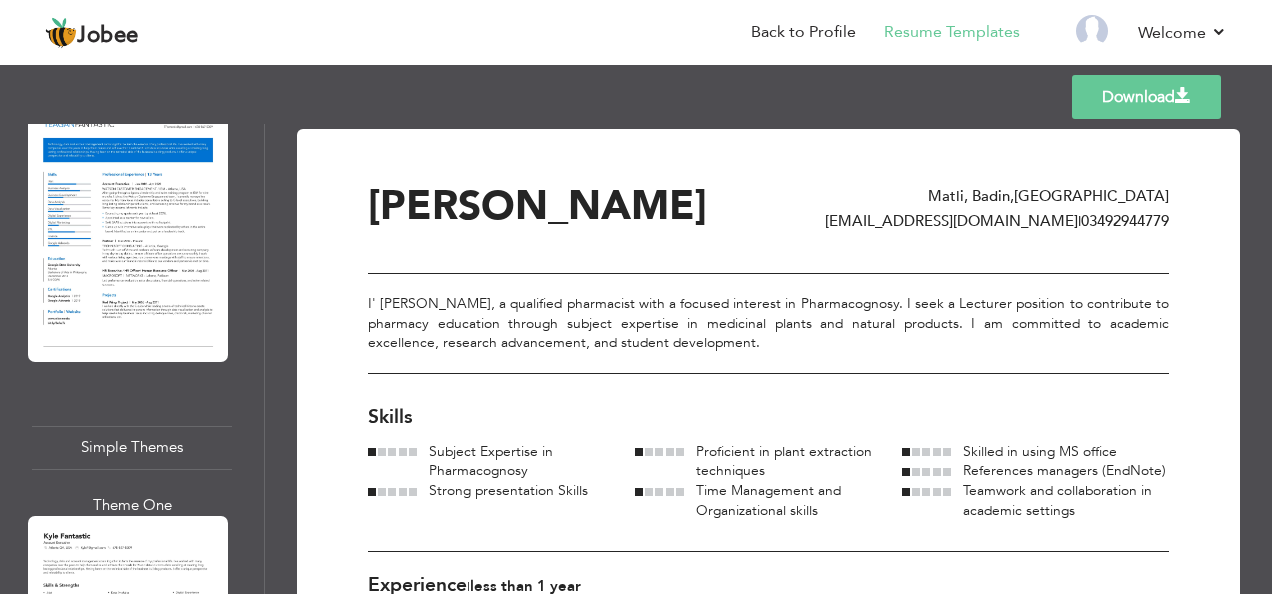 click at bounding box center [128, 645] 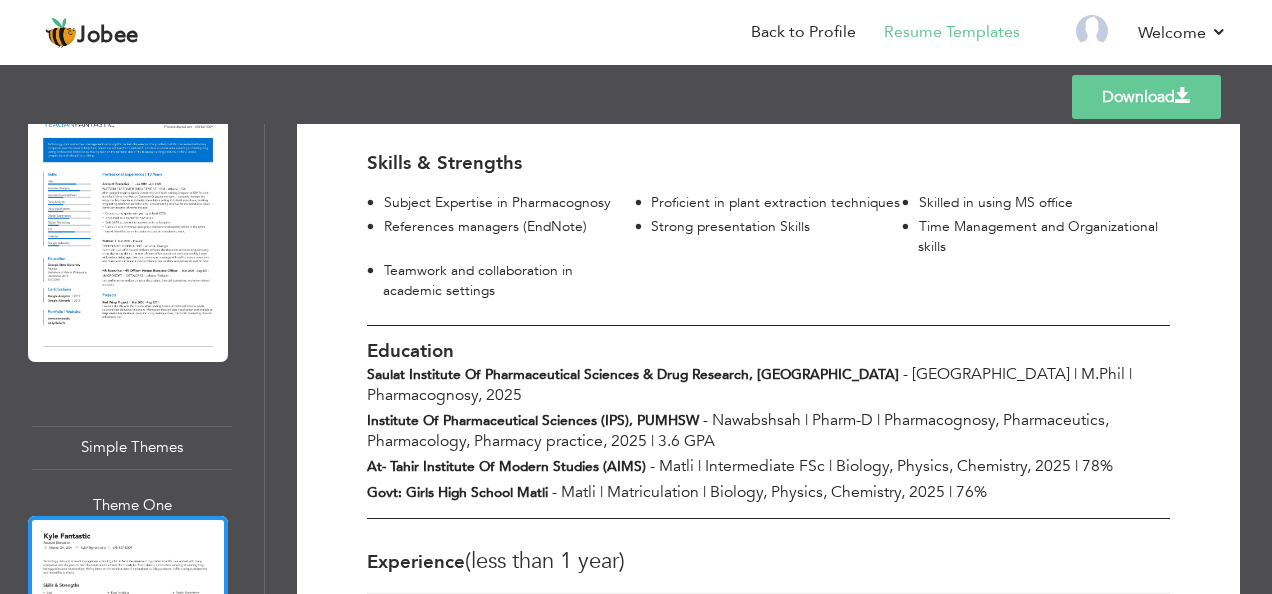 scroll, scrollTop: 266, scrollLeft: 0, axis: vertical 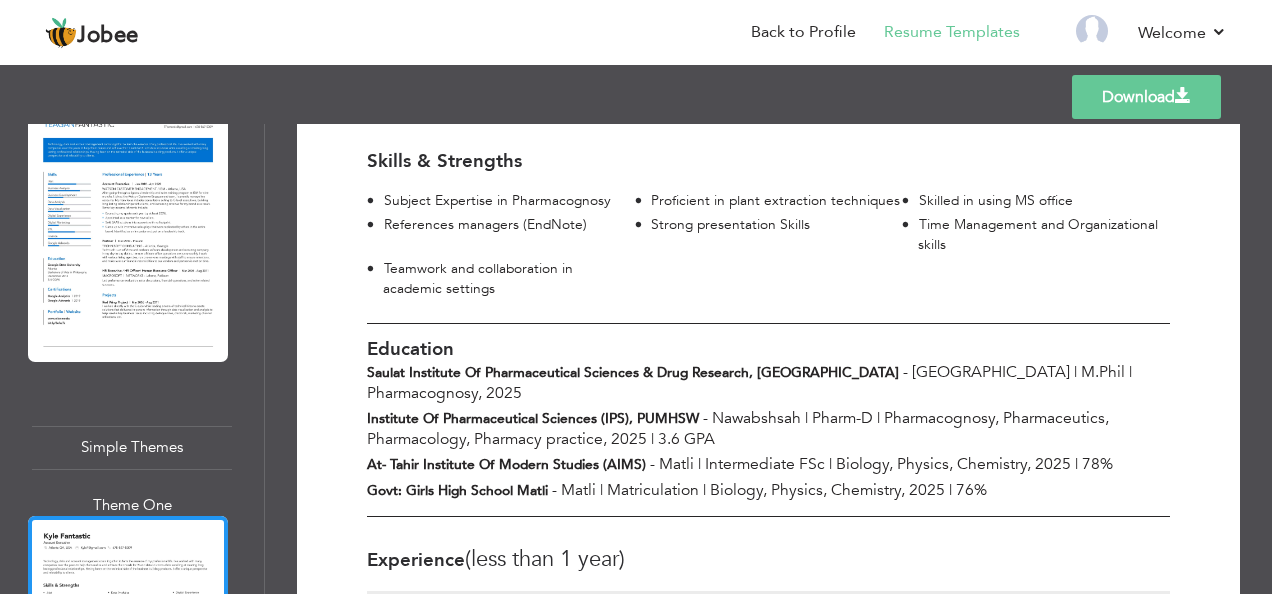 click on "Download" at bounding box center (1146, 97) 